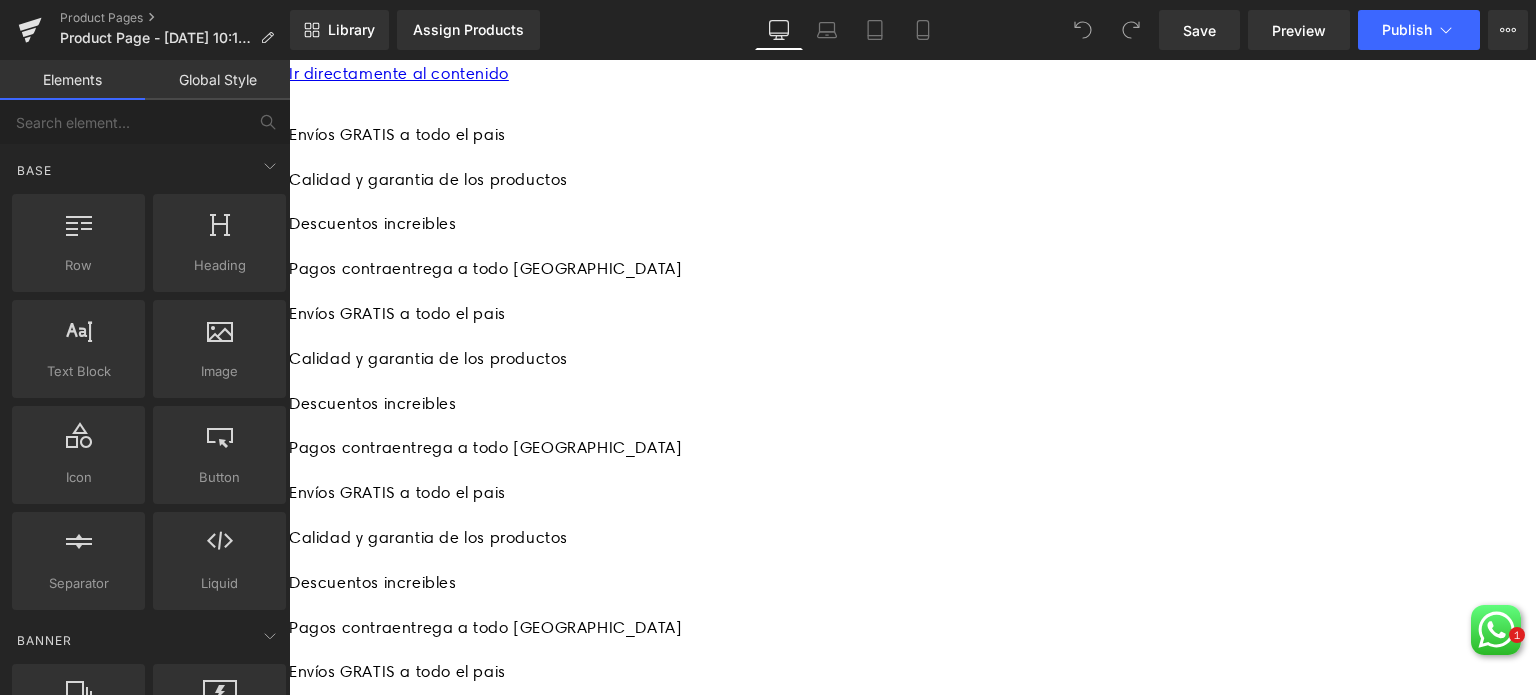 scroll, scrollTop: 0, scrollLeft: 0, axis: both 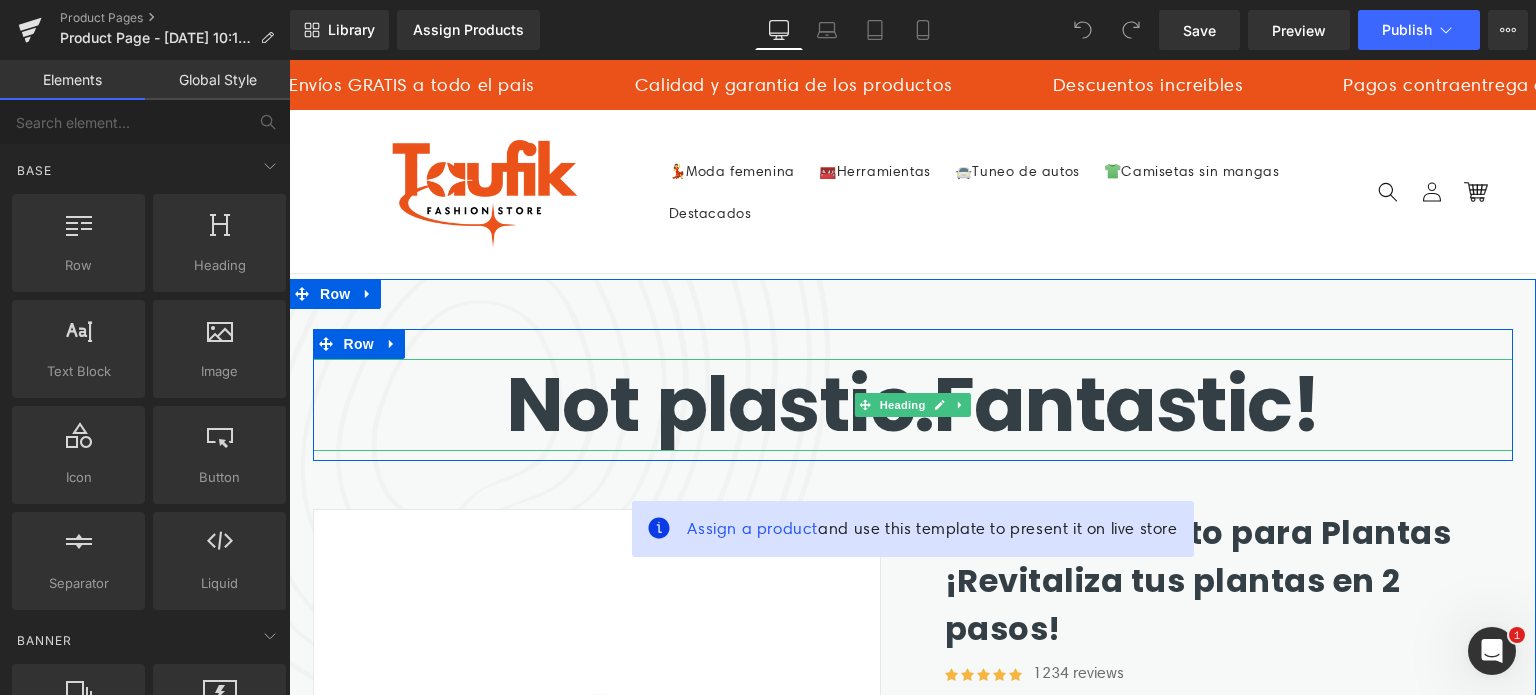 click on "Not plastic." at bounding box center (720, 404) 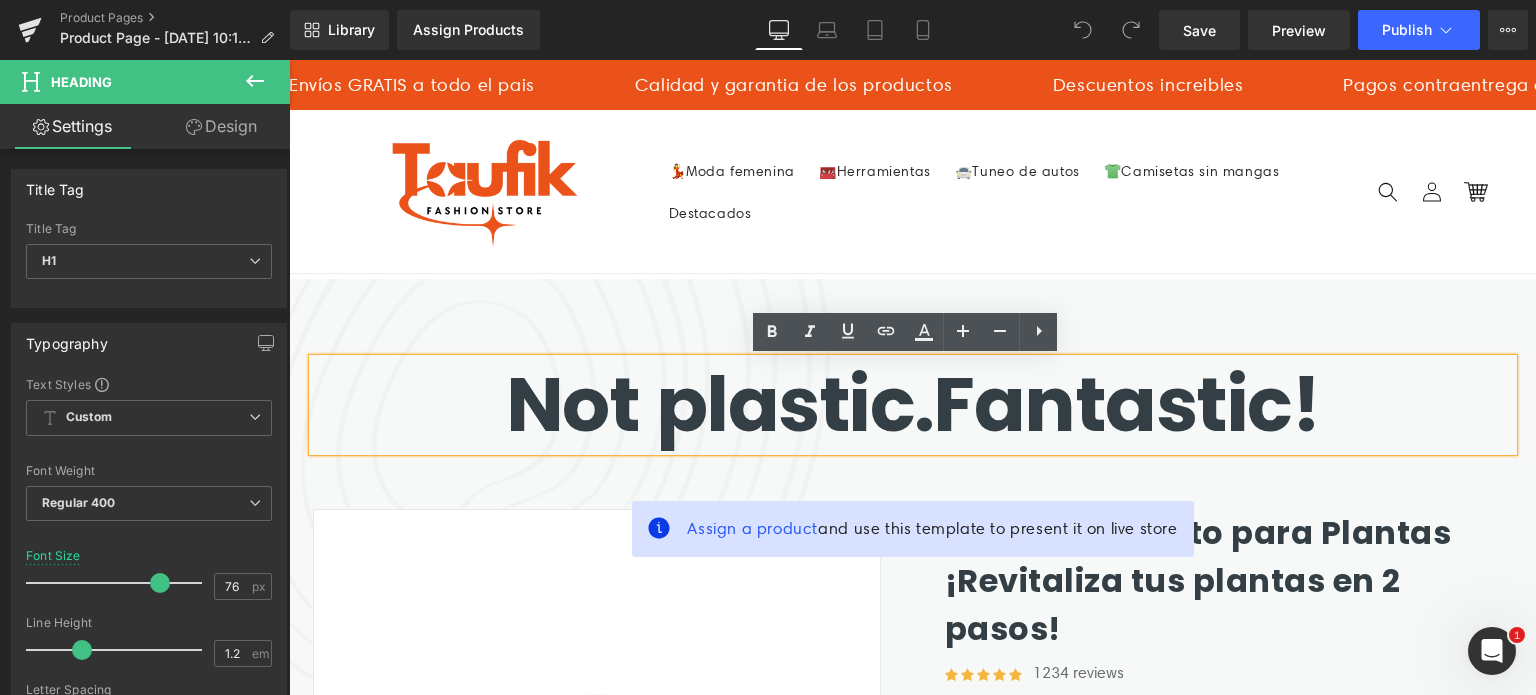 click on "Not plastic.  Fantastic! Heading         Row
Assign a product  and use this template to present it on live store
Sale Off
(P) Image
Row
Biotek: Alimento para Plantas ¡Revitaliza tus plantas en 2 pasos!
(P) Title" at bounding box center [912, 784] 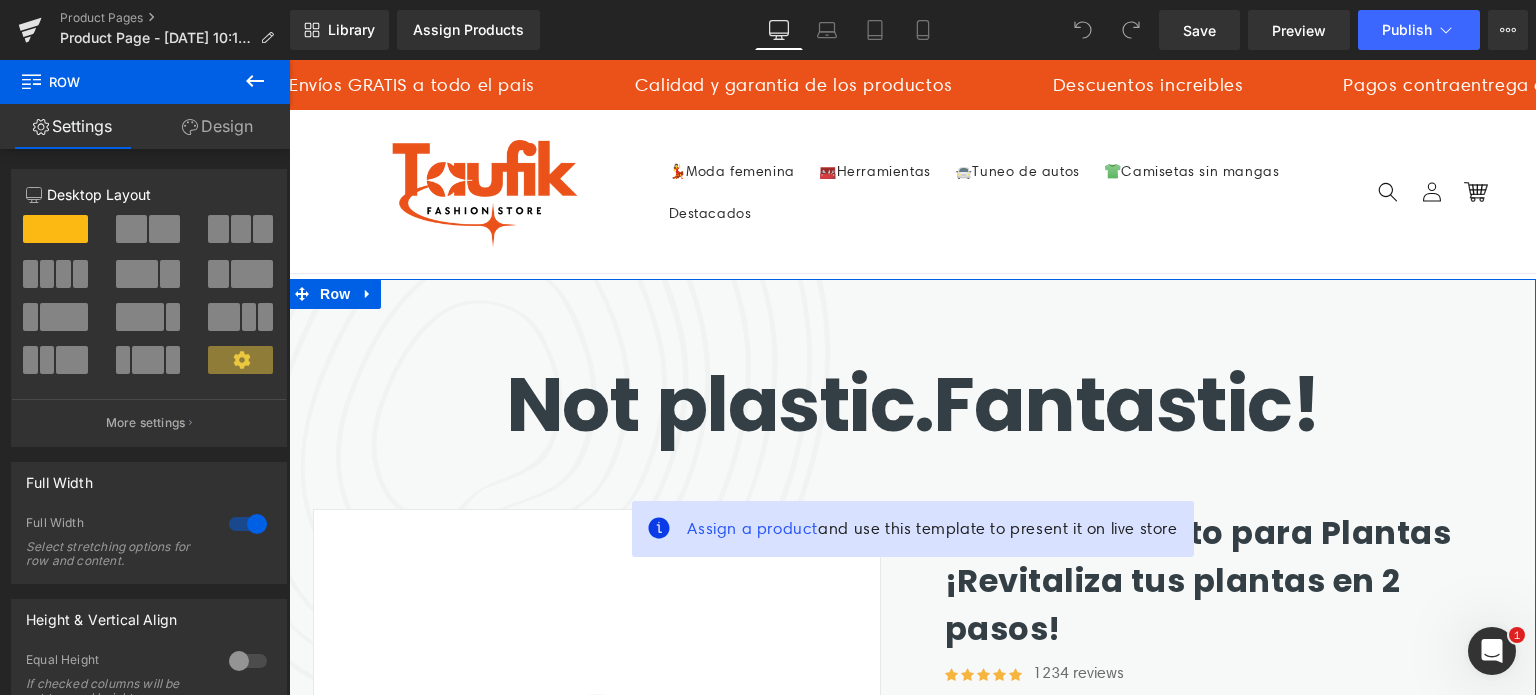 click on "Not plastic.  Fantastic! Heading         Row
Assign a product  and use this template to present it on live store
Sale Off
(P) Image
Row
Biotek: Alimento para Plantas ¡Revitaliza tus plantas en 2 pasos!
(P) Title" at bounding box center (912, 784) 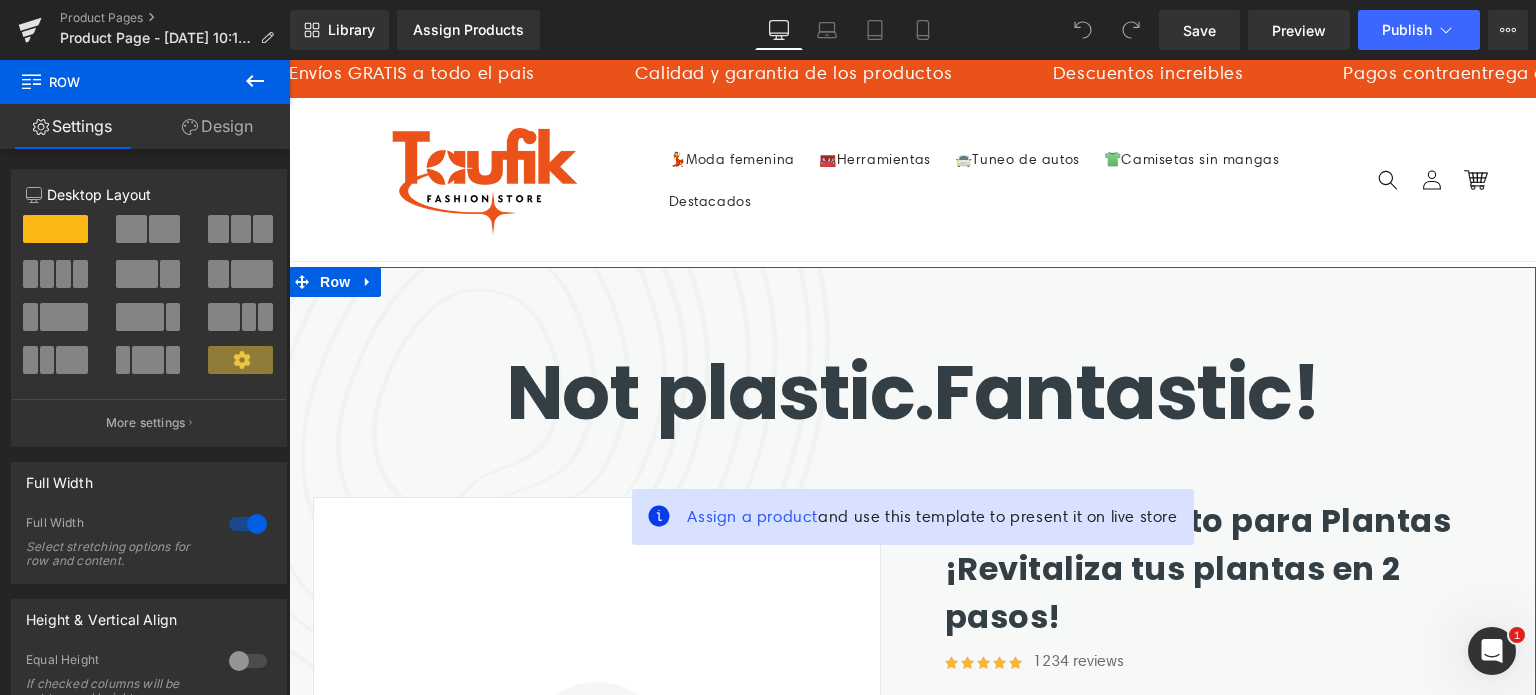 scroll, scrollTop: 0, scrollLeft: 0, axis: both 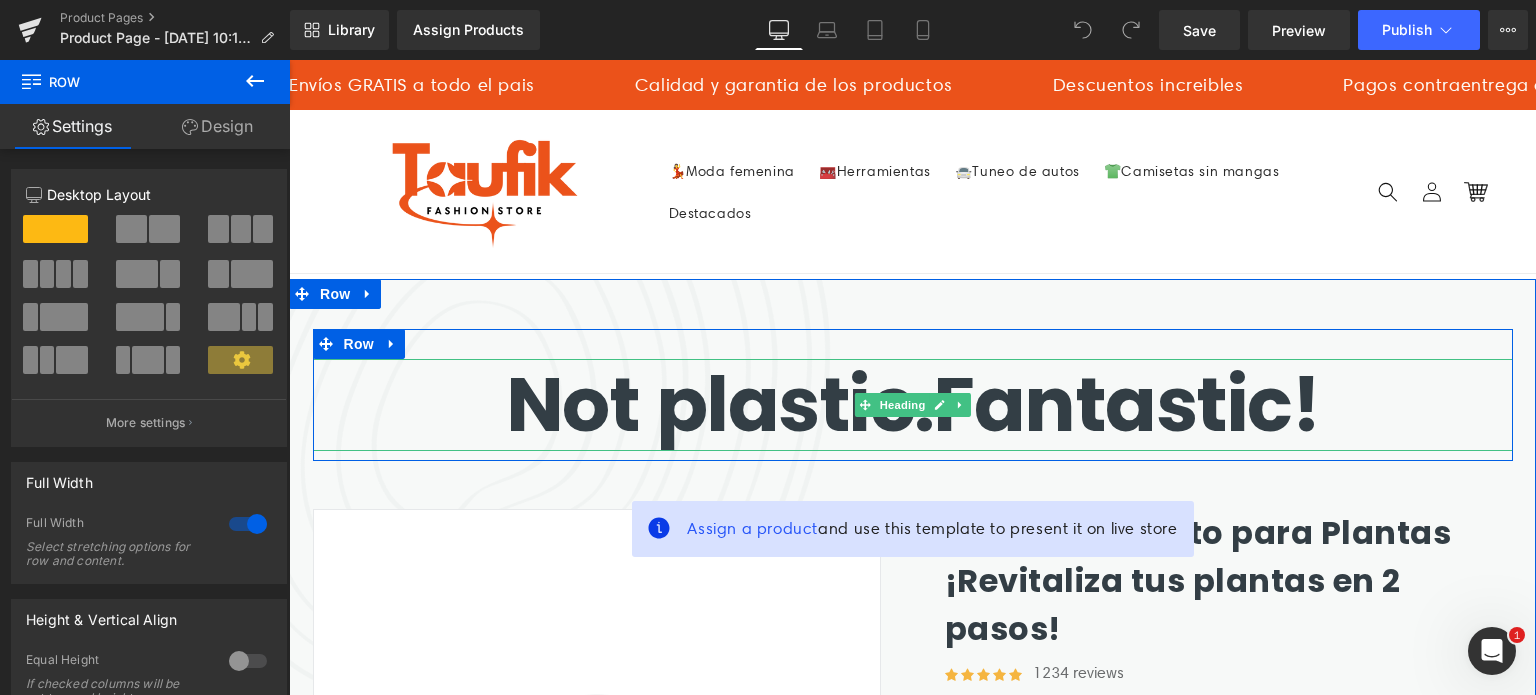 click on "Not plastic.  Fantastic!" at bounding box center (913, 404) 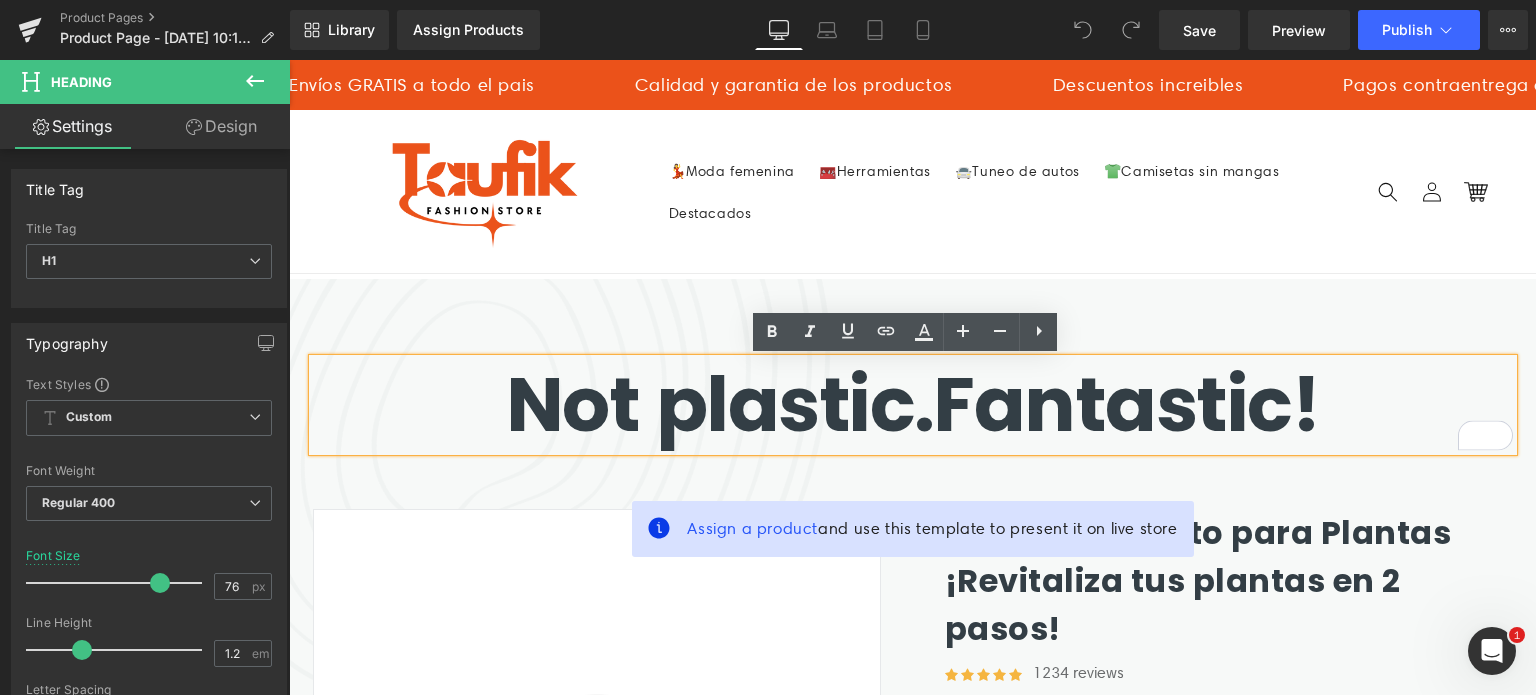 click on "Not plastic." at bounding box center (720, 404) 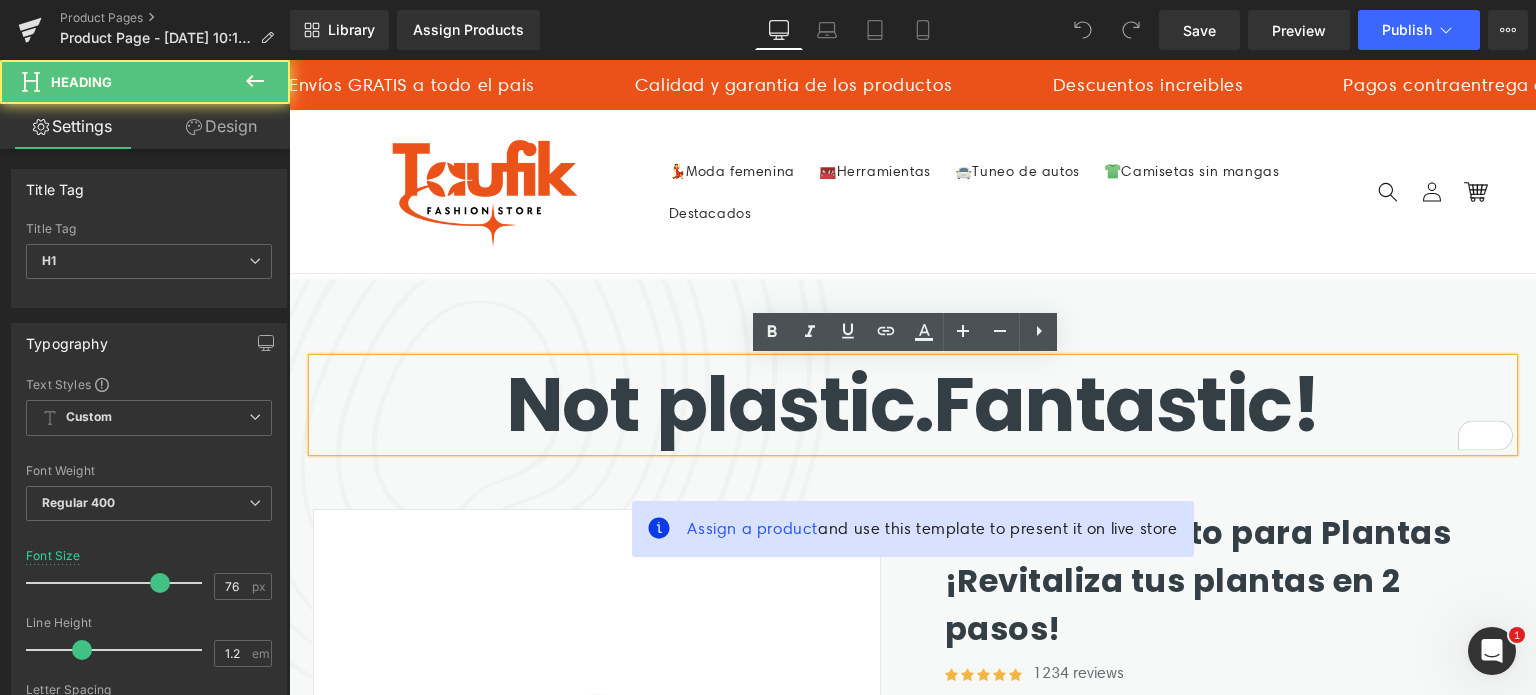 click on "Not plastic." at bounding box center (720, 404) 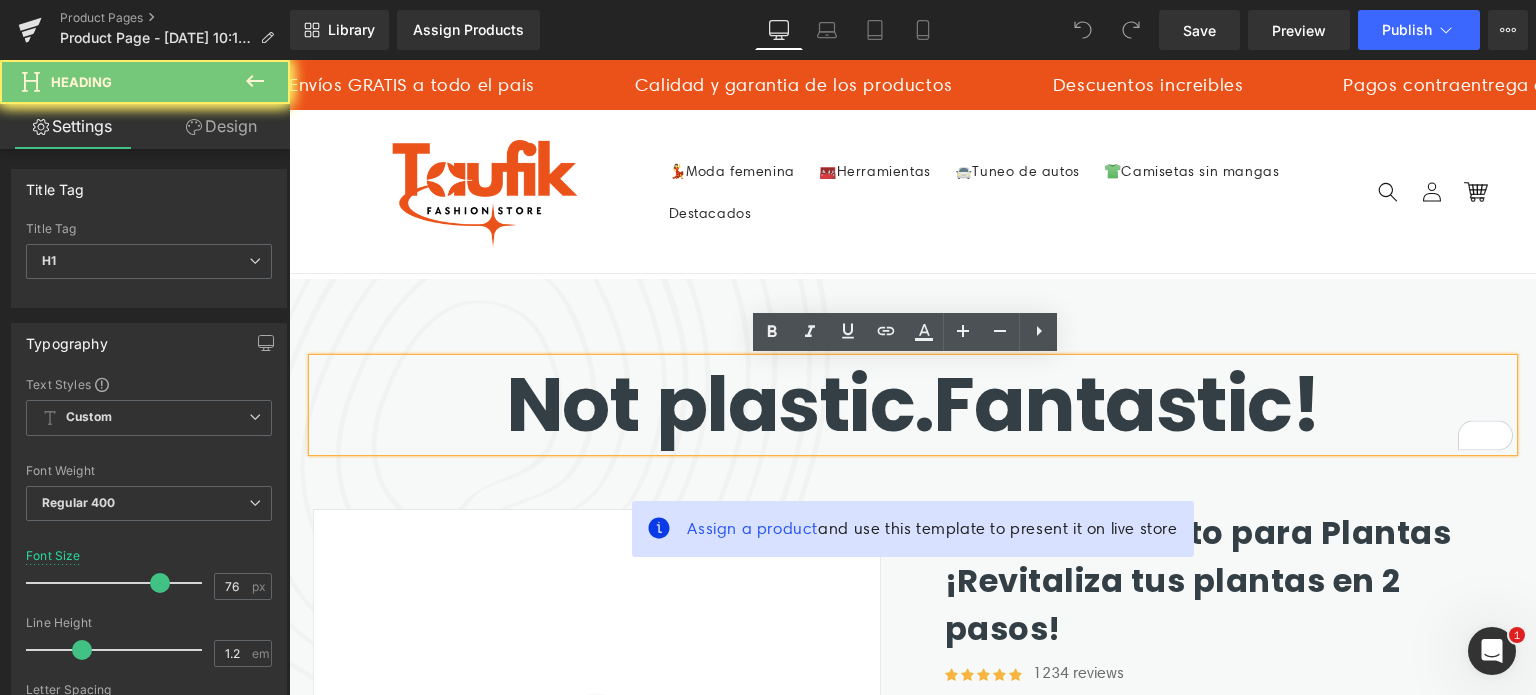 click on "Not plastic." at bounding box center [720, 404] 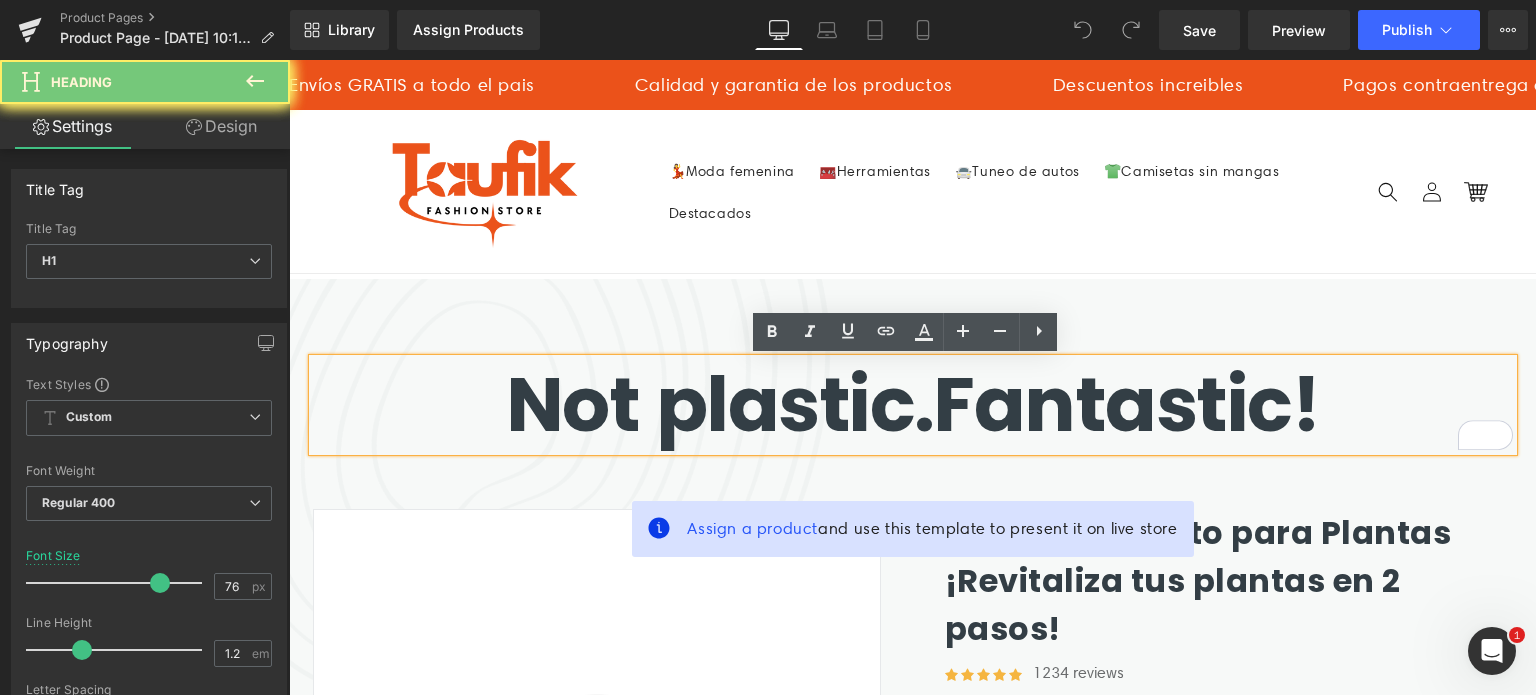 click on "Not plastic." at bounding box center (720, 404) 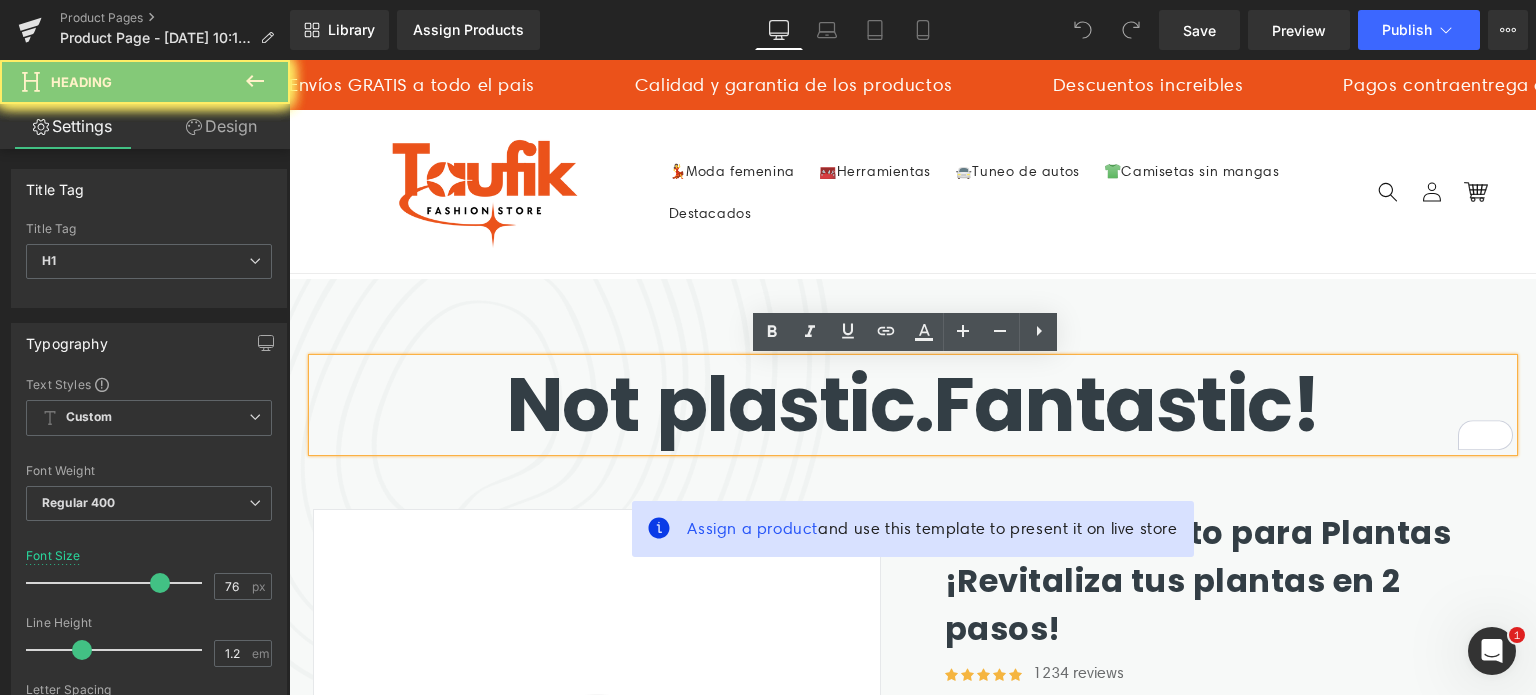 click on "Not plastic." at bounding box center [720, 404] 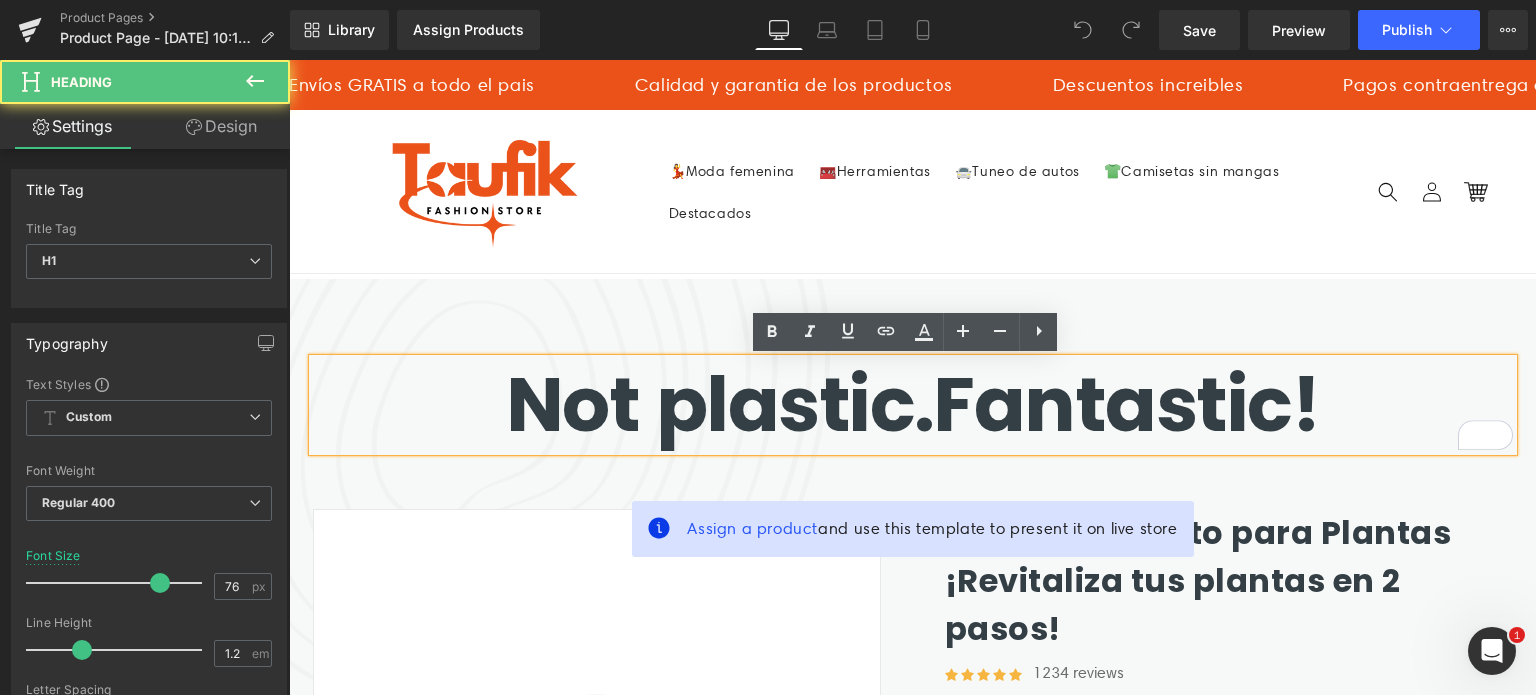 click on "Not plastic." at bounding box center [720, 404] 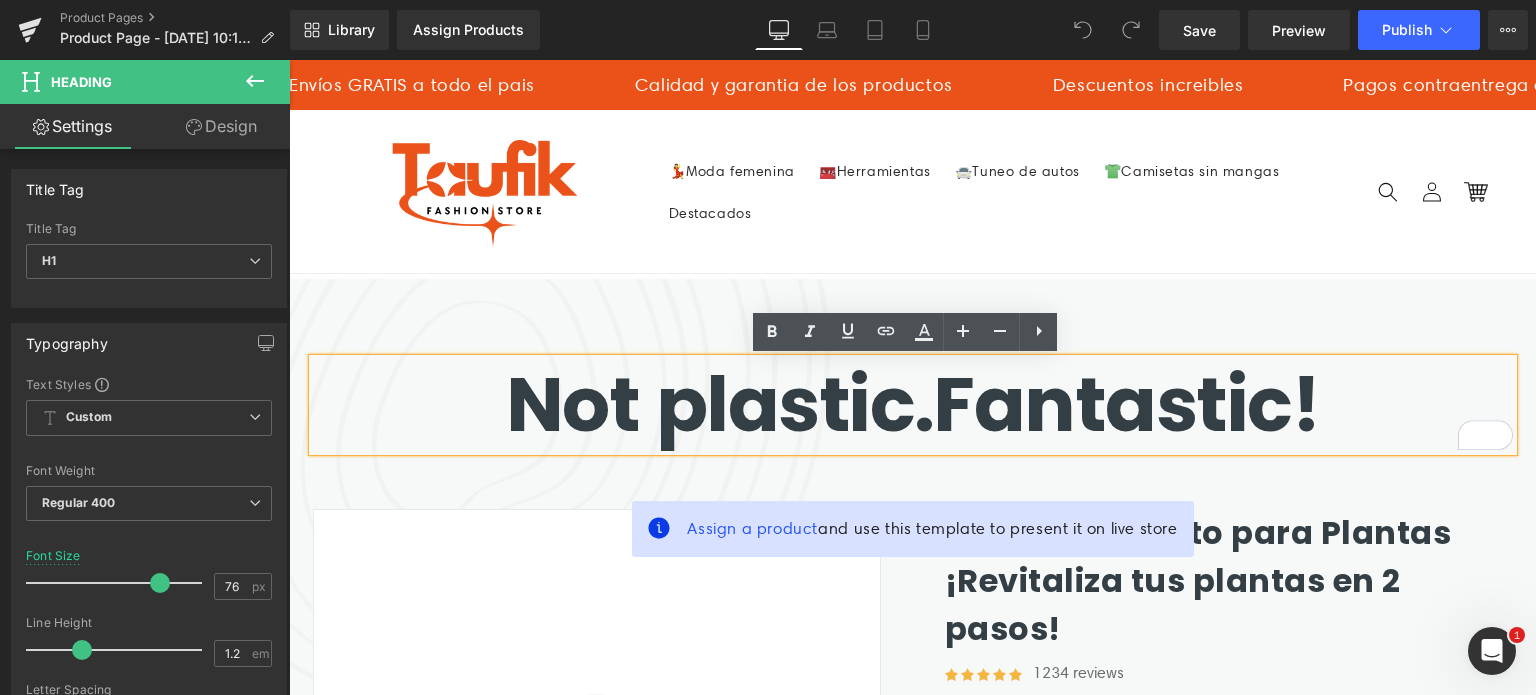 click on "Not plastic." at bounding box center (720, 404) 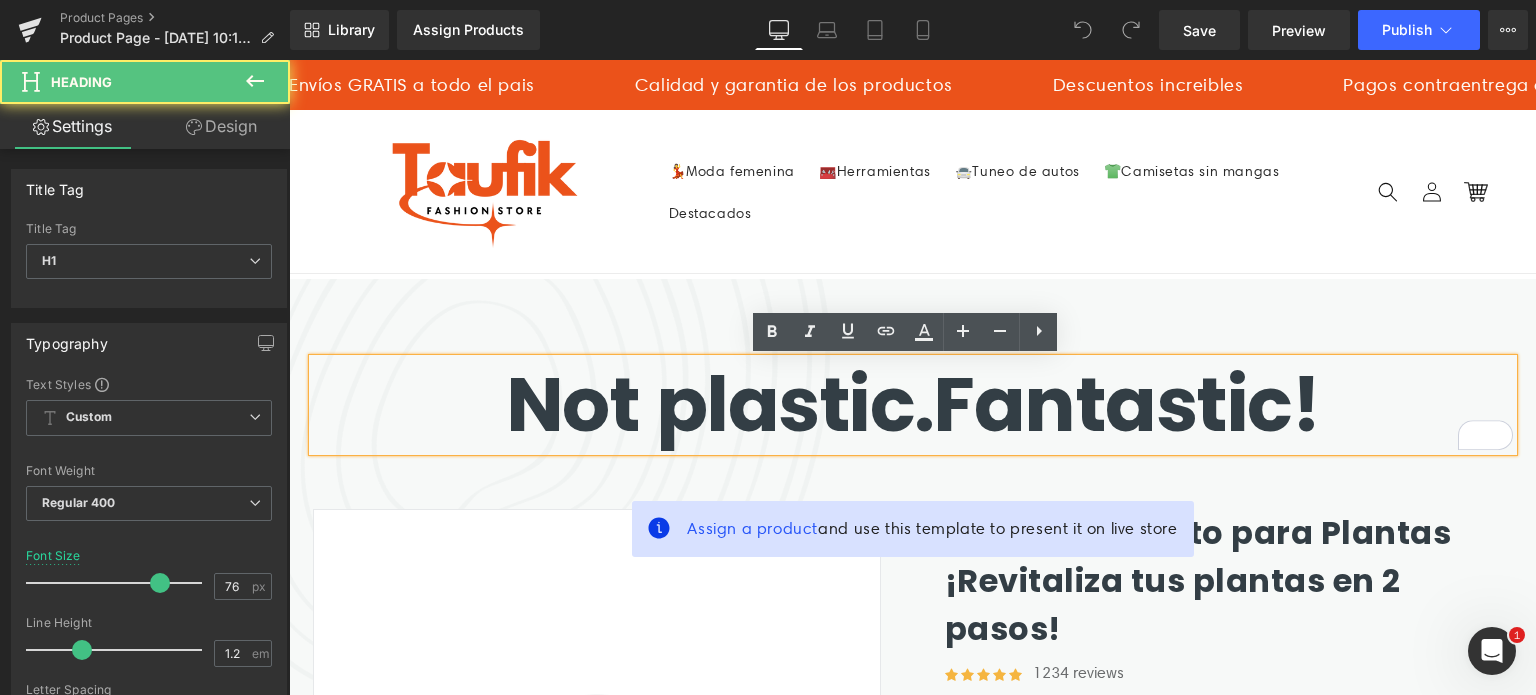 click on "Not plastic." at bounding box center [720, 404] 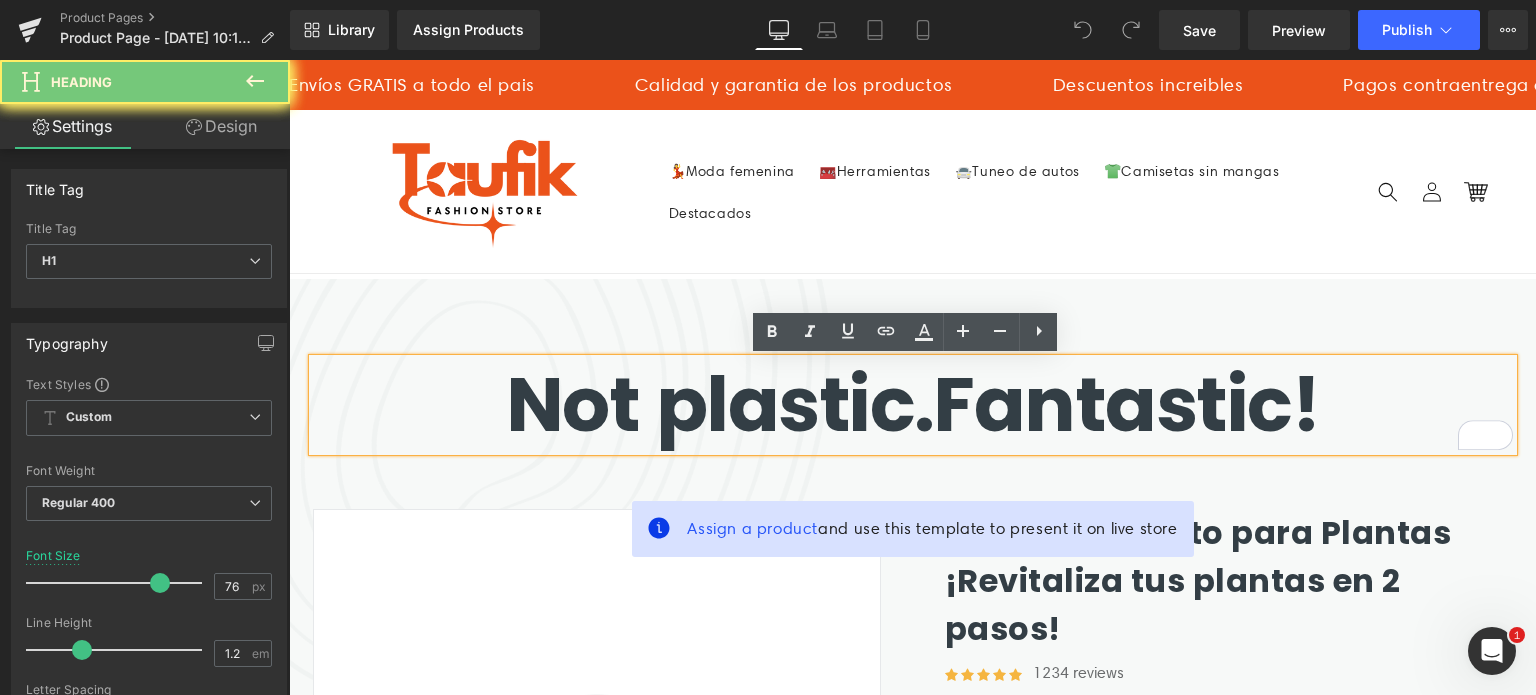 click on "Not plastic." at bounding box center (720, 404) 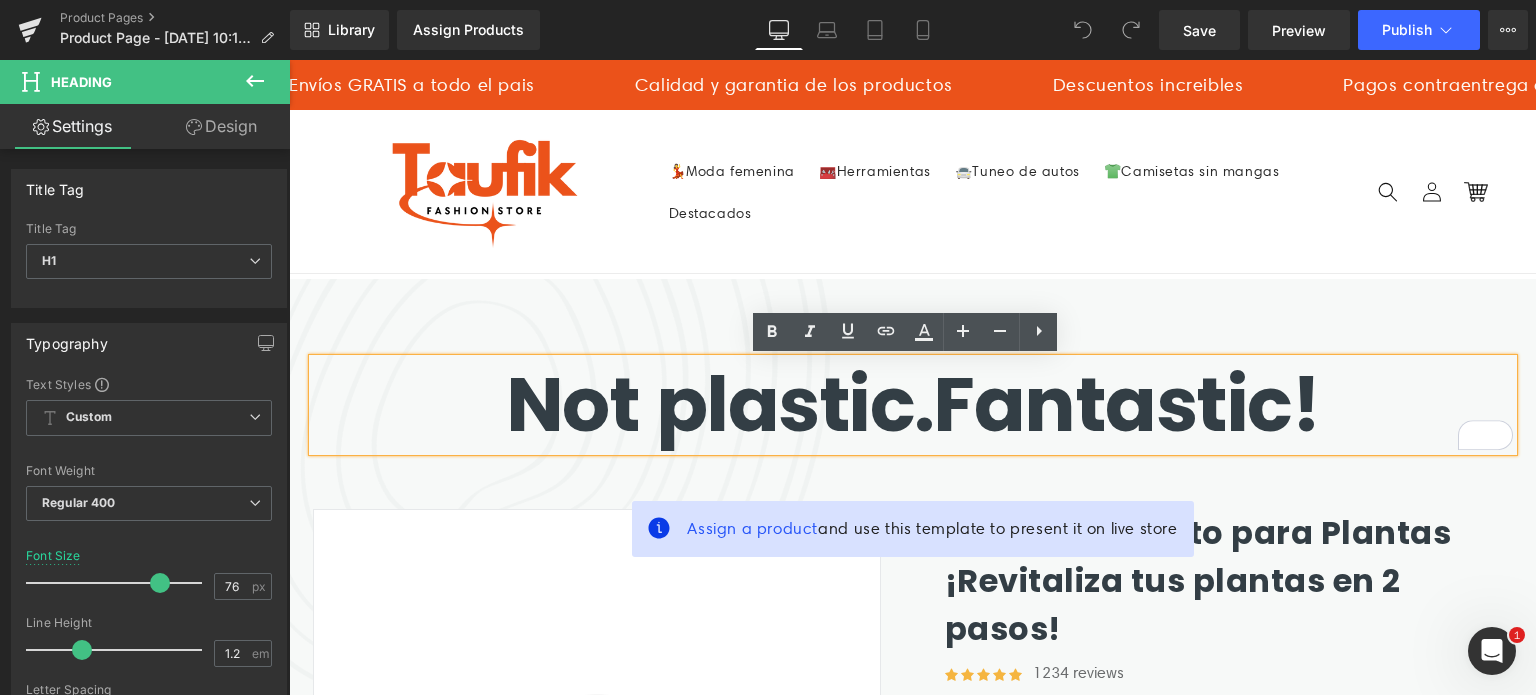 click on "Not plastic." at bounding box center (720, 404) 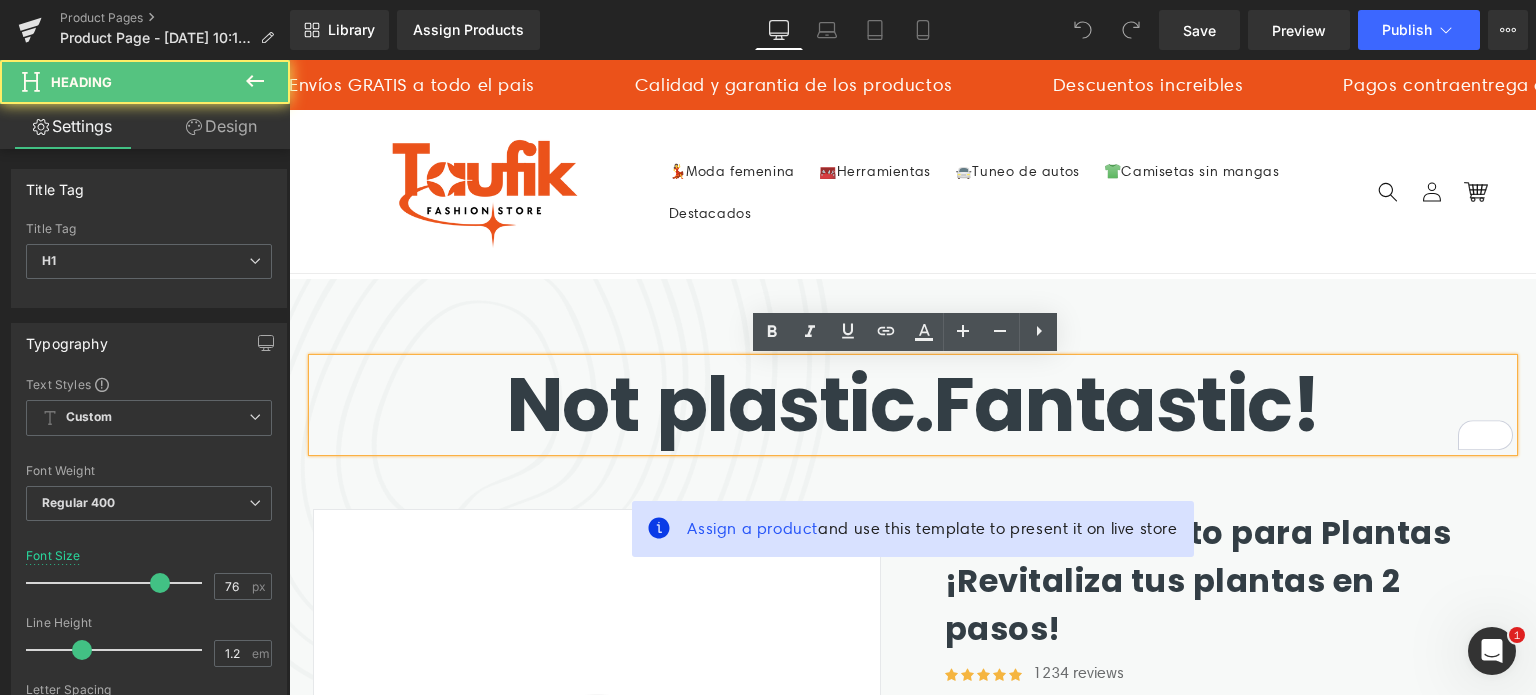 click on "Not plastic." at bounding box center [720, 404] 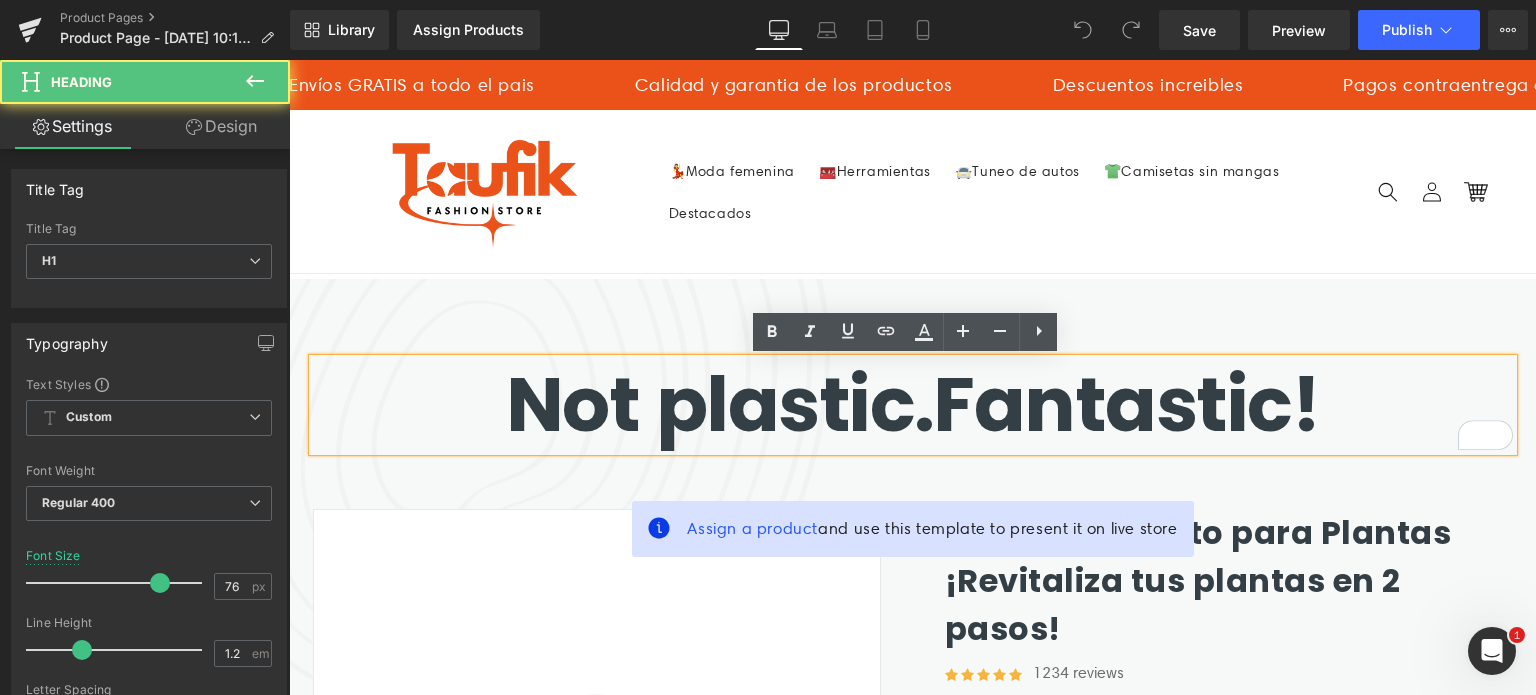 click on "Not plastic." at bounding box center [720, 404] 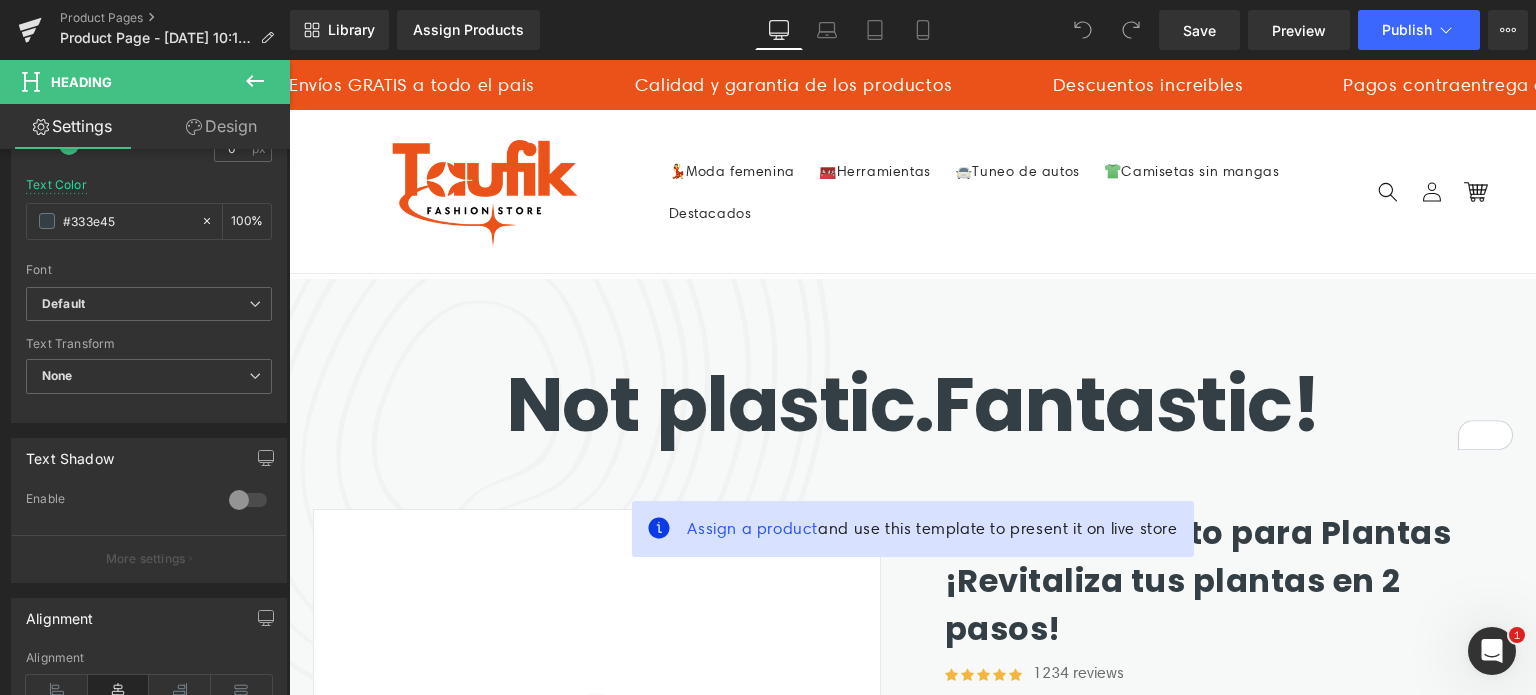 scroll, scrollTop: 568, scrollLeft: 0, axis: vertical 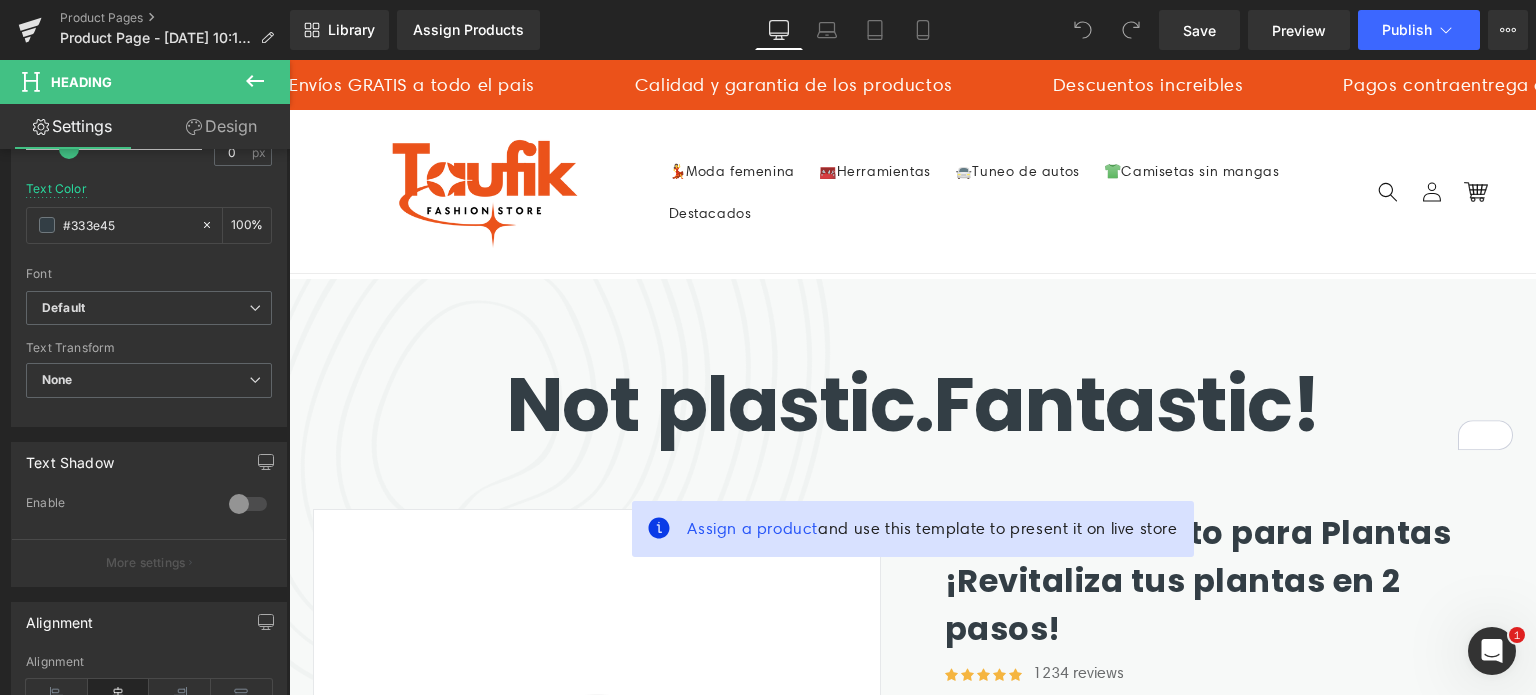 click on "Ir directamente al contenido
Envíos GRATIS a todo el pais
Calidad y garantia de los productos
Descuentos increibles
Pagos contraentrega a todo [GEOGRAPHIC_DATA]
Envíos GRATIS a todo el pais
Calidad y garantia de los productos
Descuentos increibles
Pagos contraentrega a todo [GEOGRAPHIC_DATA]
Envíos GRATIS a todo el pais" at bounding box center (912, 3967) 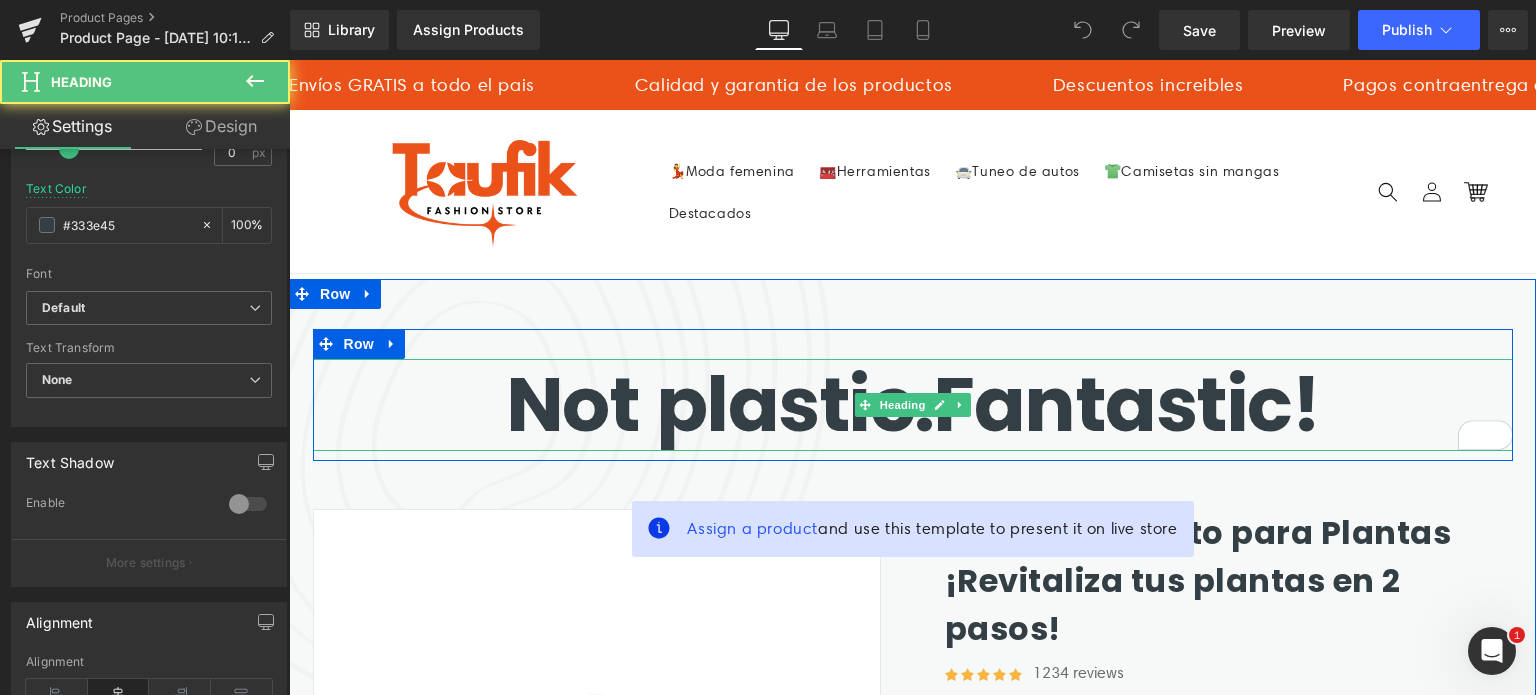 click on "Not plastic.  Fantastic!" at bounding box center (913, 404) 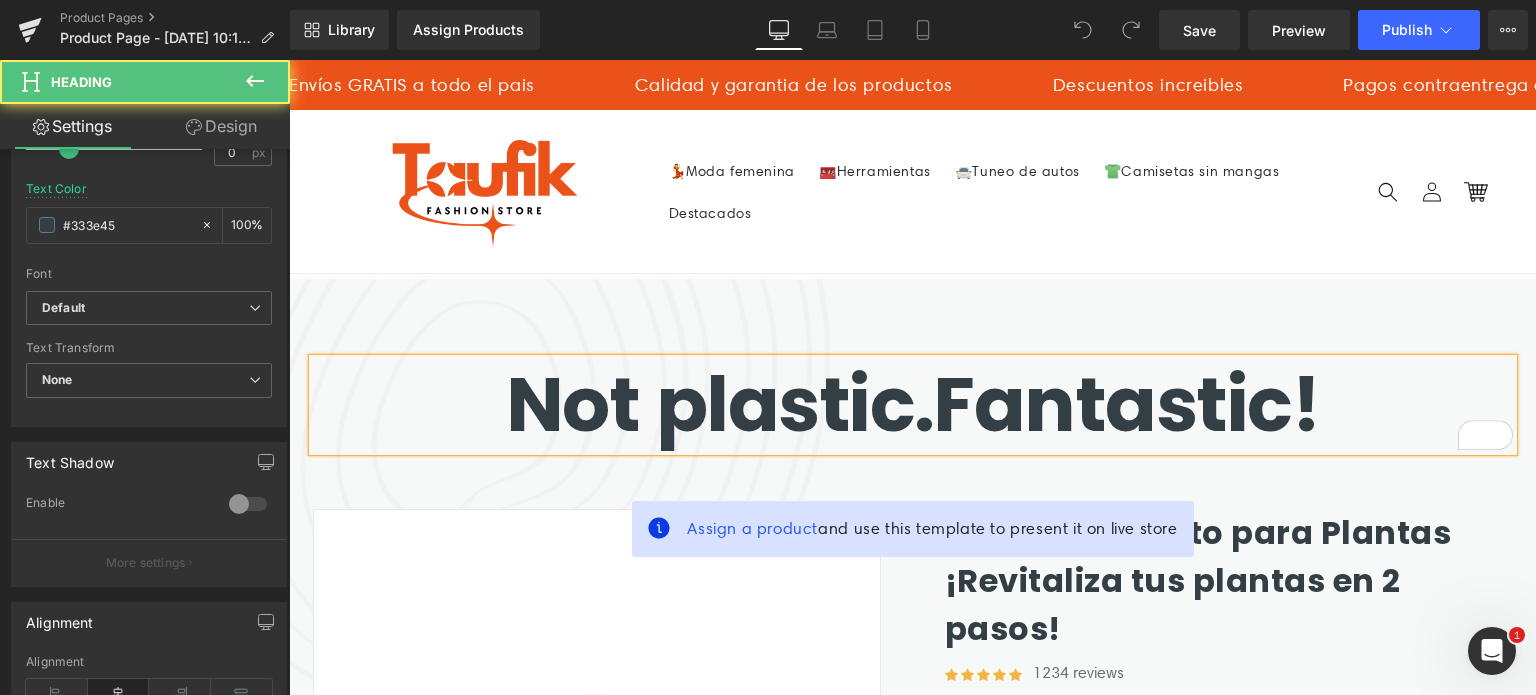 click on "Not plastic.  Fantastic!" at bounding box center (913, 404) 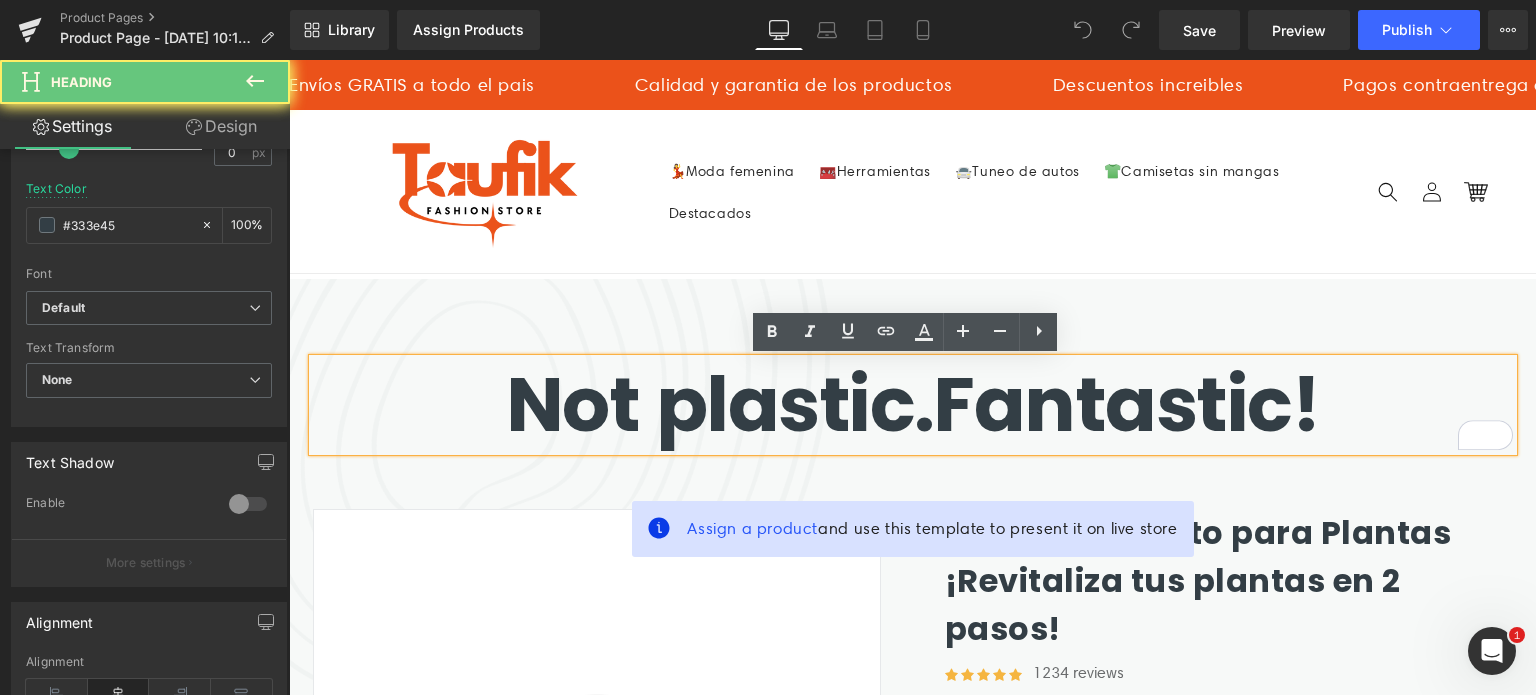 click on "Not plastic.  Fantastic!" at bounding box center [913, 404] 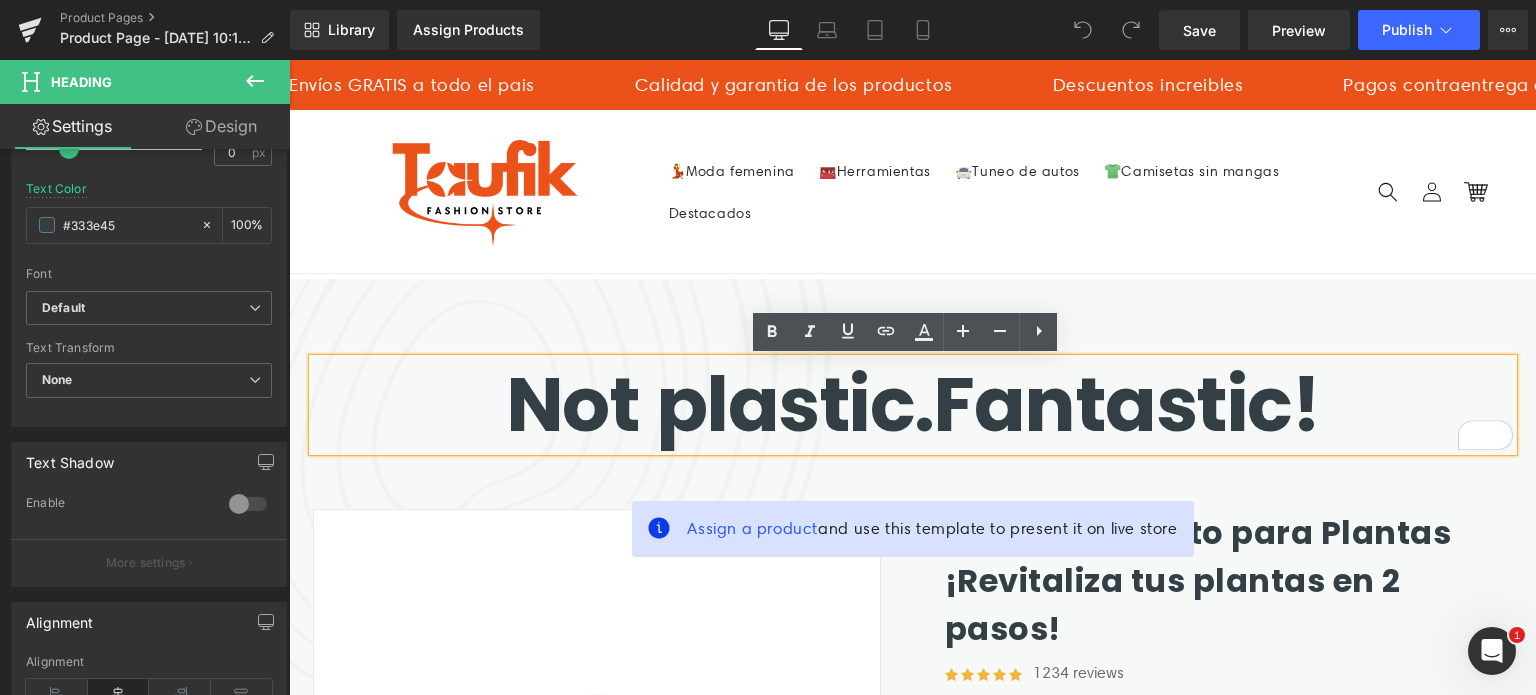 click on "Not plastic.  Fantastic!" at bounding box center [913, 404] 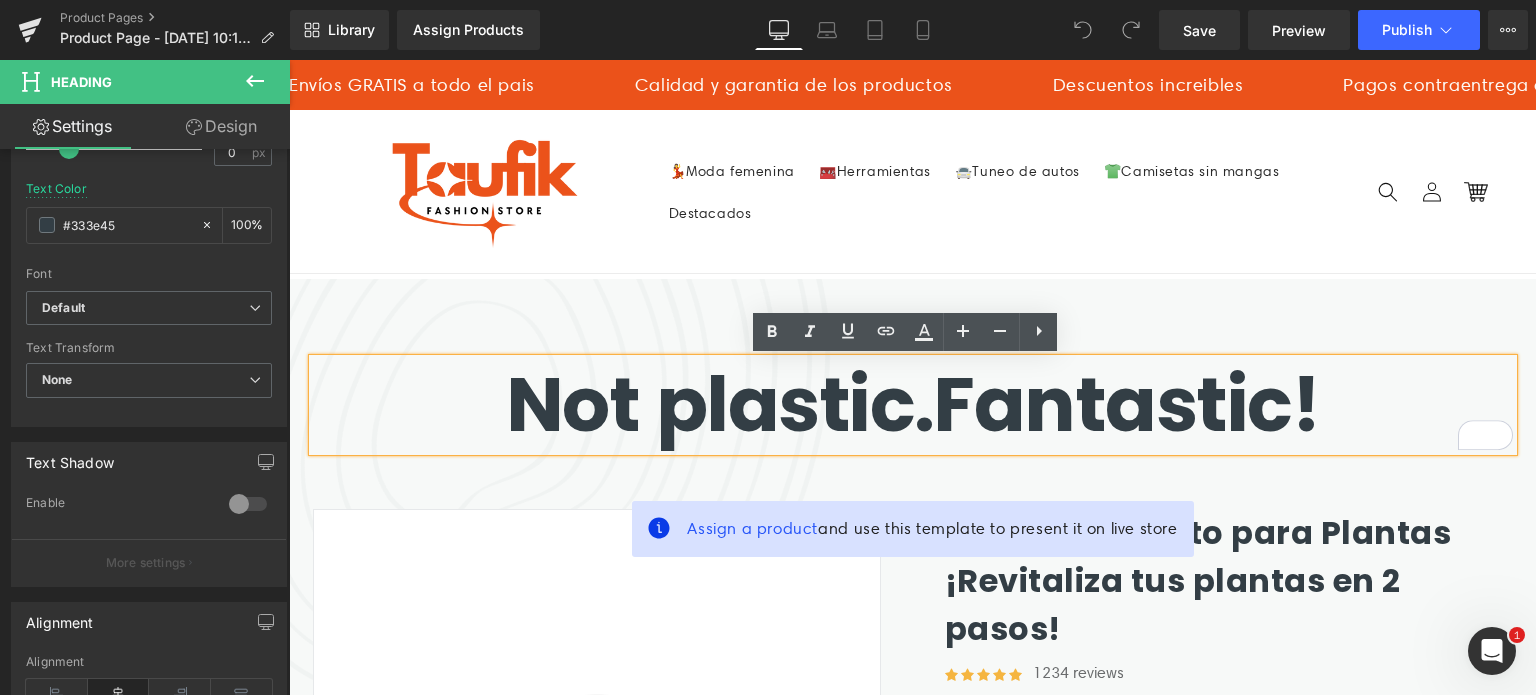 drag, startPoint x: 1244, startPoint y: 407, endPoint x: 679, endPoint y: 411, distance: 565.01416 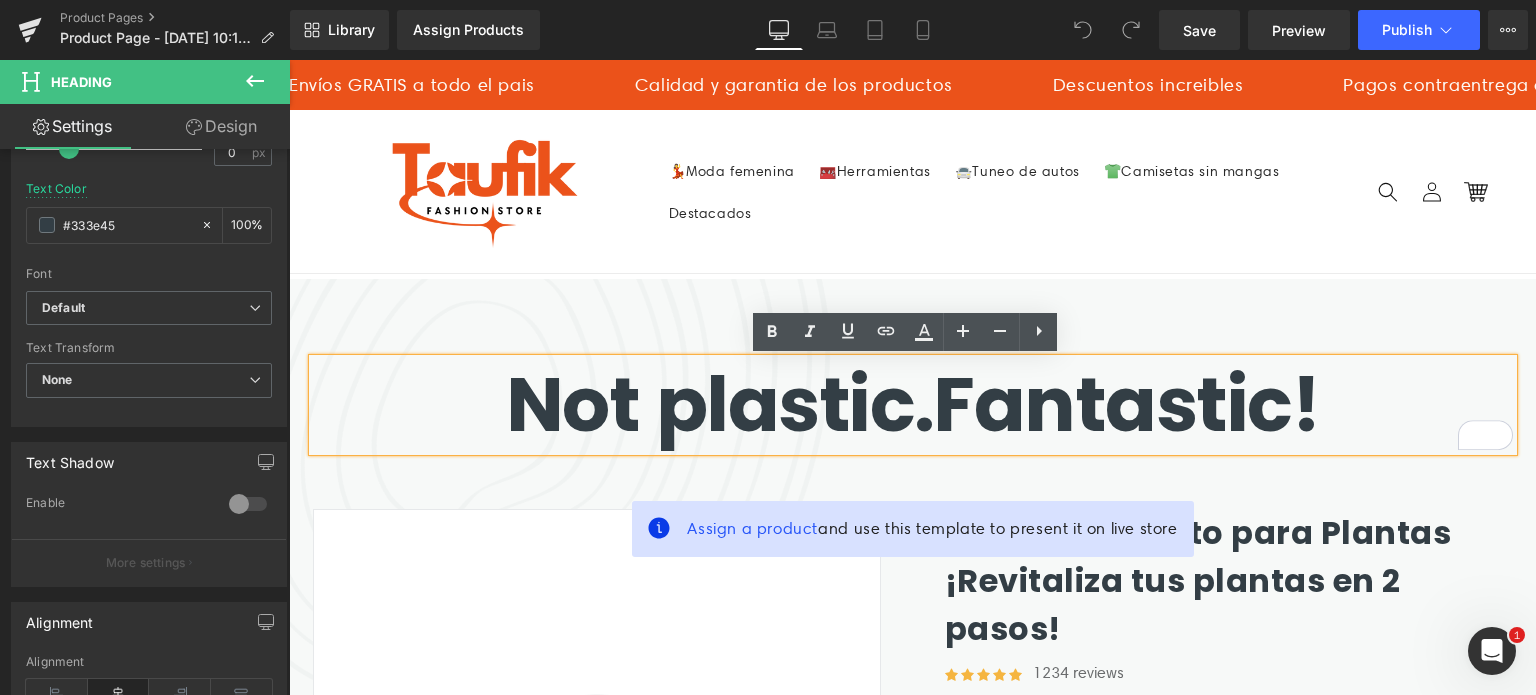 click on "Not plastic.  Fantastic!" at bounding box center [913, 404] 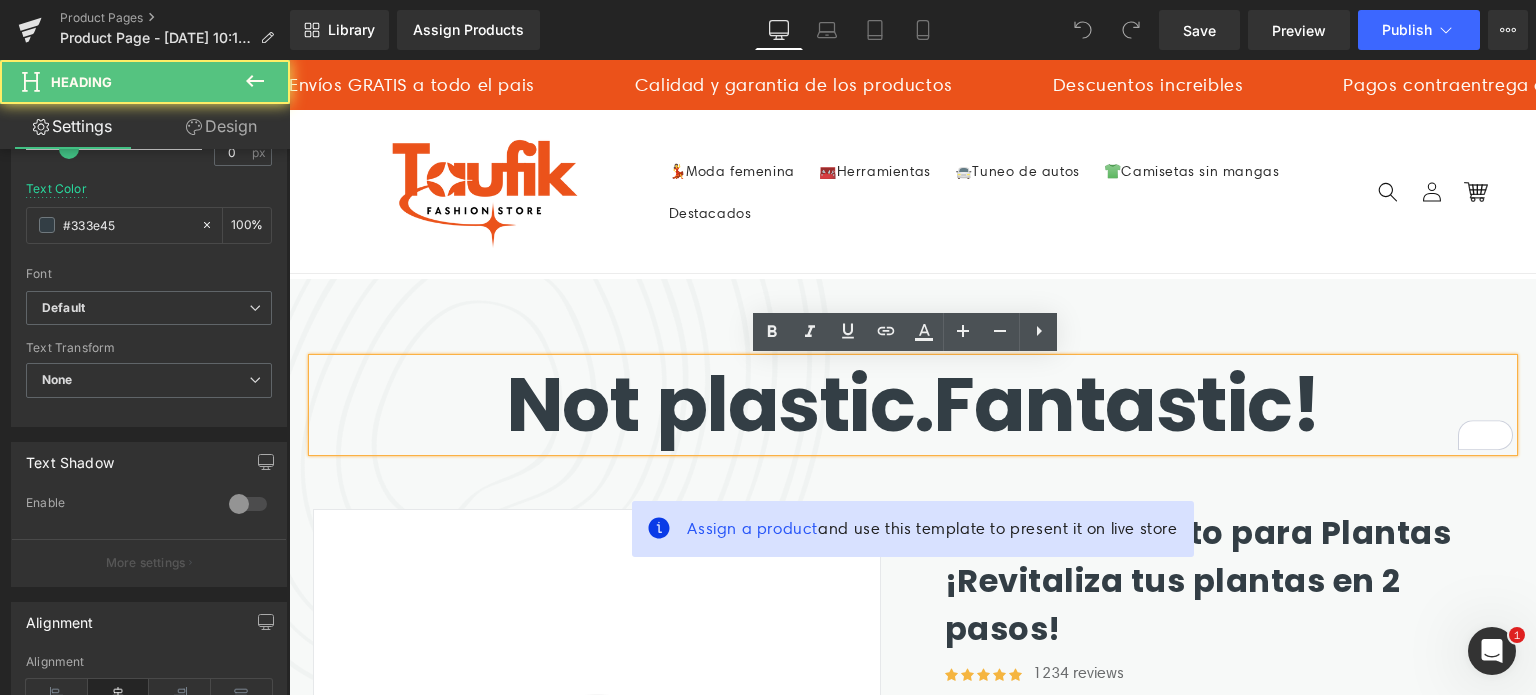 click on "Not plastic." at bounding box center (720, 404) 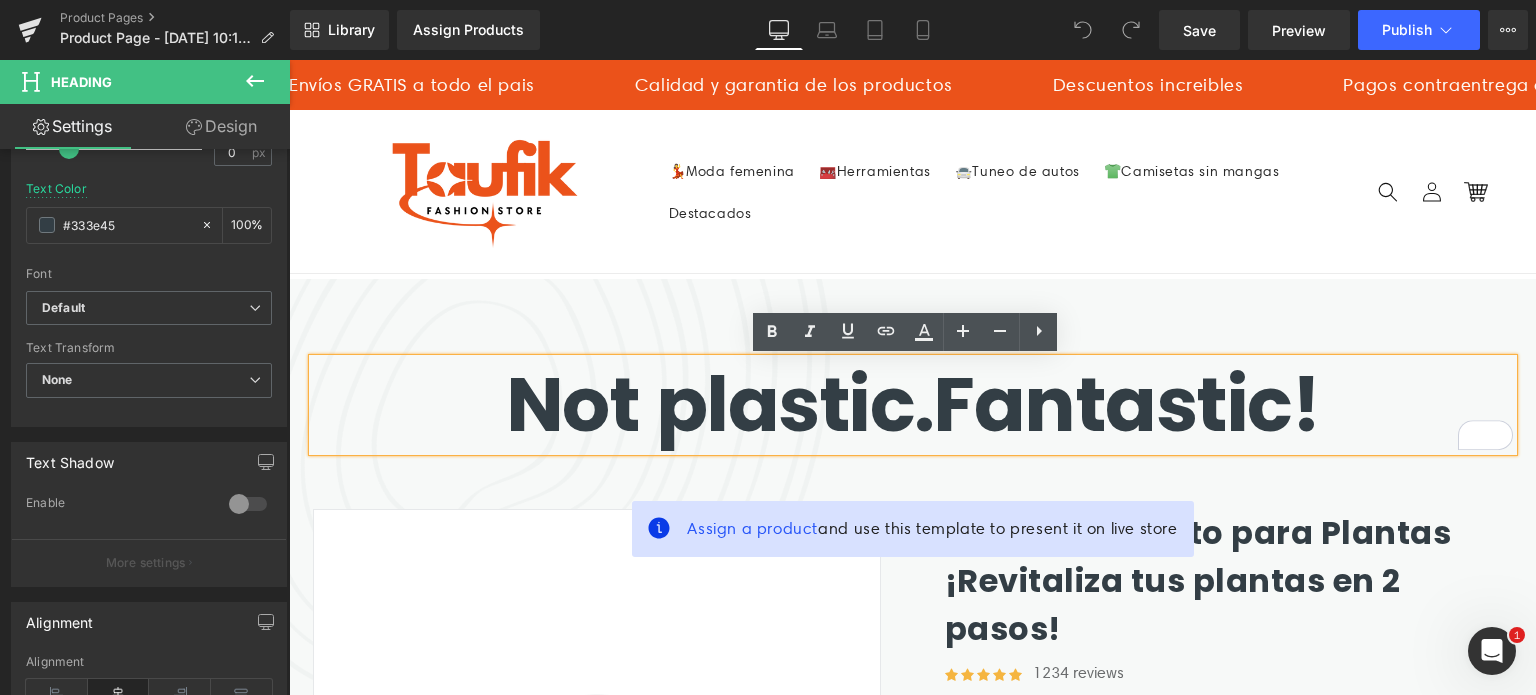 drag, startPoint x: 651, startPoint y: 402, endPoint x: 988, endPoint y: 403, distance: 337.0015 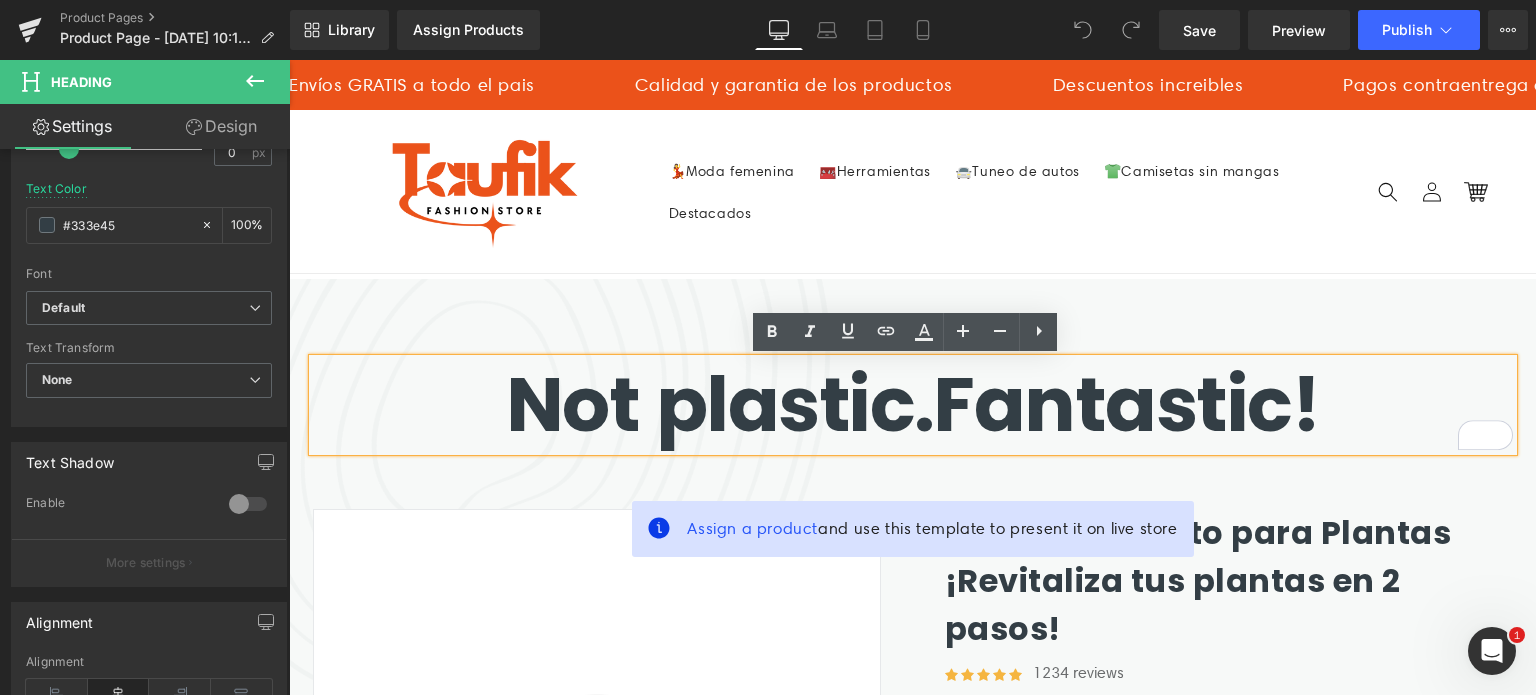 click on "Not plastic.  Fantastic!" at bounding box center [913, 404] 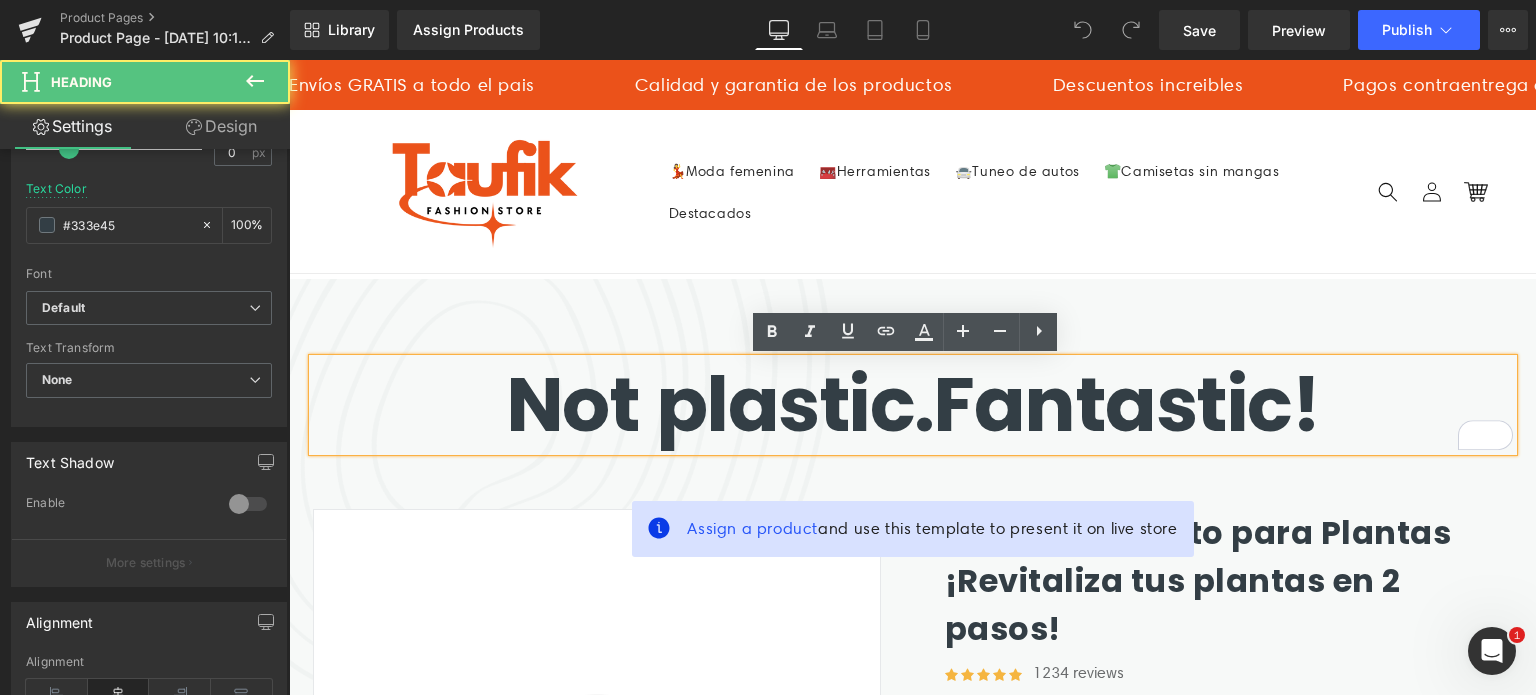 click on "Not plastic.  Fantastic!" at bounding box center (913, 404) 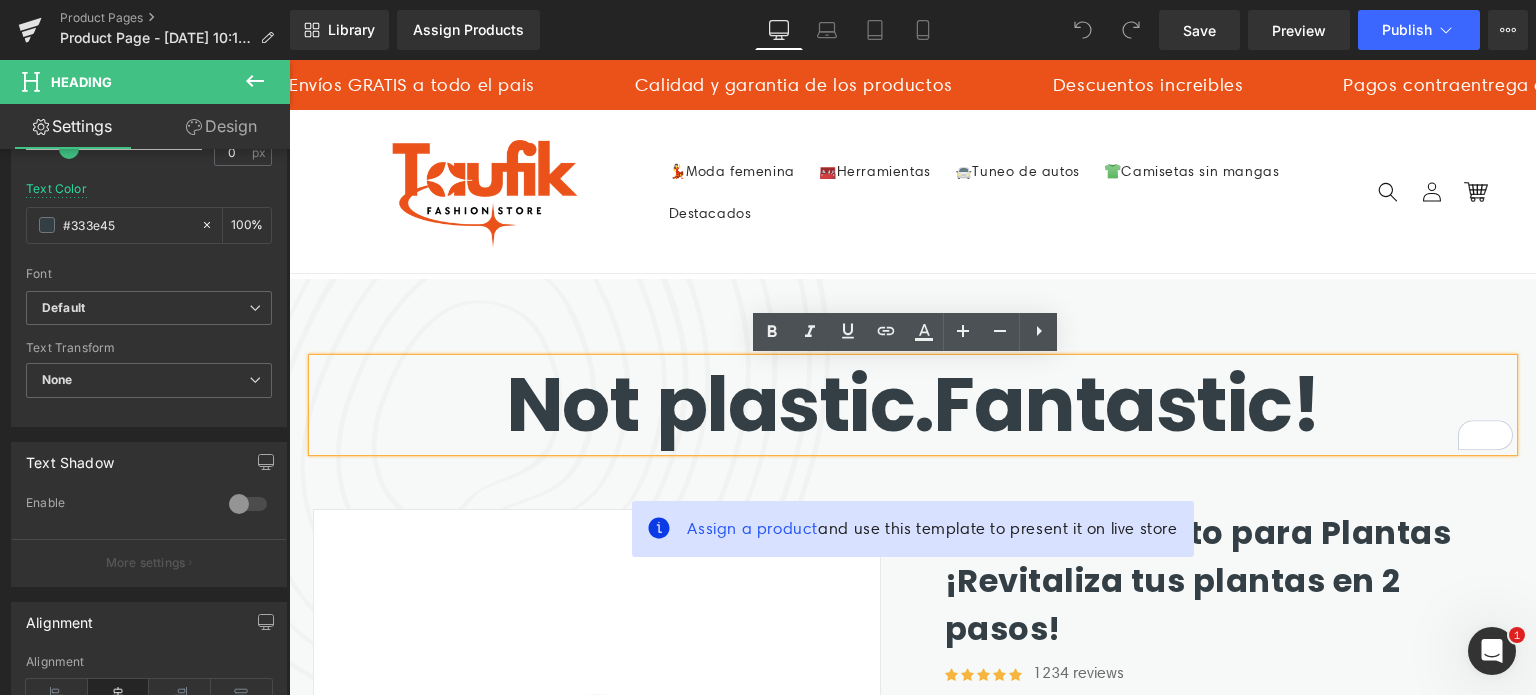 click on "Not plastic.  Fantastic!" at bounding box center [913, 404] 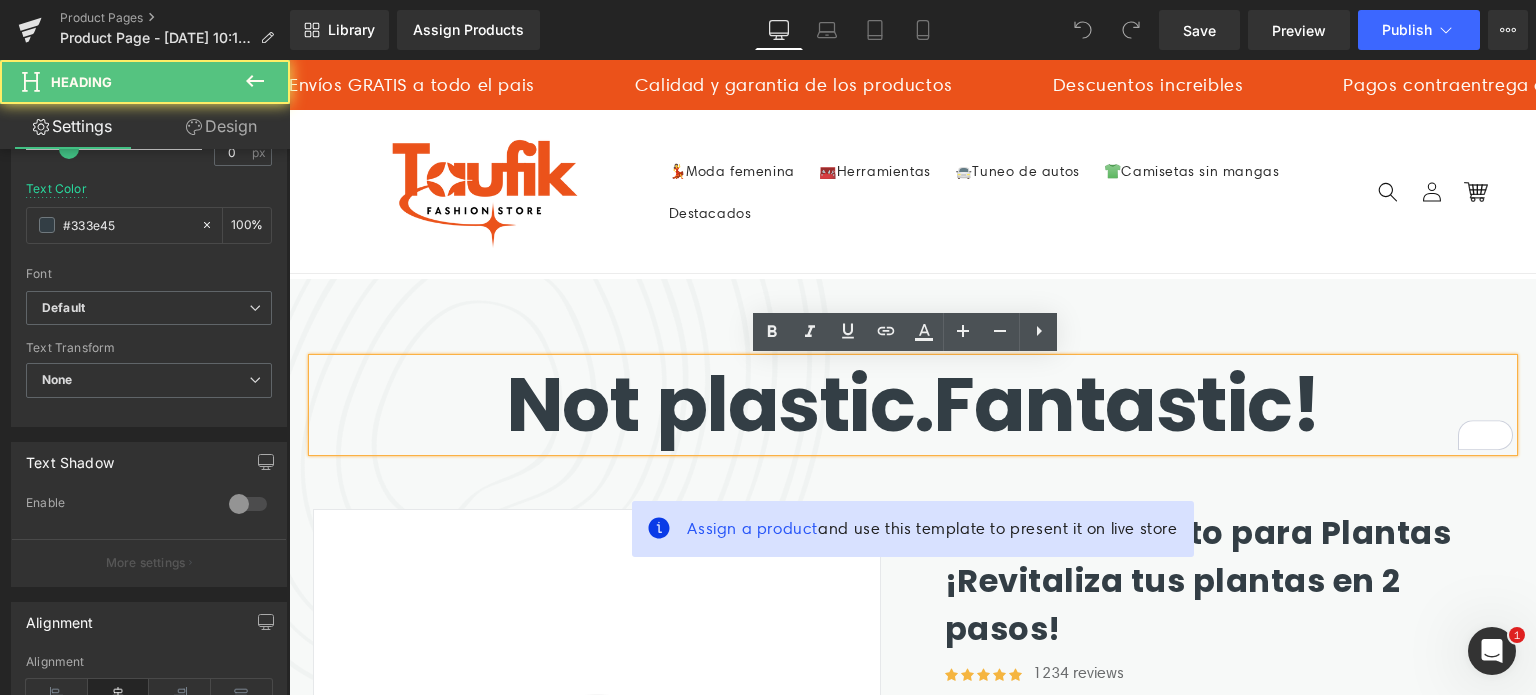 click on "Not plastic.  Fantastic!" at bounding box center [913, 404] 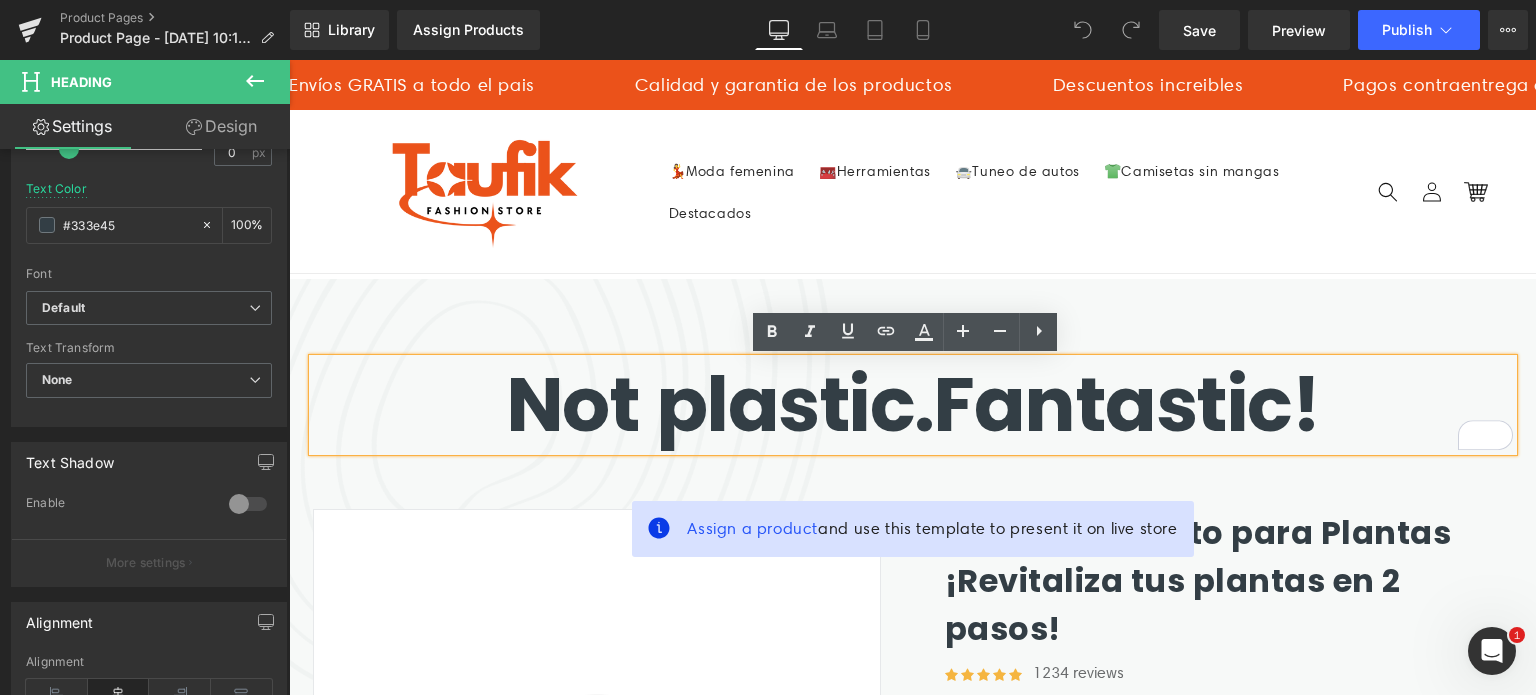 drag, startPoint x: 988, startPoint y: 403, endPoint x: 648, endPoint y: 106, distance: 451.4521 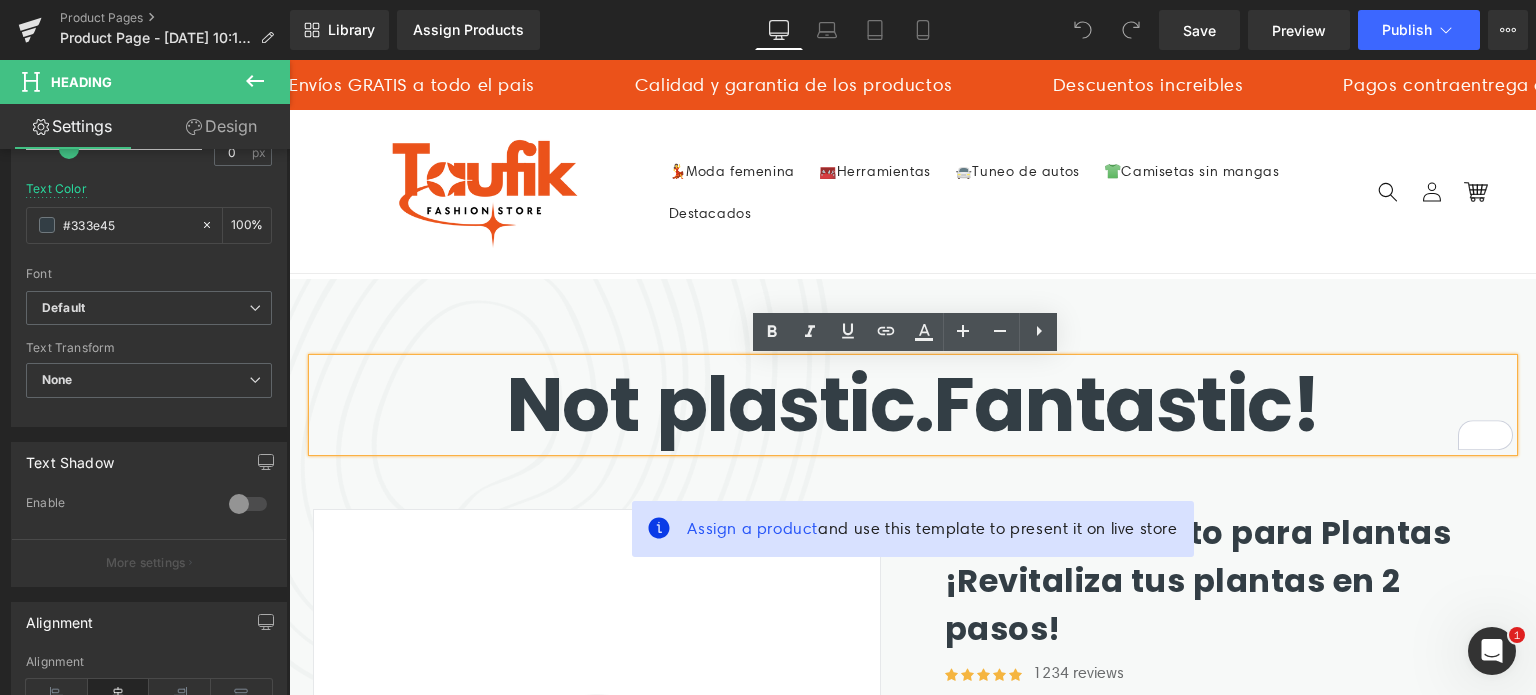 click on "Not plastic.  Fantastic!" at bounding box center (913, 404) 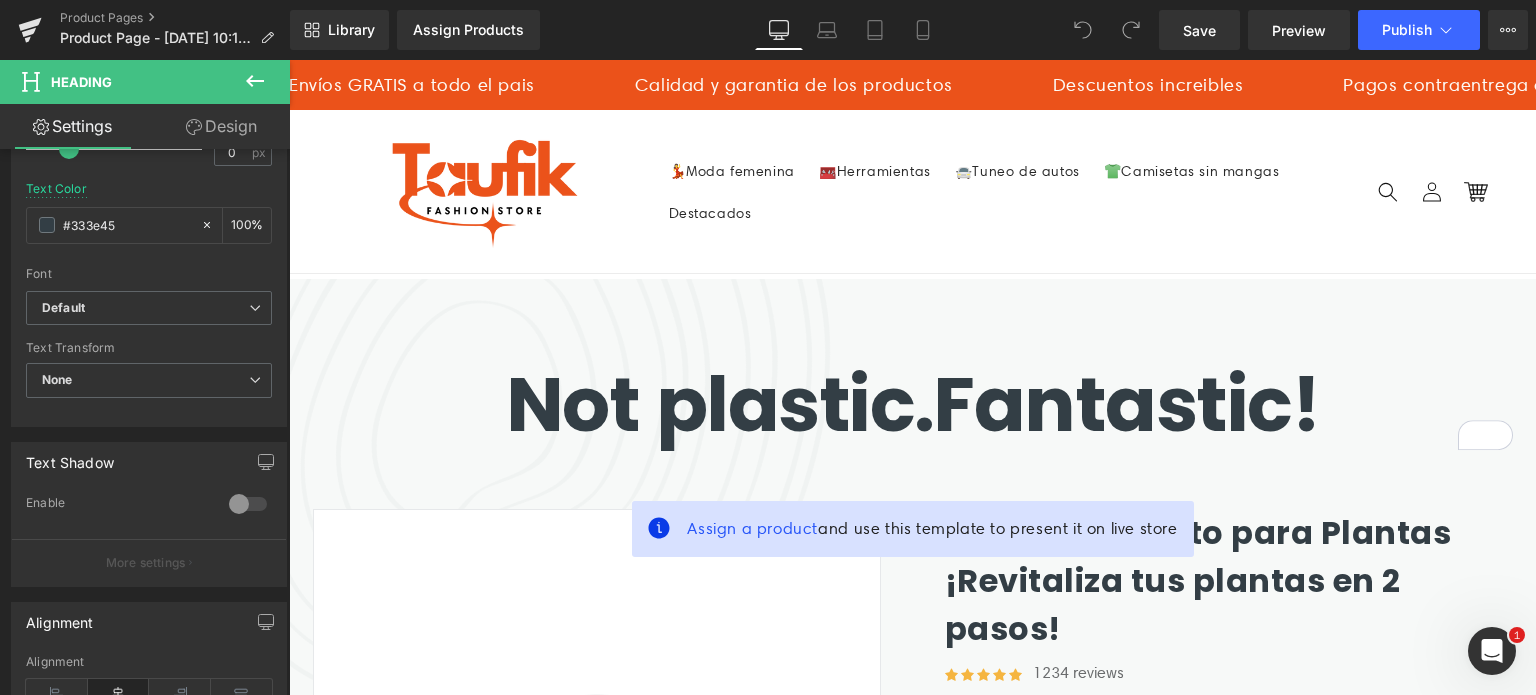 click on "Heading" at bounding box center (81, 82) 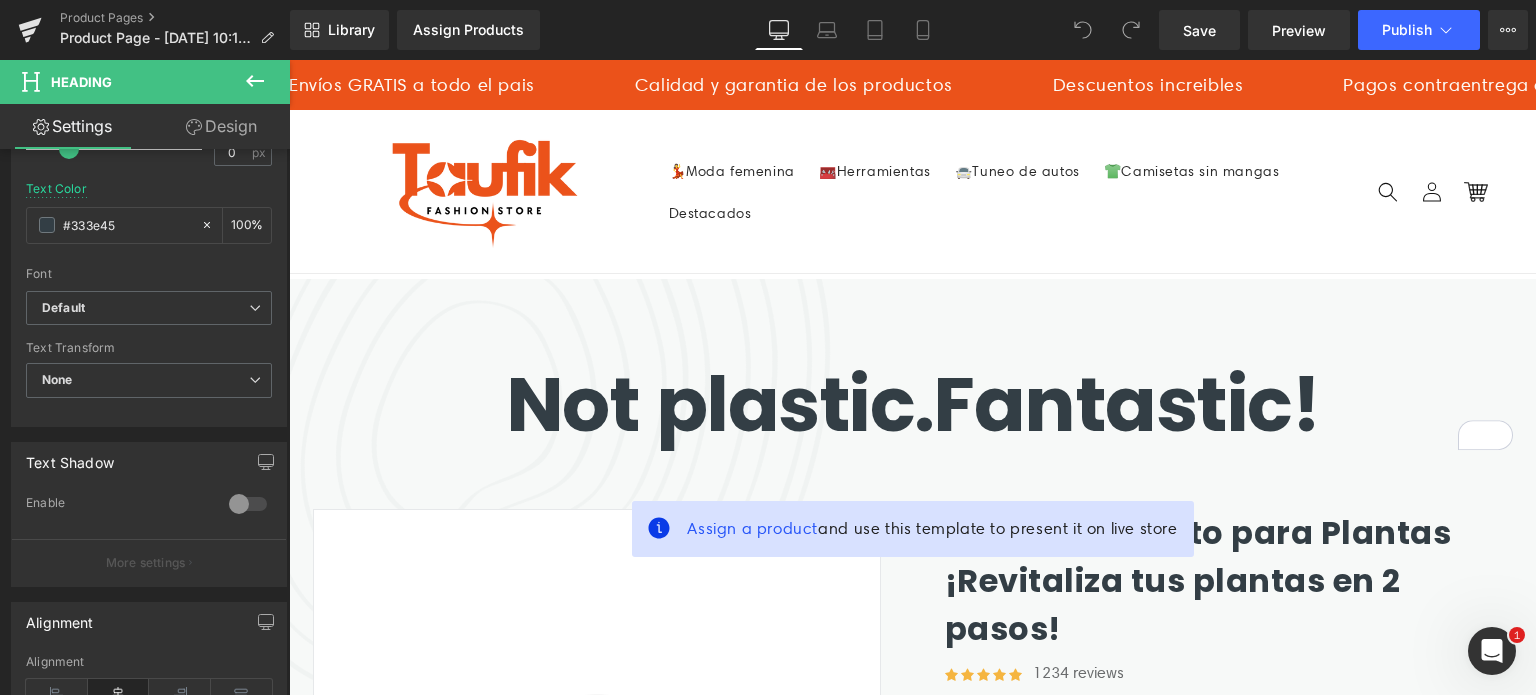 click 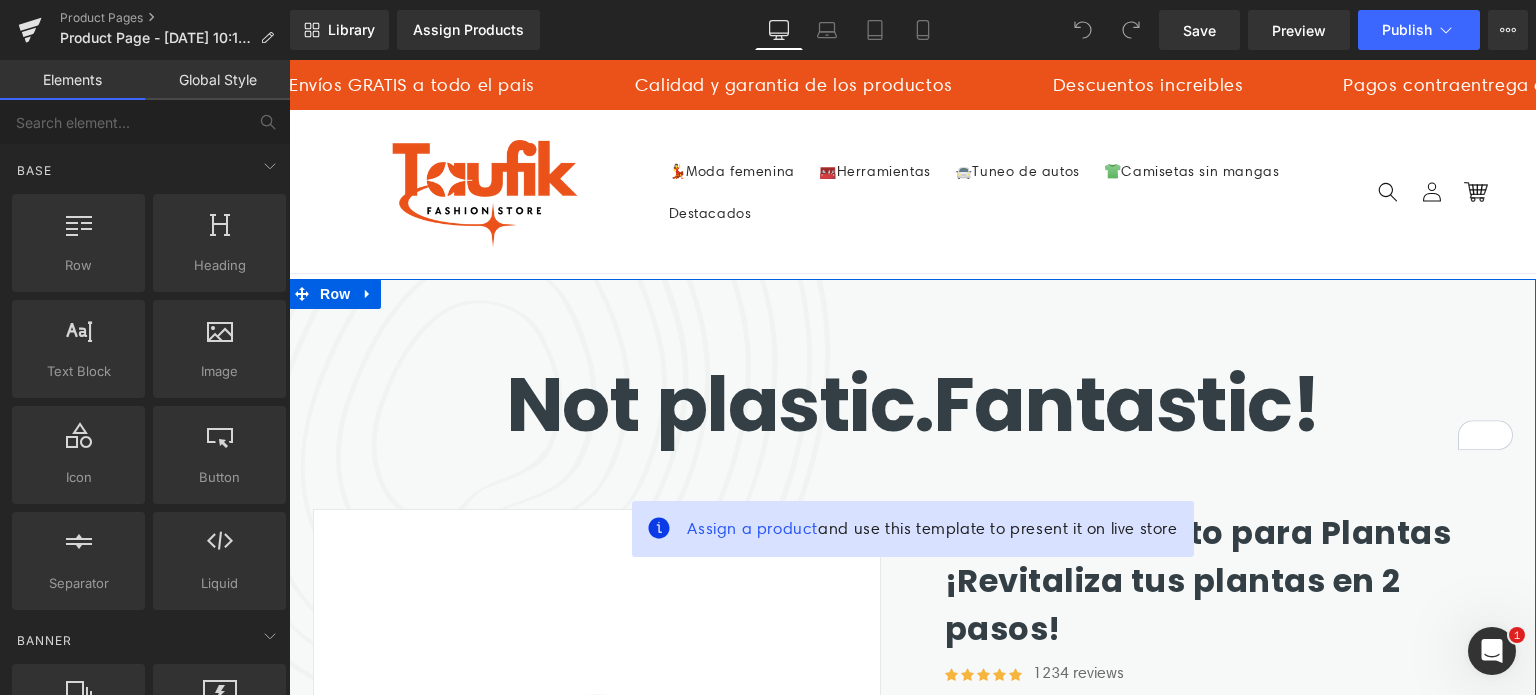 click on "Not plastic.  Fantastic!" at bounding box center (913, 404) 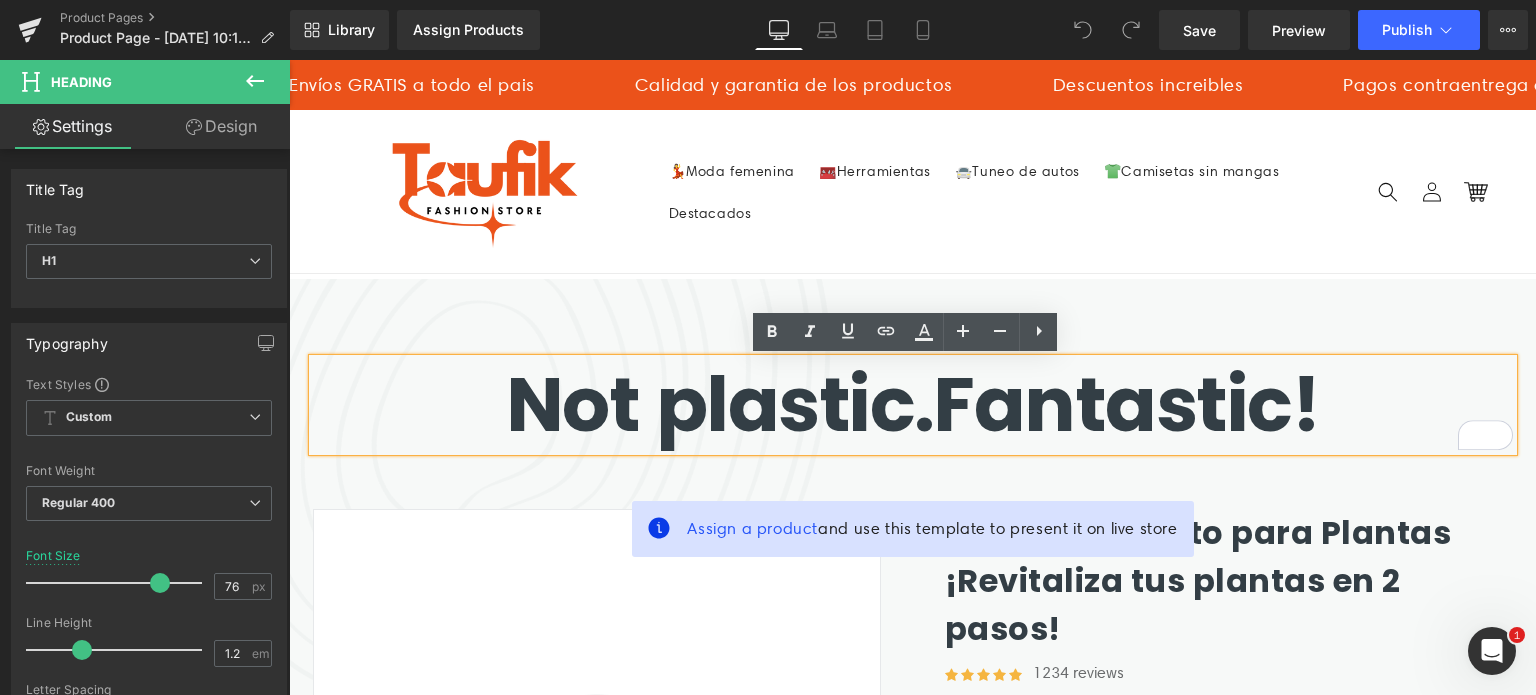click on "Not plastic." at bounding box center (720, 404) 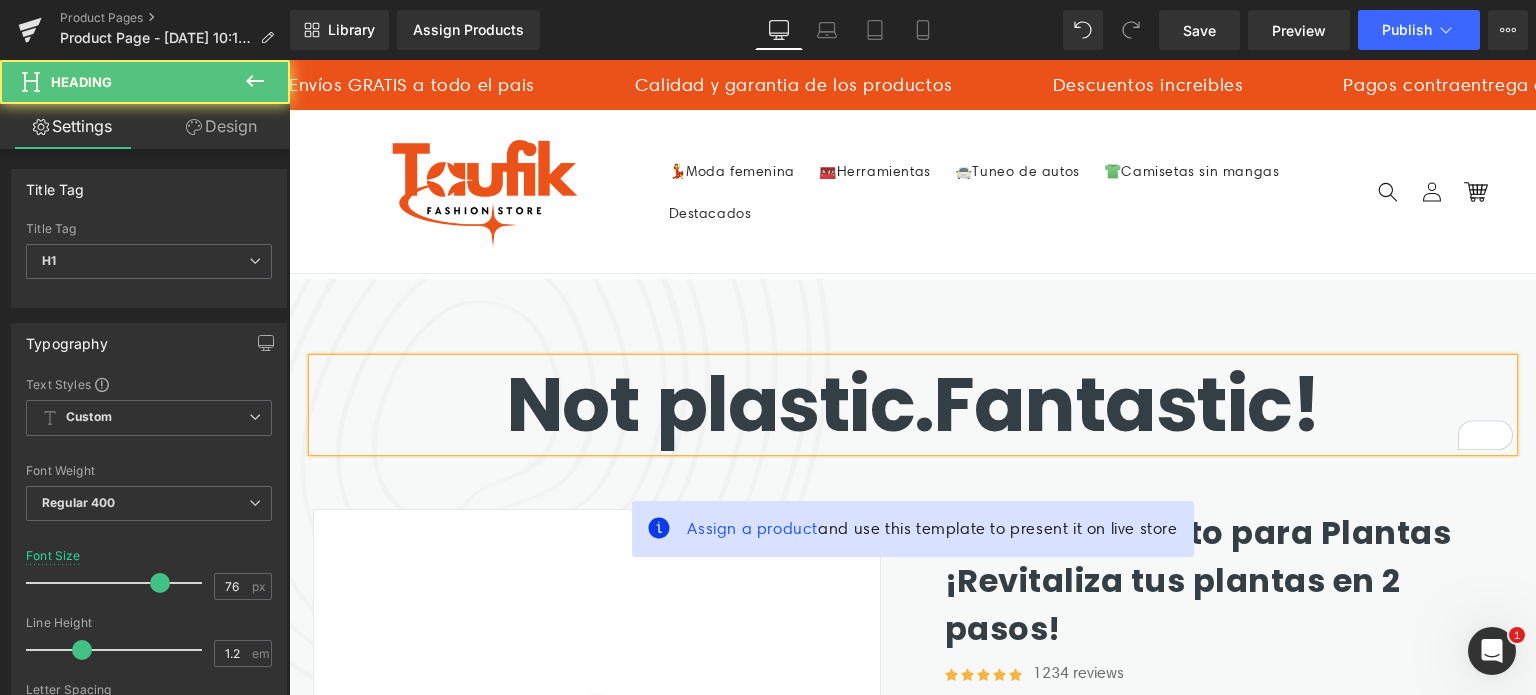 click on "Not plastic." at bounding box center (720, 404) 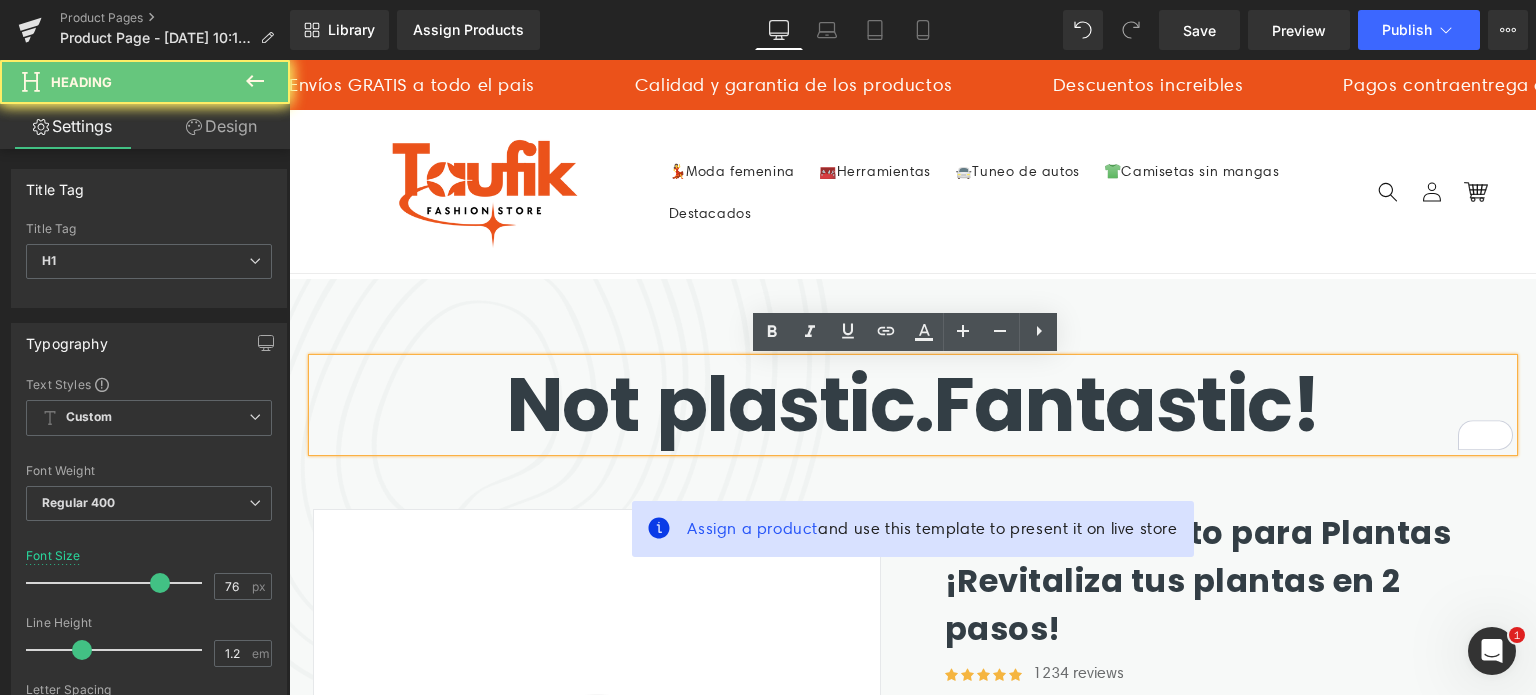 click on "Not plastic." at bounding box center (720, 404) 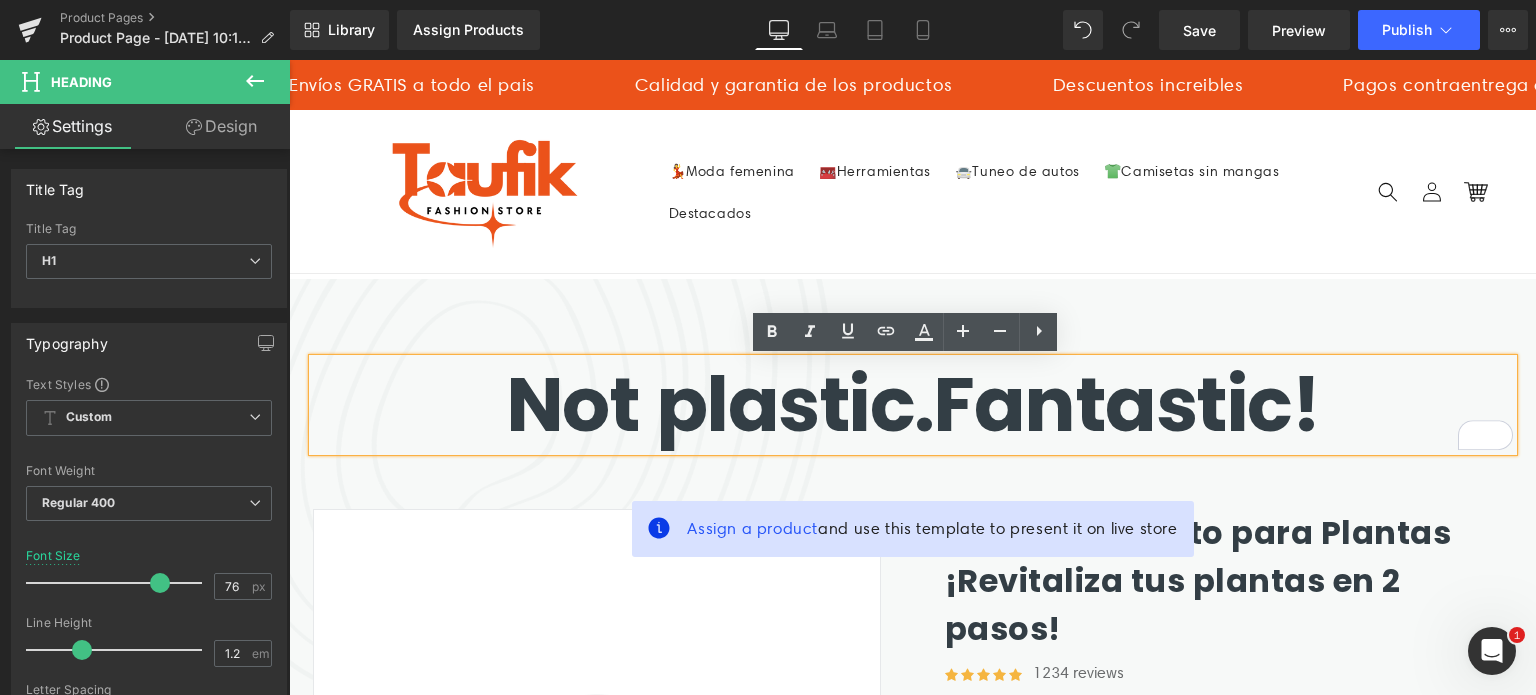 click on "Not plastic." at bounding box center (720, 404) 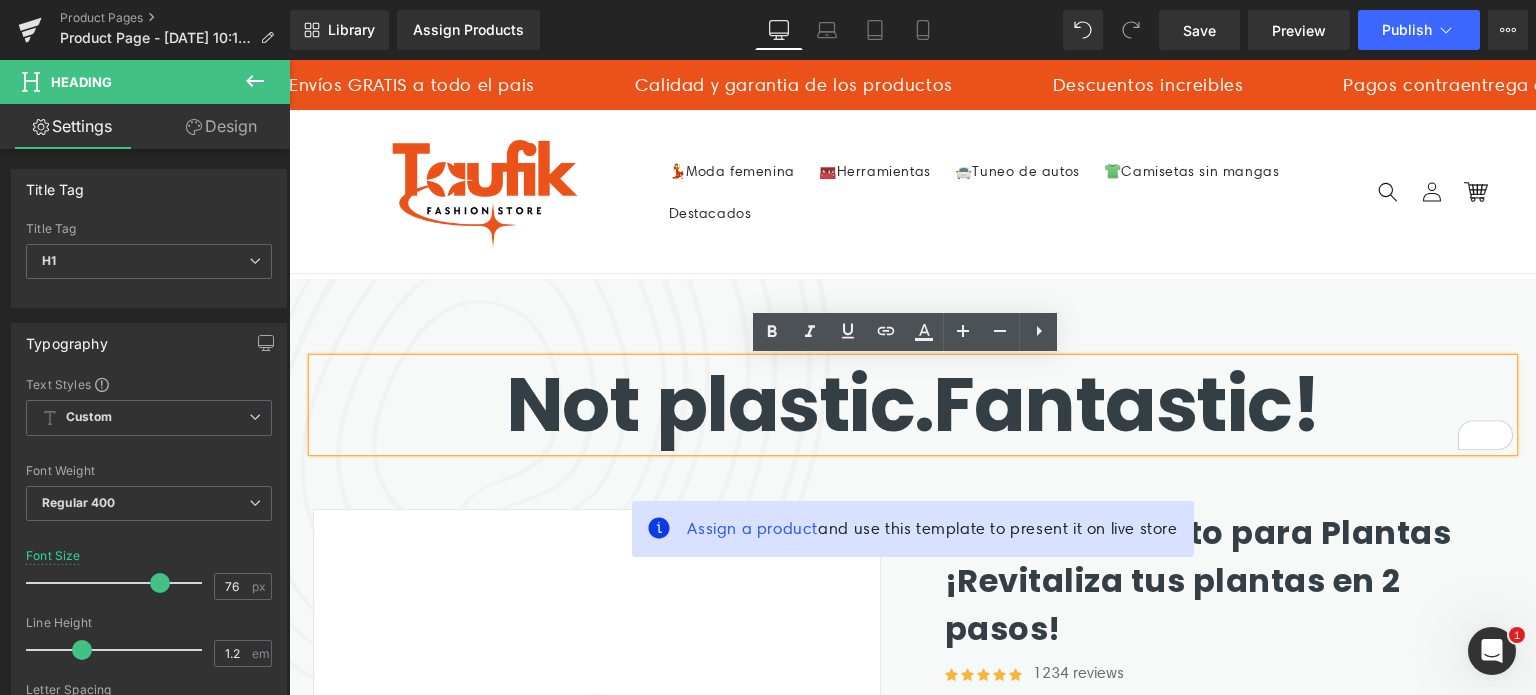 drag, startPoint x: 749, startPoint y: 393, endPoint x: 972, endPoint y: 455, distance: 231.45842 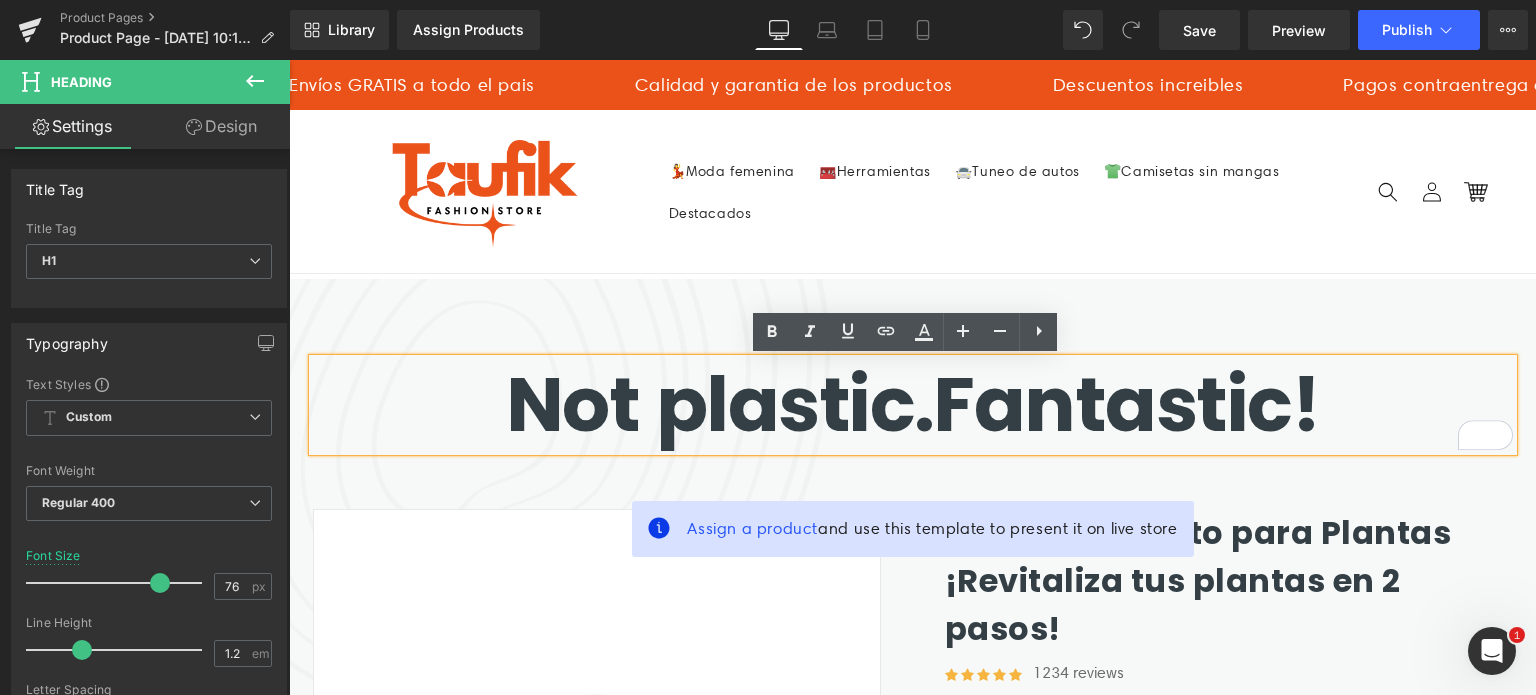 drag, startPoint x: 741, startPoint y: 430, endPoint x: 1003, endPoint y: 437, distance: 262.0935 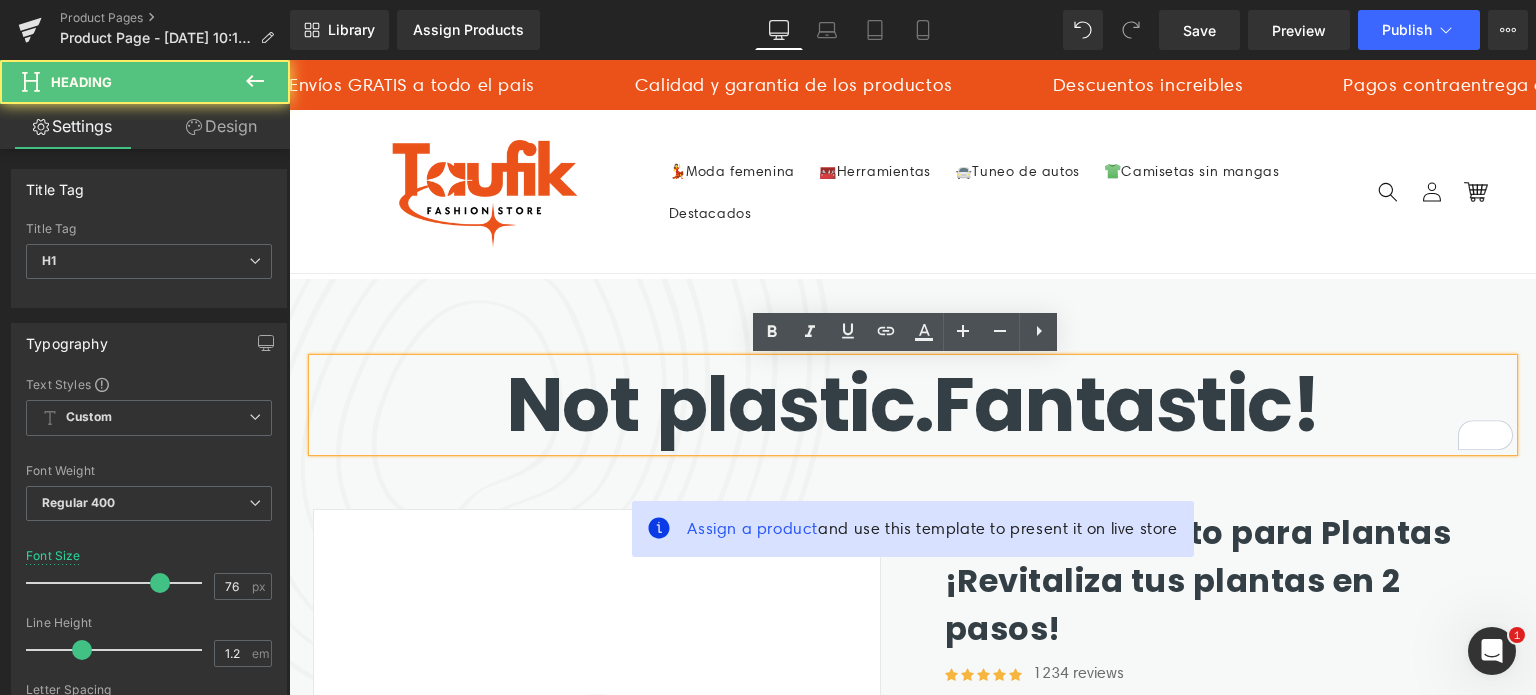 click on "Not plastic.  Fantastic!" at bounding box center [913, 404] 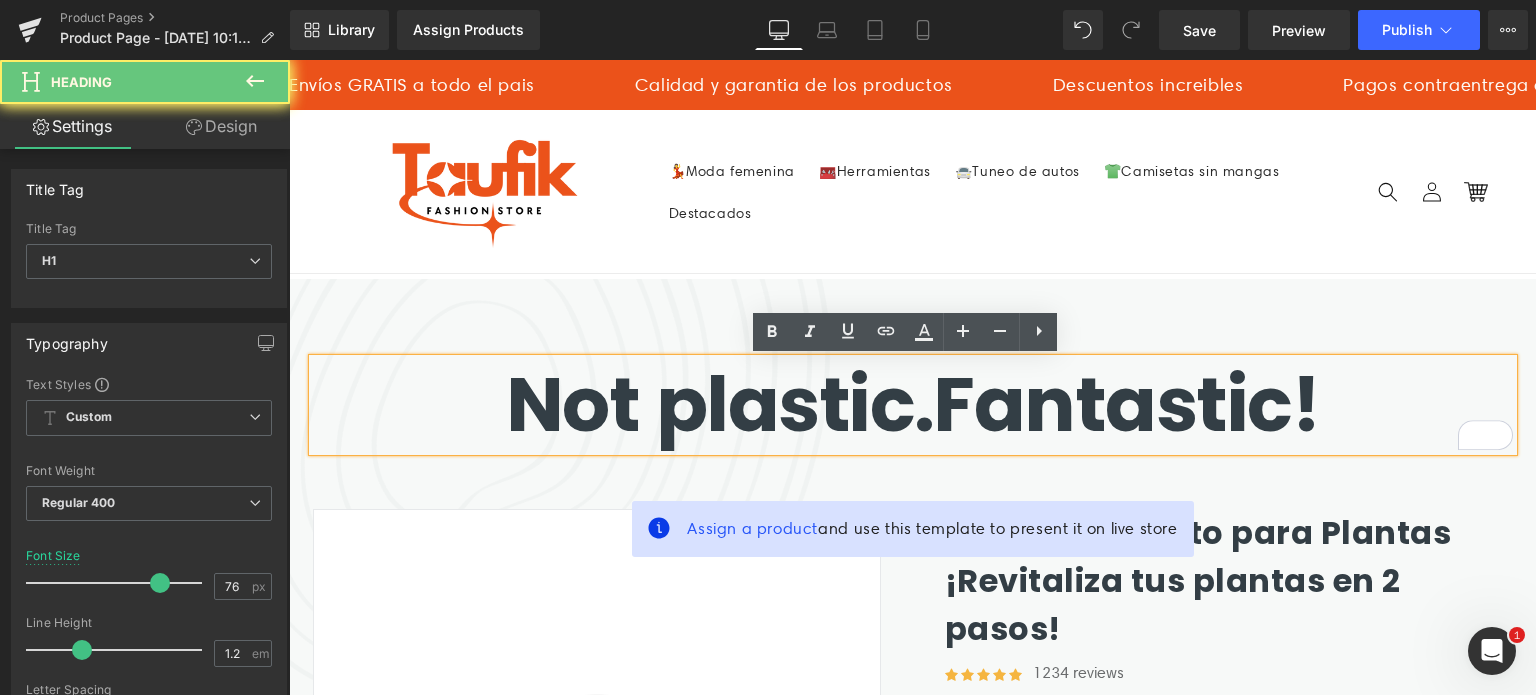 drag, startPoint x: 979, startPoint y: 435, endPoint x: 784, endPoint y: 433, distance: 195.01025 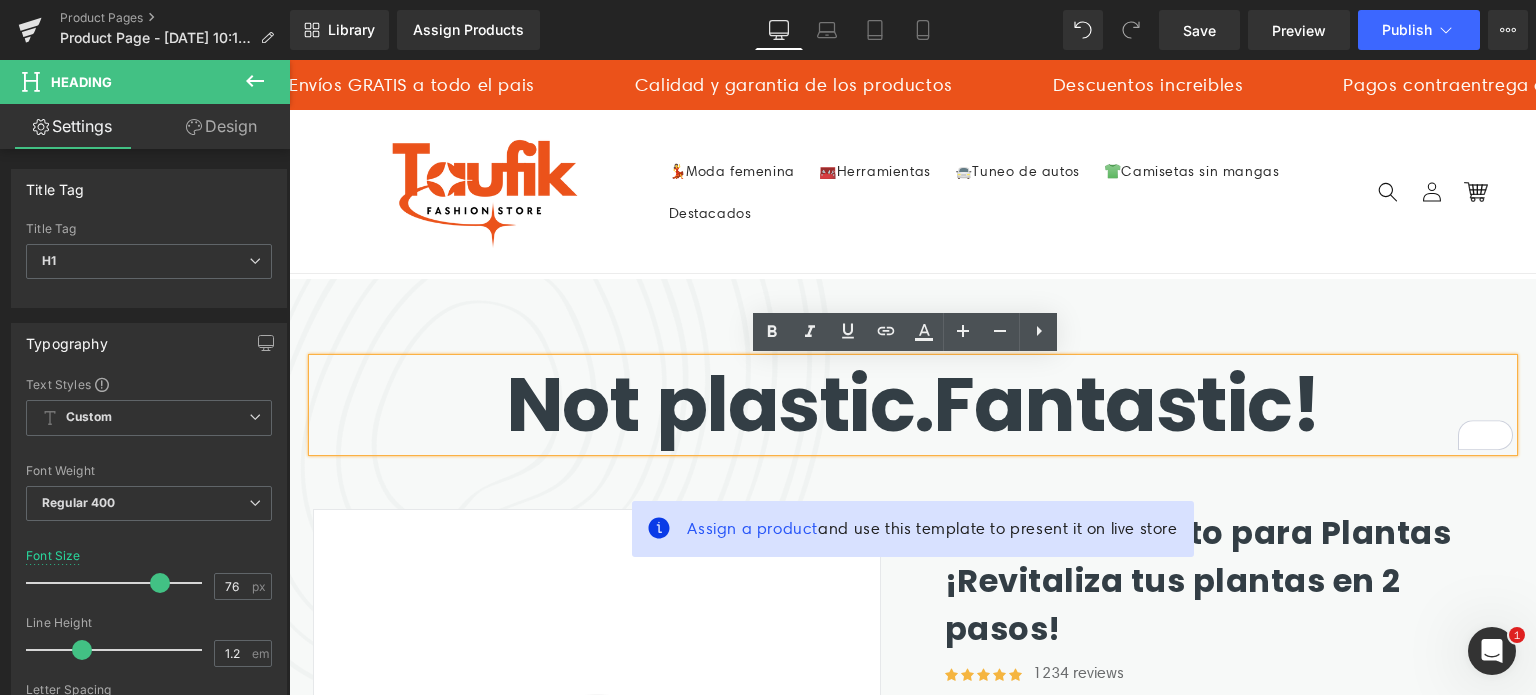 click on "Not plastic." at bounding box center [720, 404] 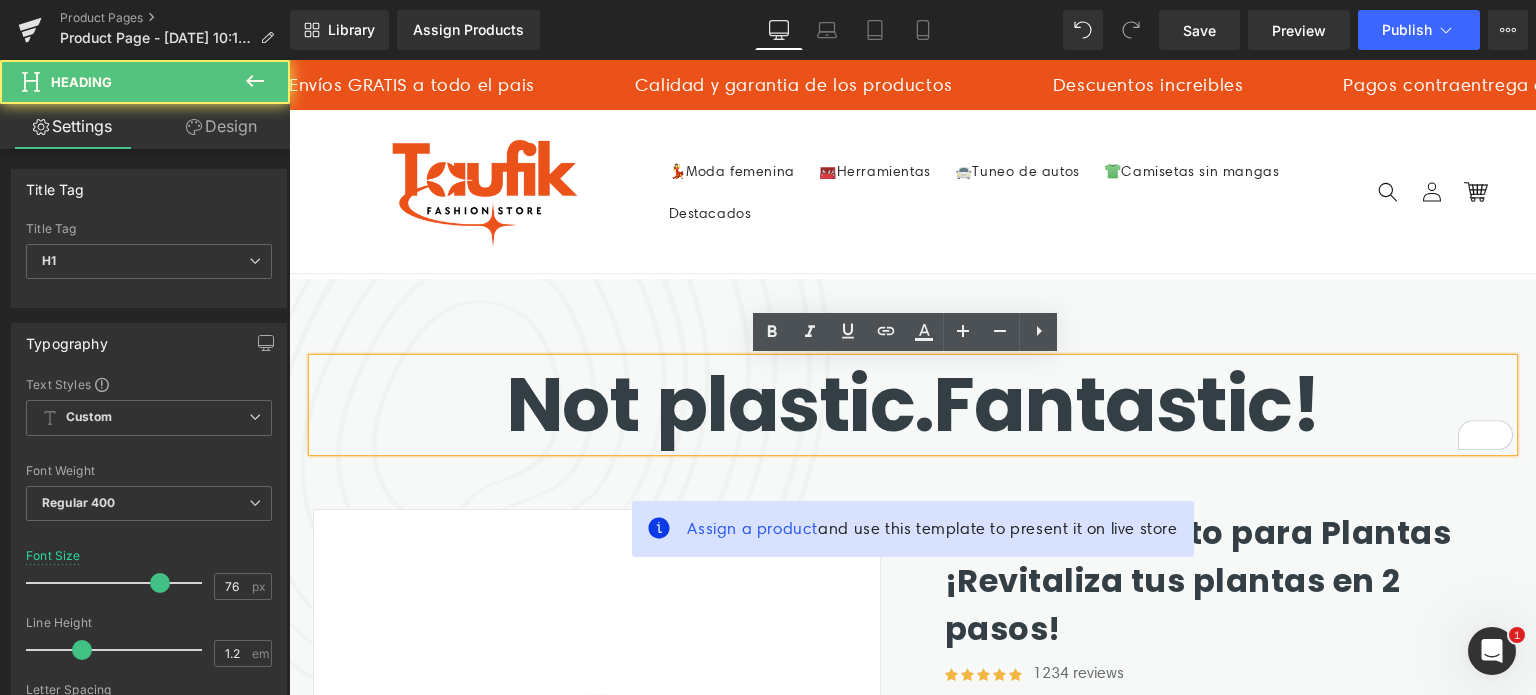 click on "Not plastic." at bounding box center (720, 404) 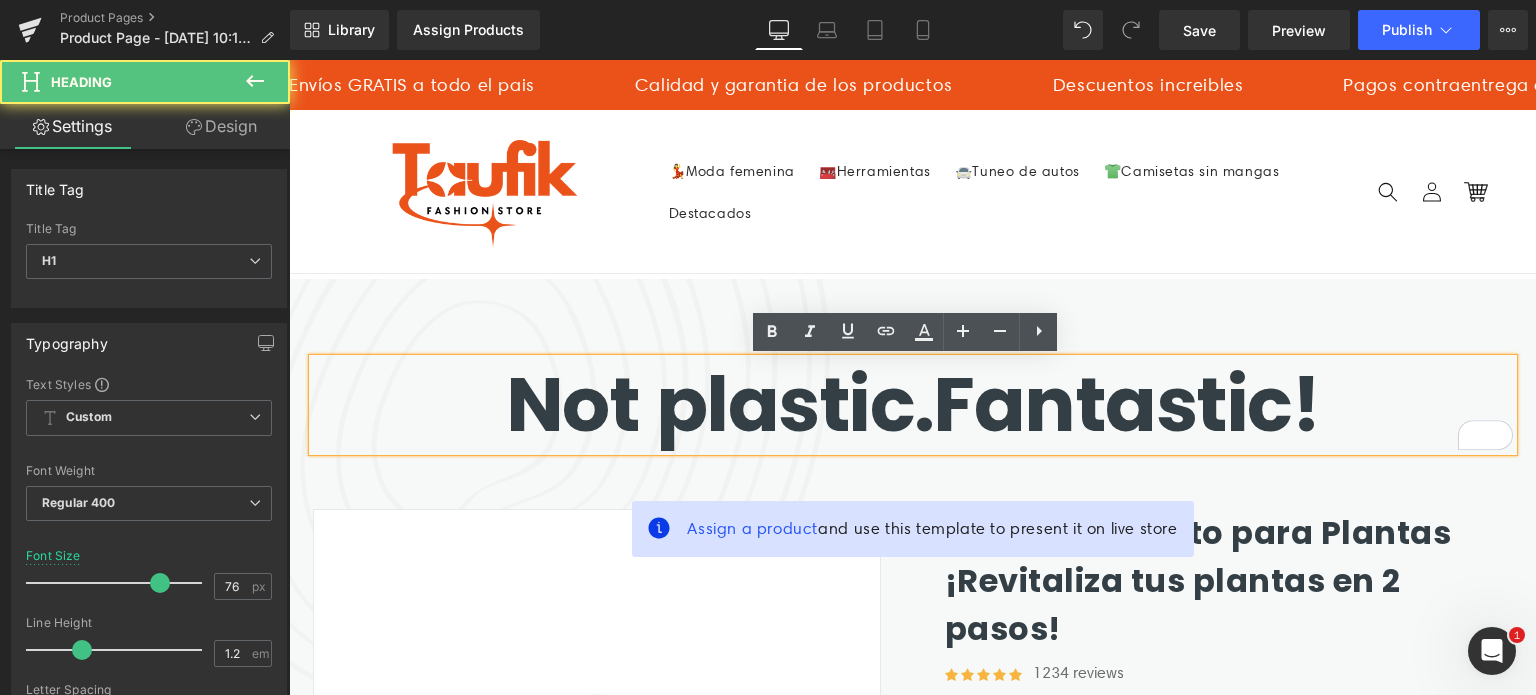 click on "Not plastic." at bounding box center [720, 404] 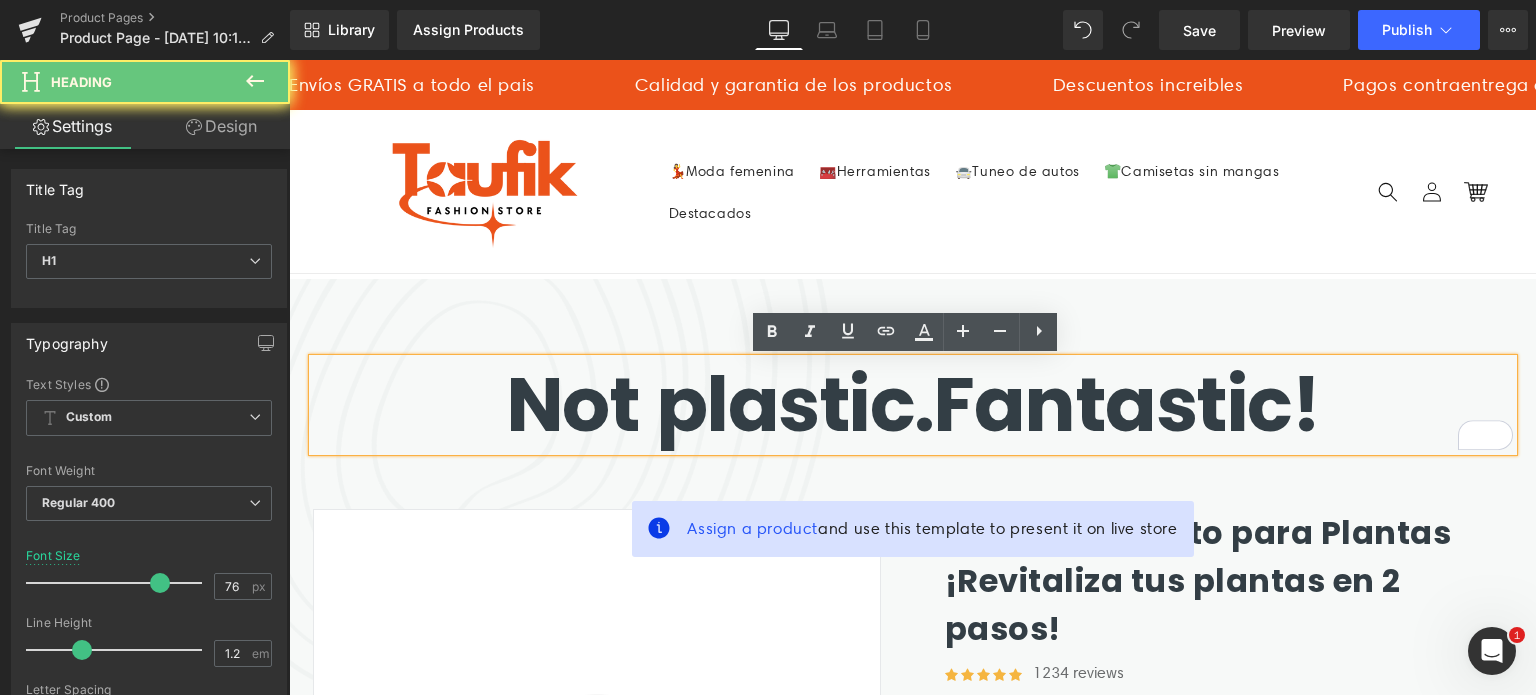 click on "Not plastic." at bounding box center (720, 404) 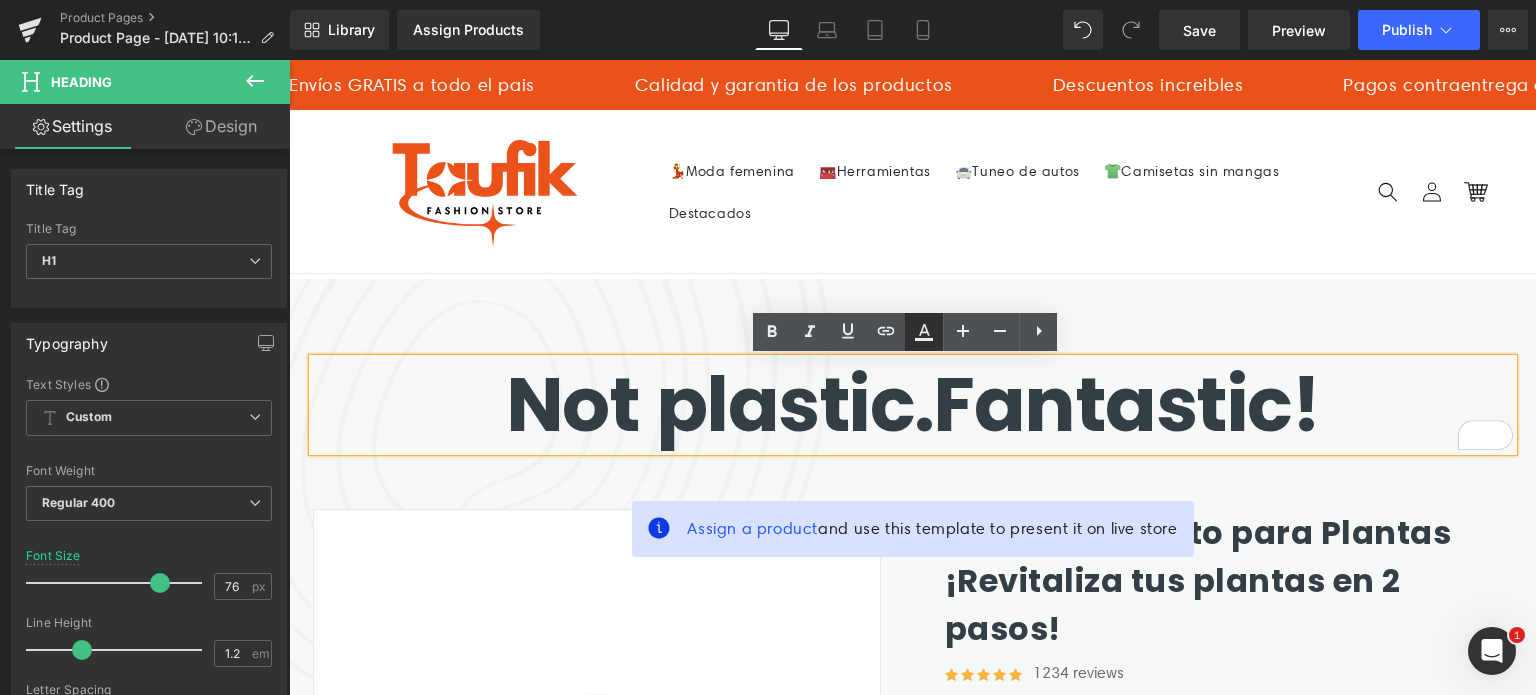 click at bounding box center (924, 332) 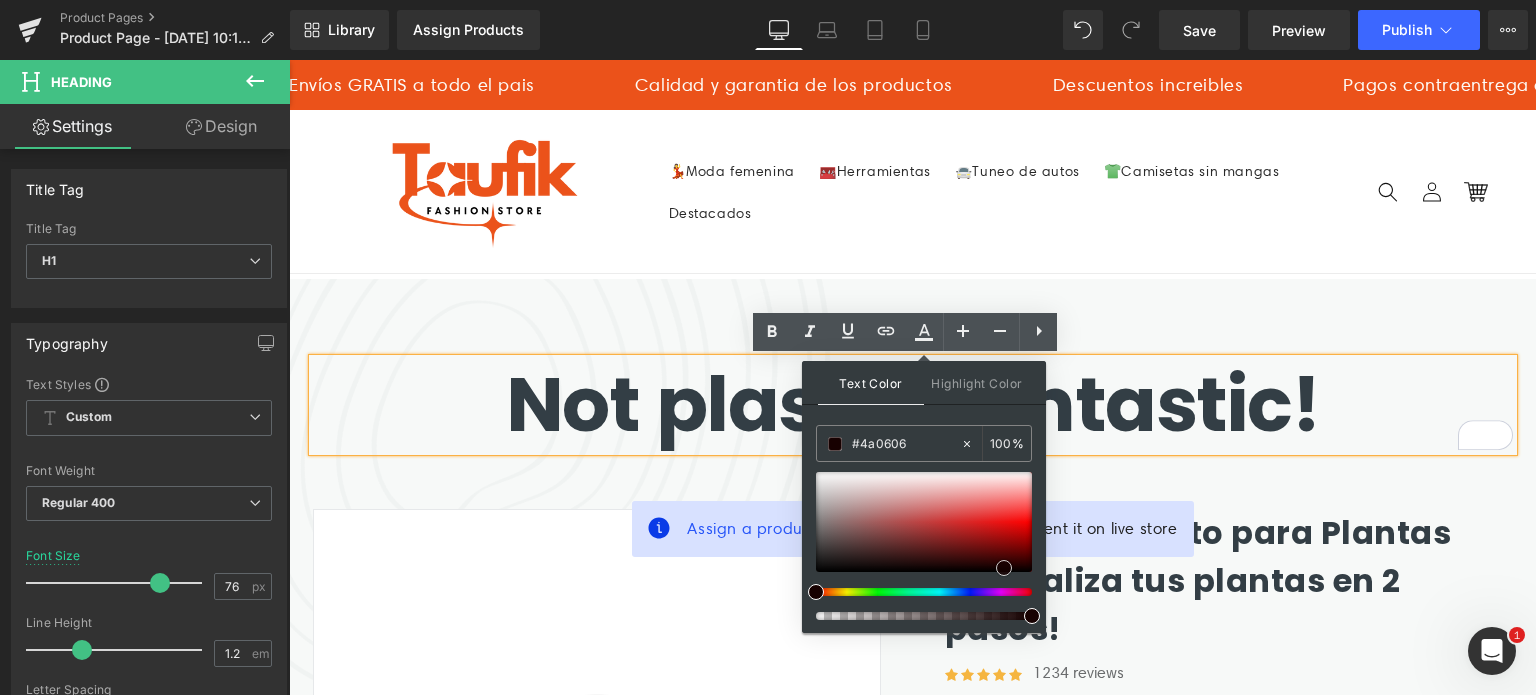 drag, startPoint x: 939, startPoint y: 499, endPoint x: 1008, endPoint y: 572, distance: 100.44899 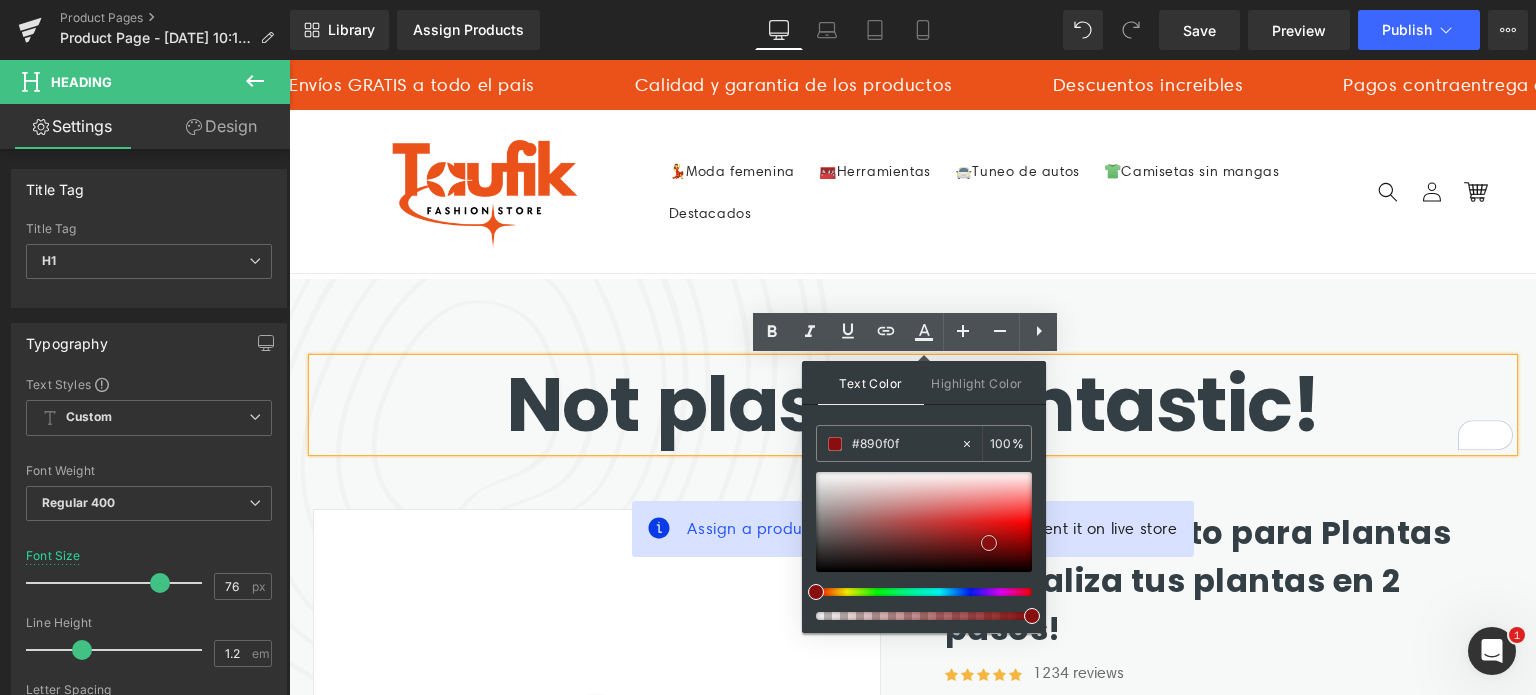 click at bounding box center [924, 522] 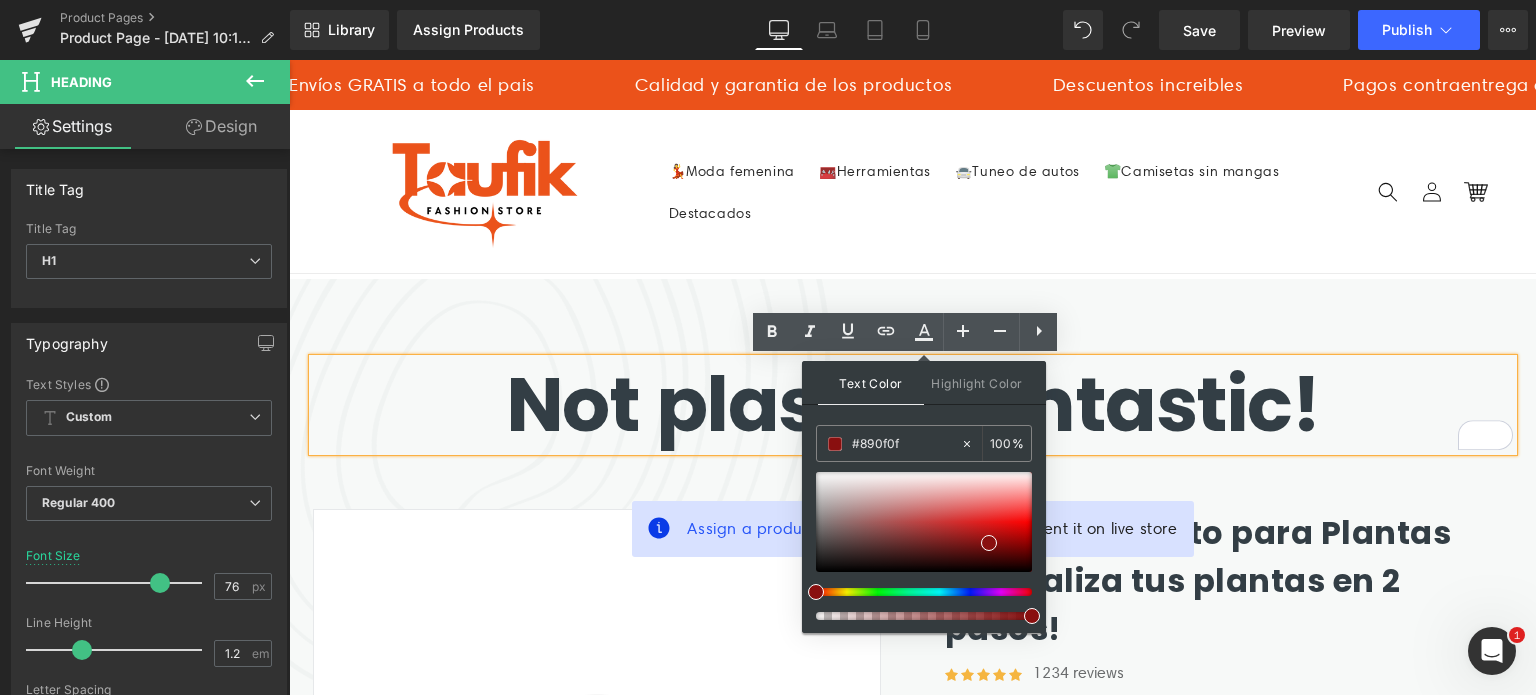 click on "Assign a product  and use this template to present it on live store" at bounding box center [912, 529] 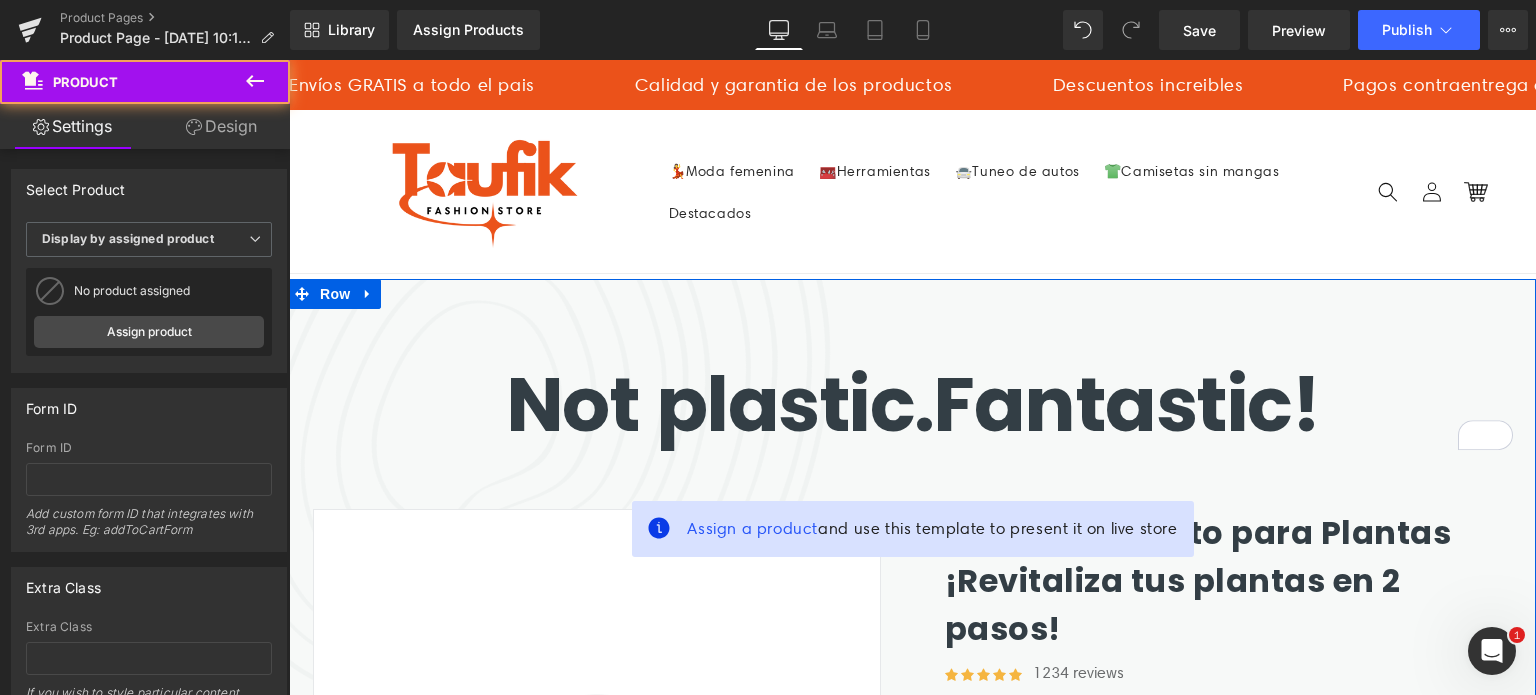 click on "Not plastic.  Fantastic!" at bounding box center (913, 404) 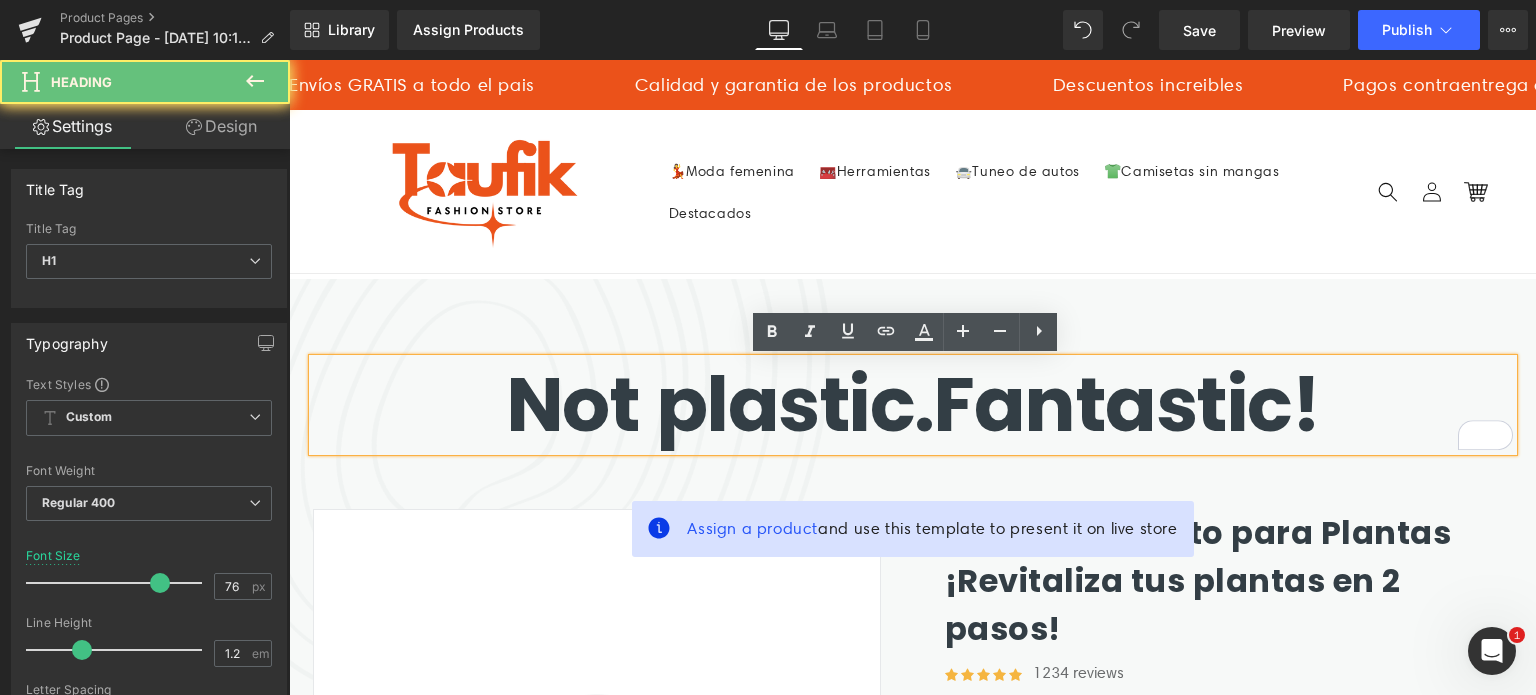 click on "Not plastic.  Fantastic!" at bounding box center [913, 404] 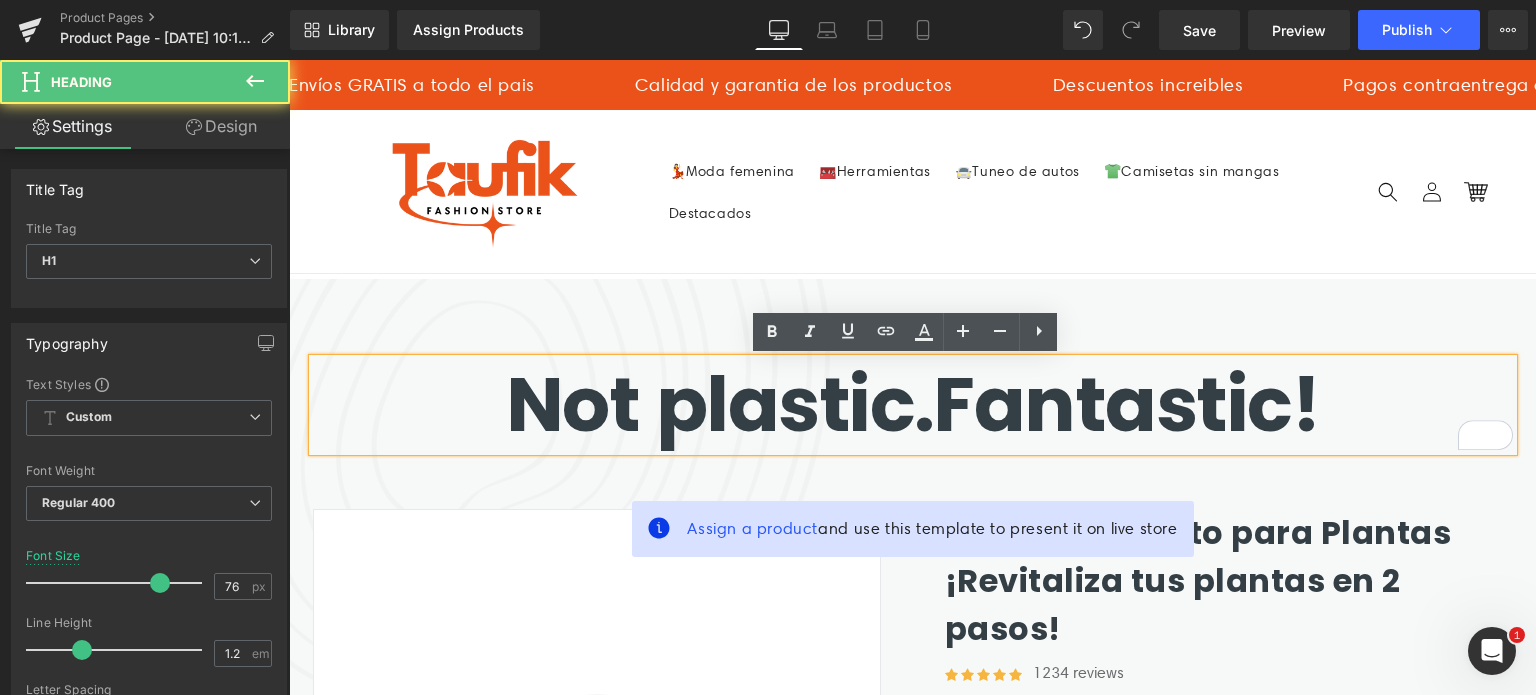click on "Not plastic." at bounding box center [720, 404] 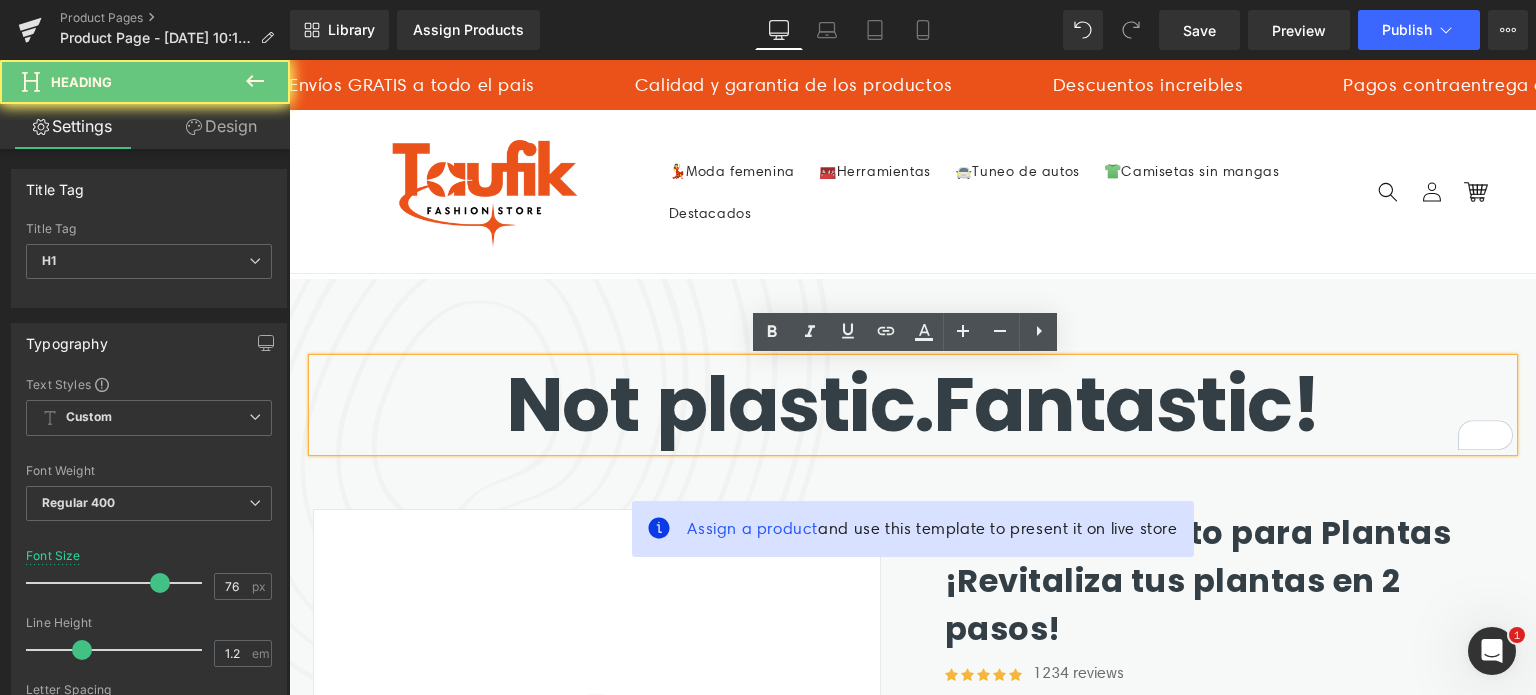 click on "Not plastic." at bounding box center (720, 404) 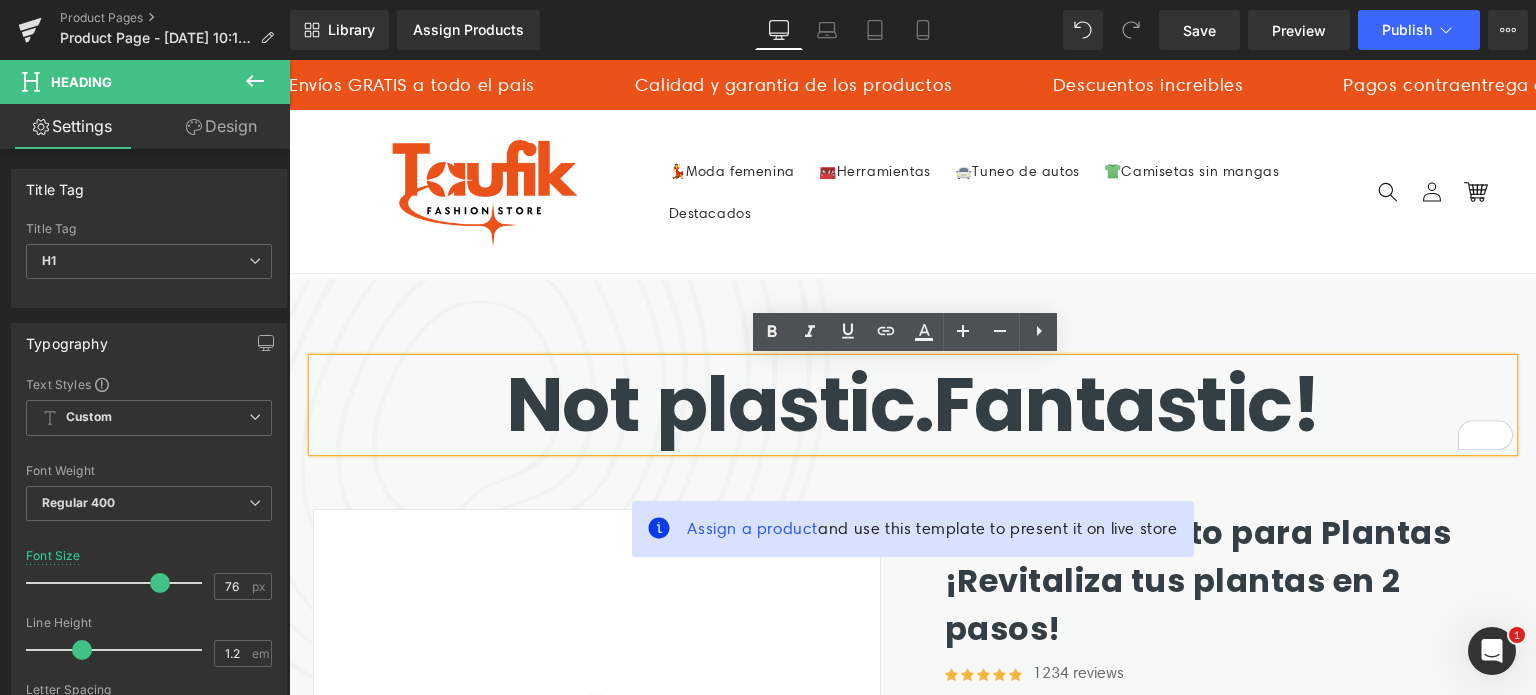 click on "Not plastic." at bounding box center (720, 404) 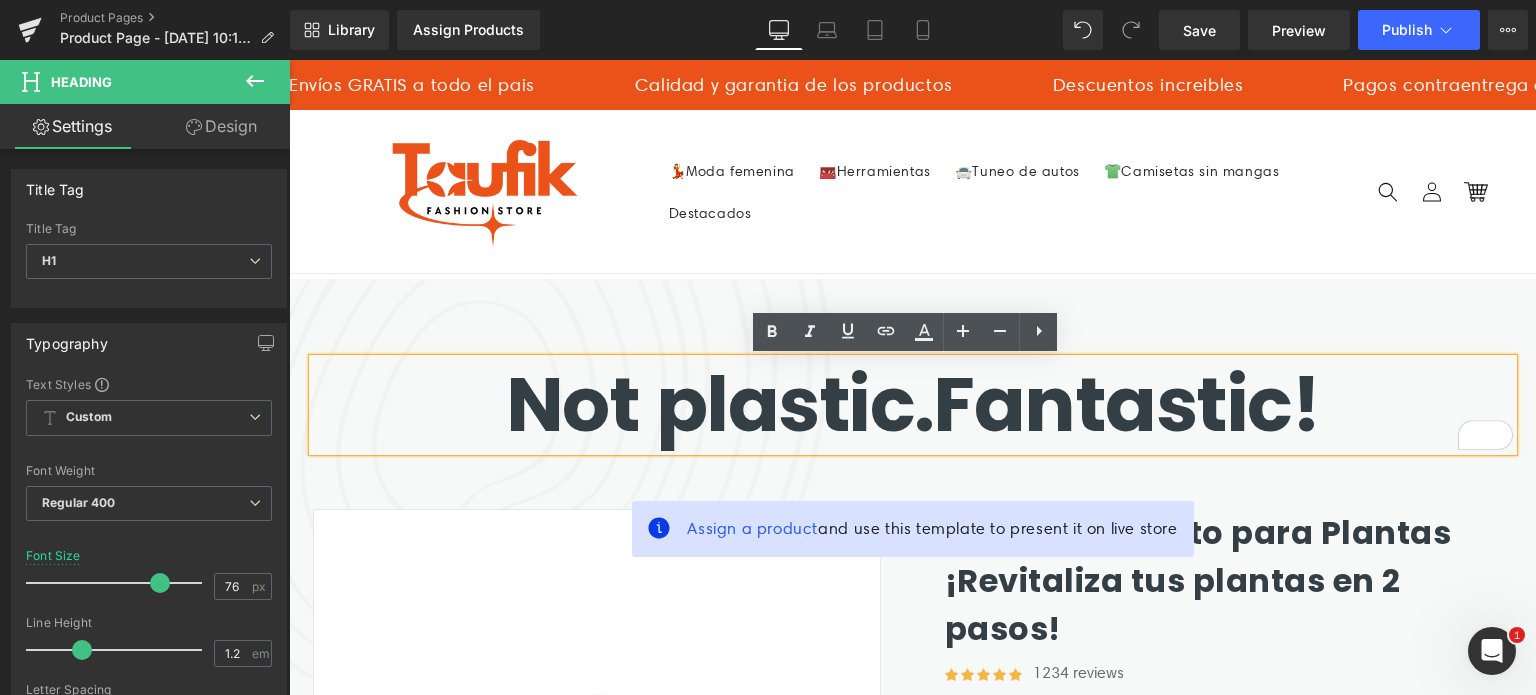 click on "Not plastic." at bounding box center [720, 404] 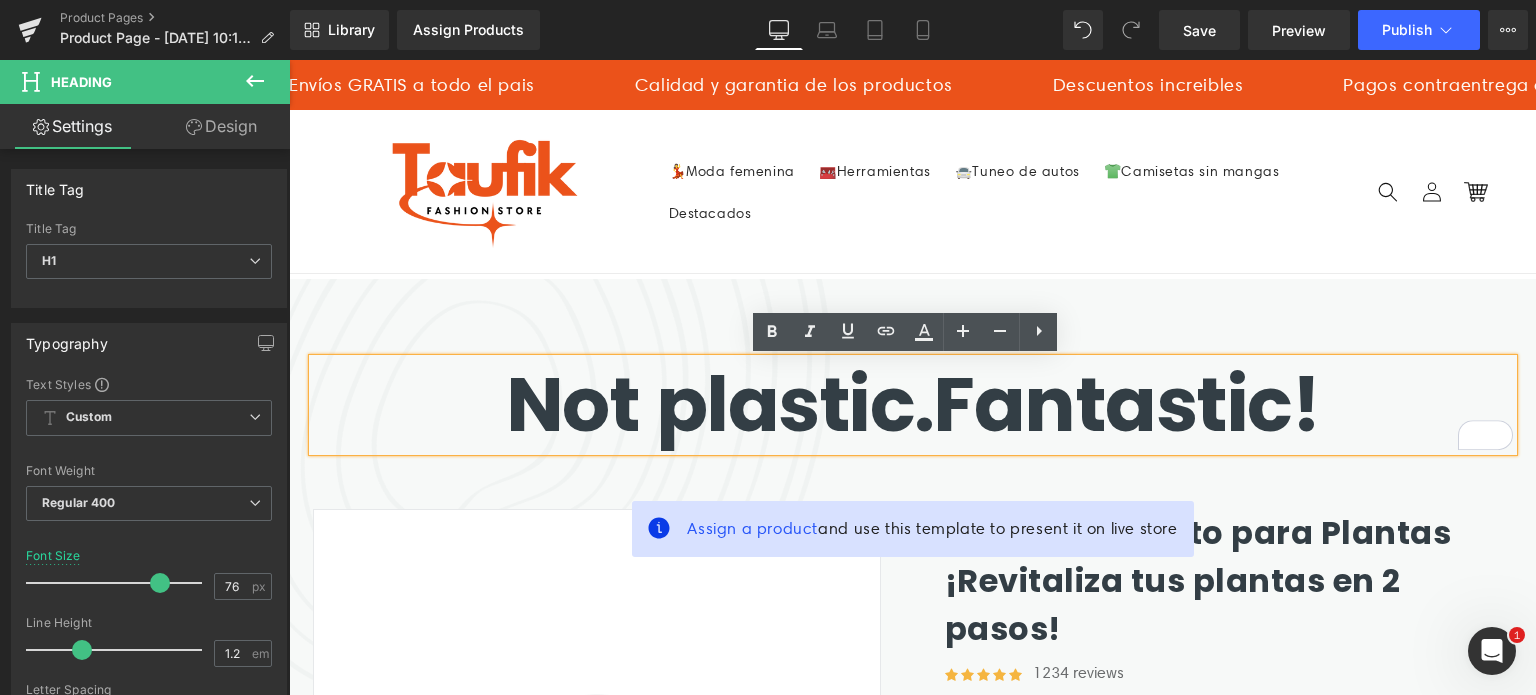 click on "Not plastic." at bounding box center (720, 404) 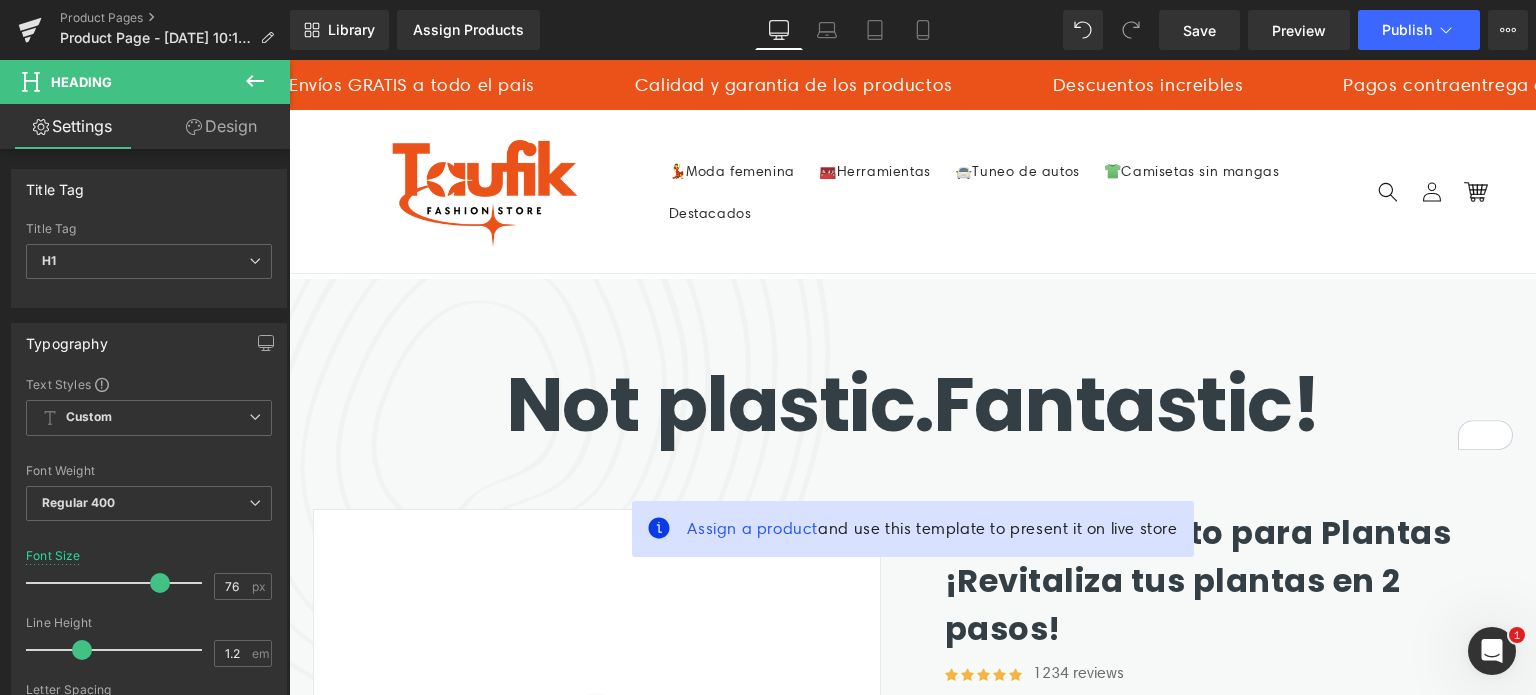click on "Design" at bounding box center (221, 126) 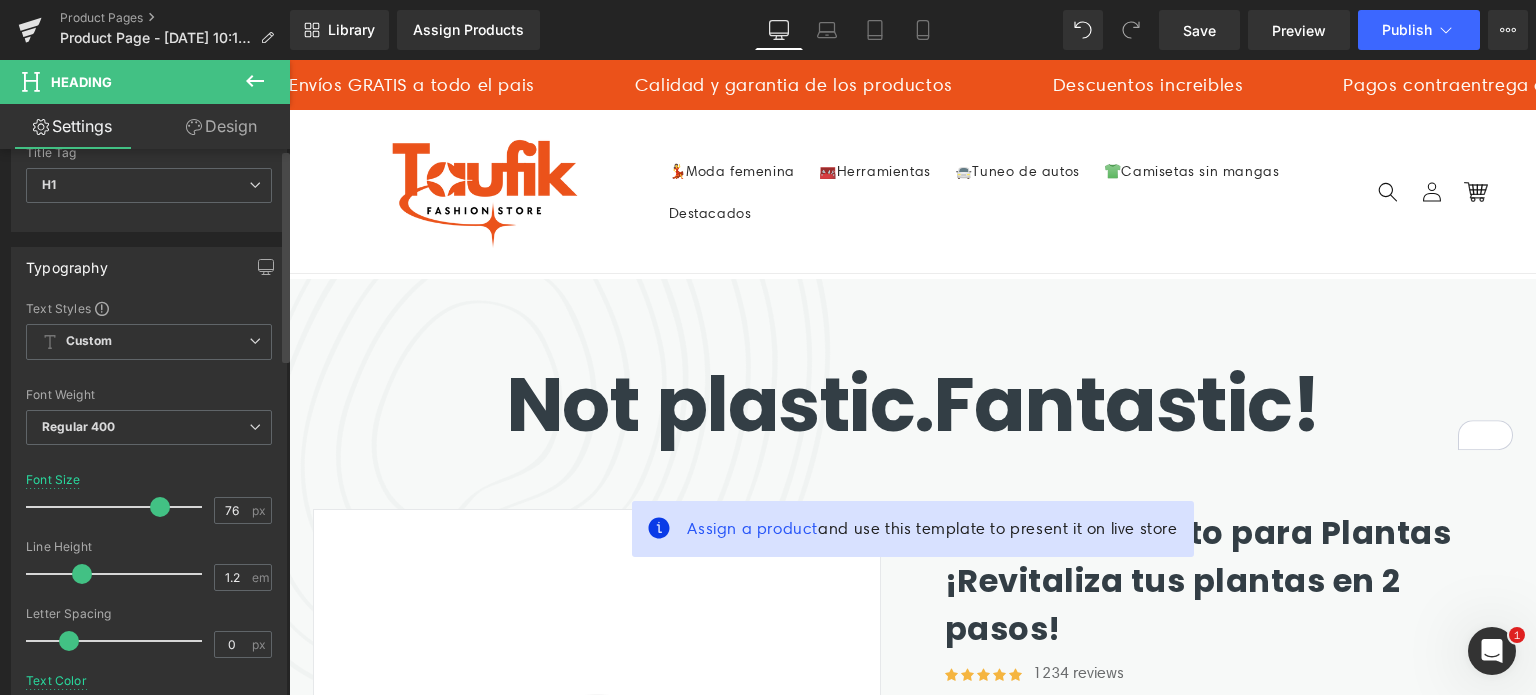 scroll, scrollTop: 0, scrollLeft: 0, axis: both 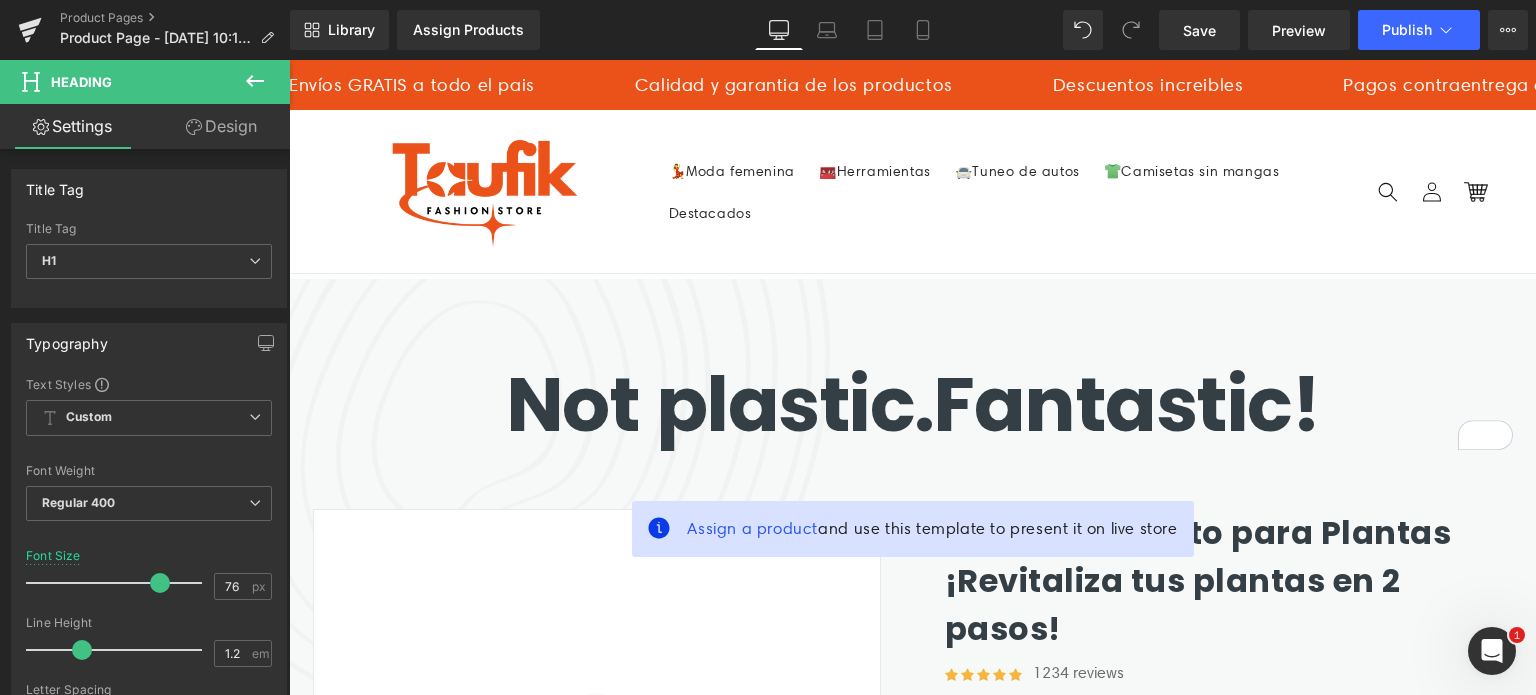 click 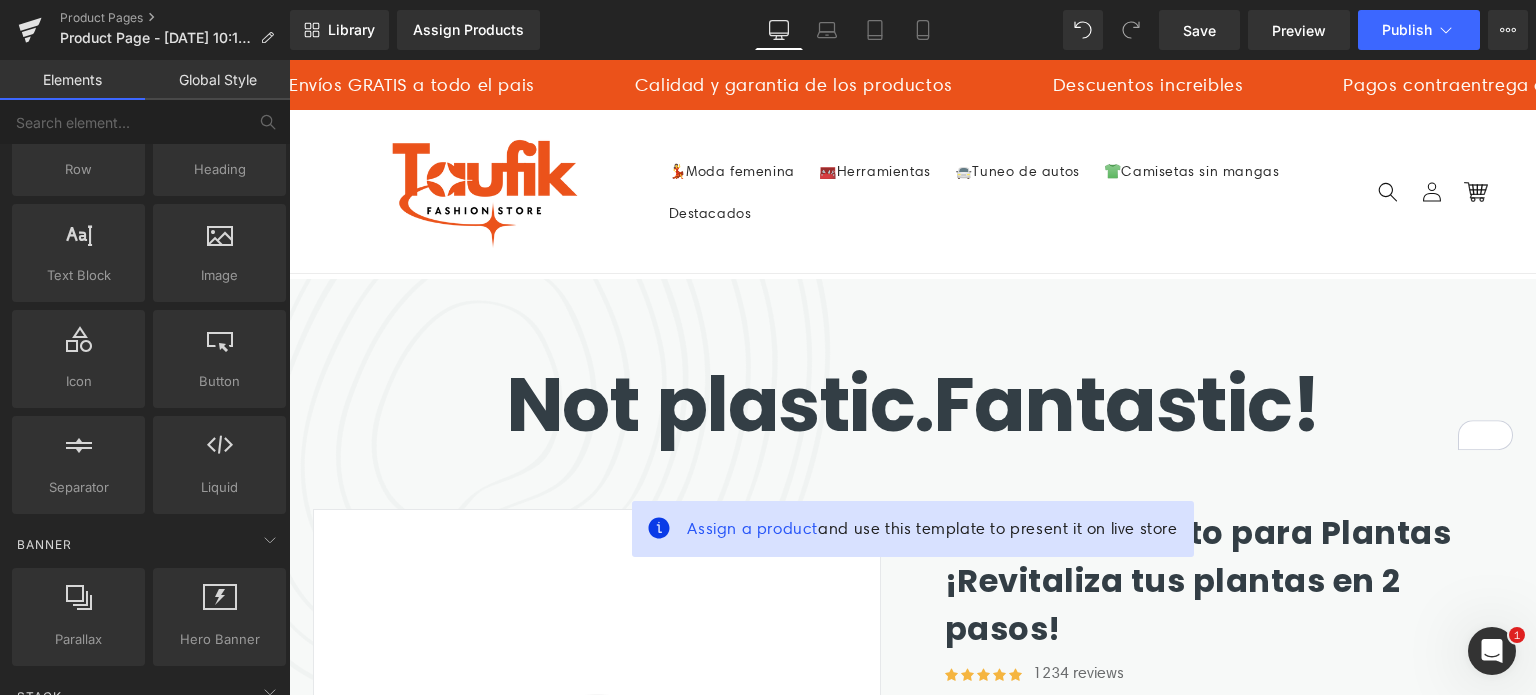 scroll, scrollTop: 200, scrollLeft: 0, axis: vertical 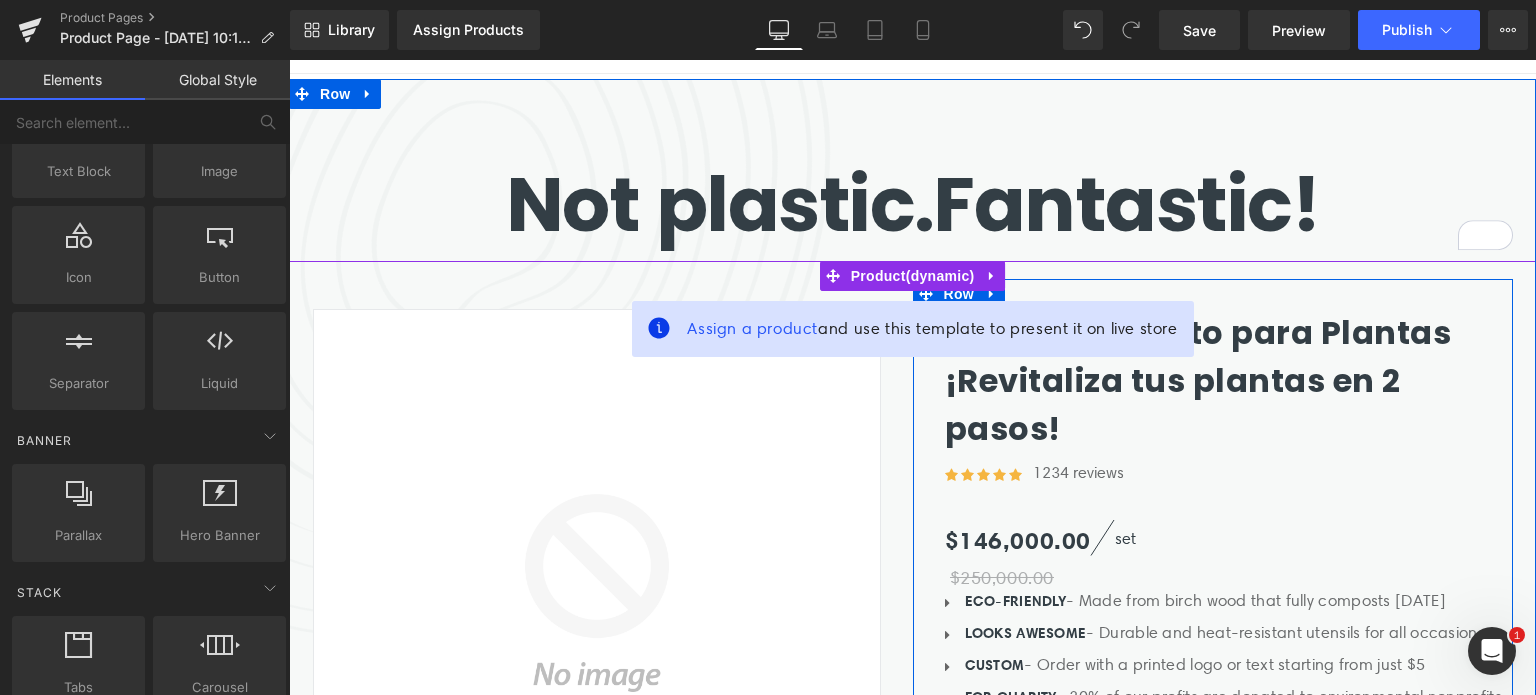 click on "Biotek: Alimento para Plantas ¡Revitaliza tus plantas en 2 pasos!" at bounding box center (1229, 381) 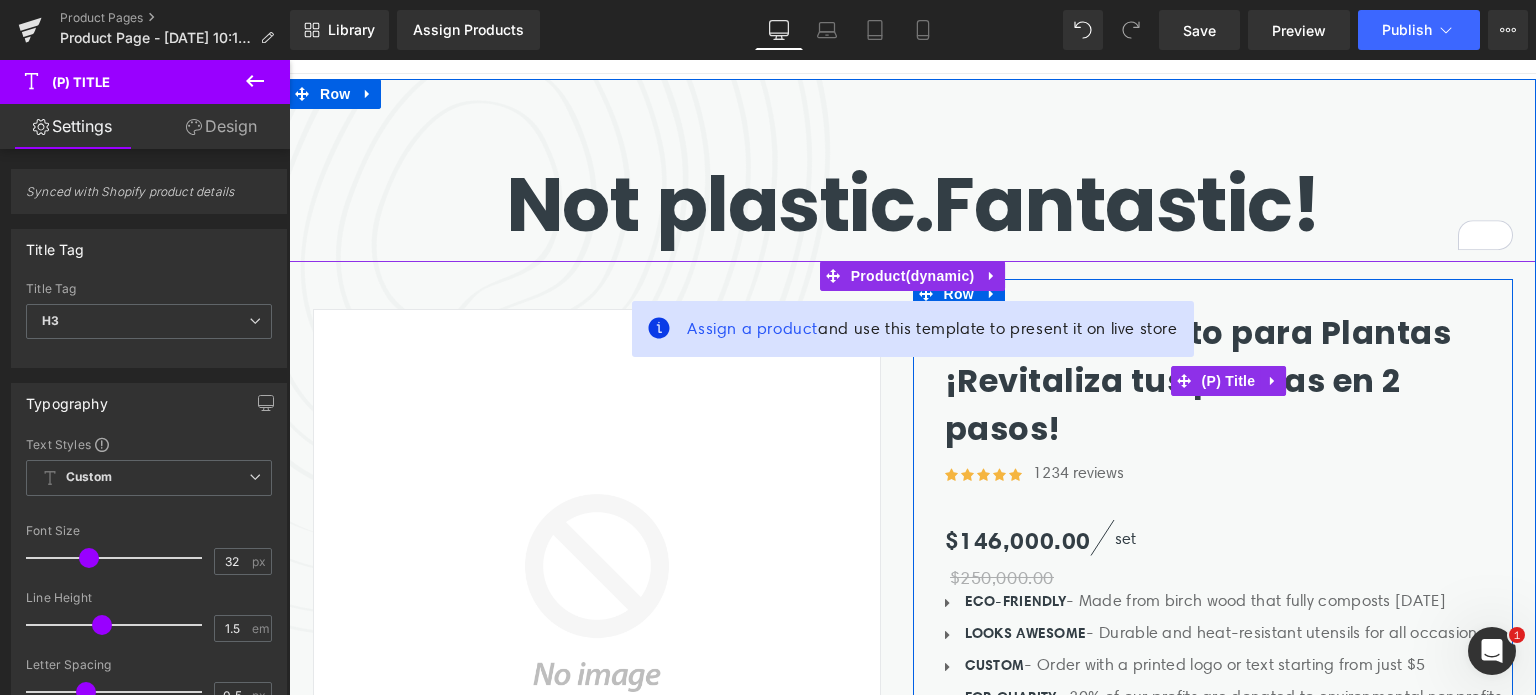 click on "Biotek: Alimento para Plantas ¡Revitaliza tus plantas en 2 pasos!" at bounding box center (1229, 381) 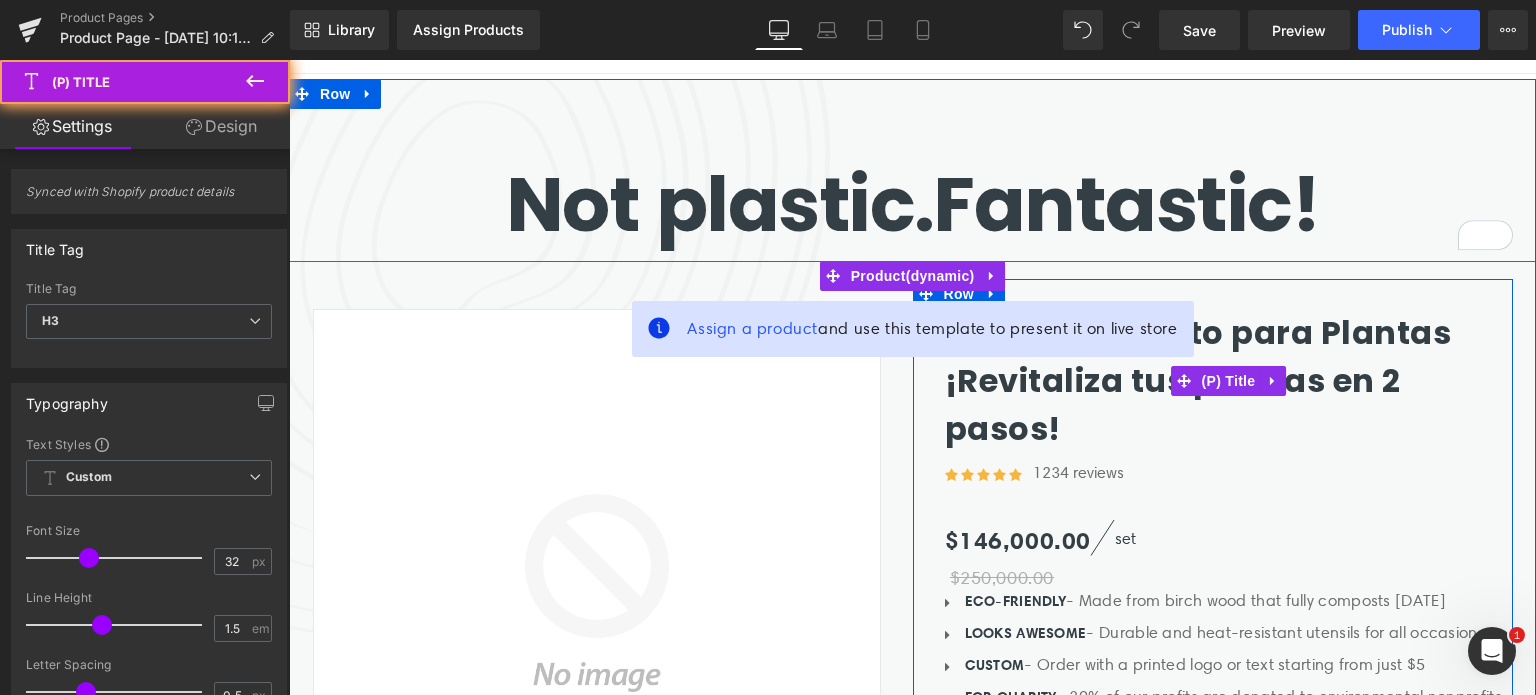 click on "Biotek: Alimento para Plantas ¡Revitaliza tus plantas en 2 pasos!" at bounding box center [1229, 381] 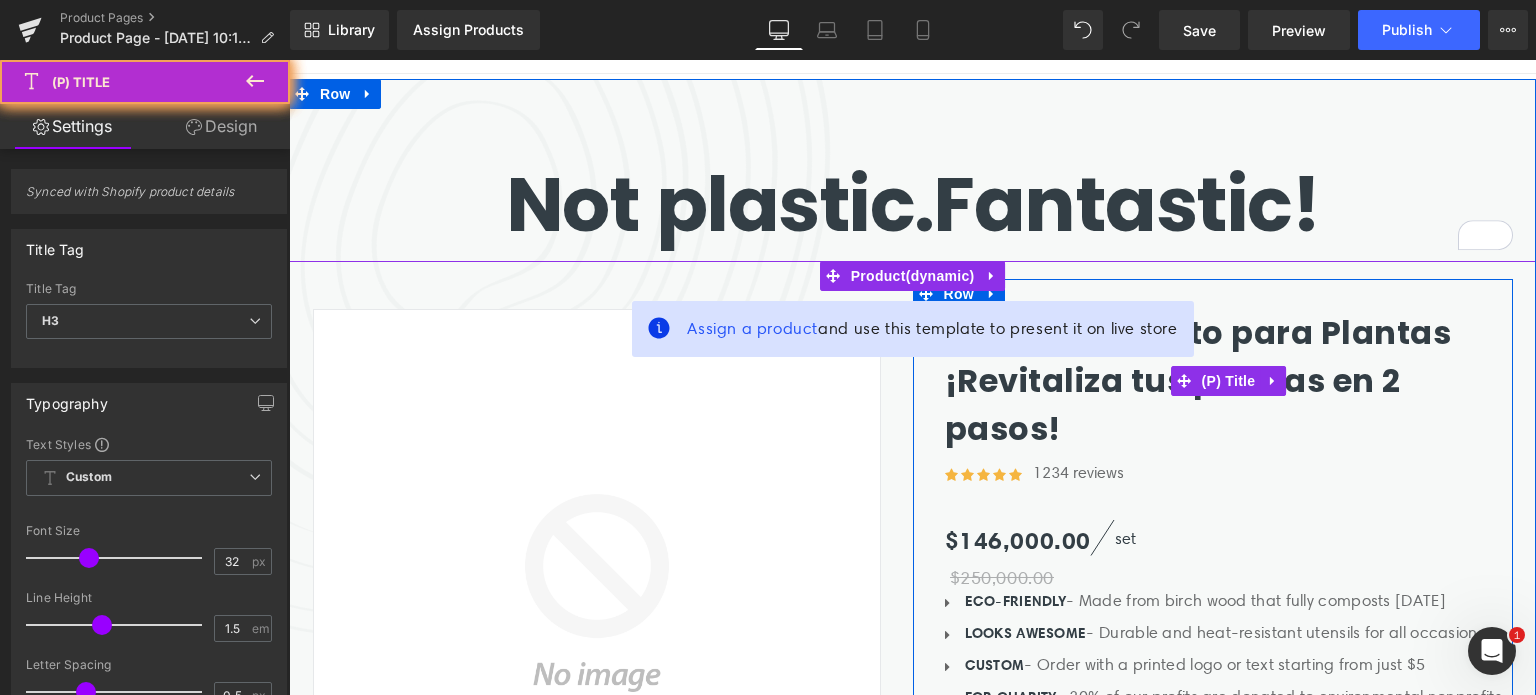 click on "Biotek: Alimento para Plantas ¡Revitaliza tus plantas en 2 pasos!" at bounding box center [1229, 381] 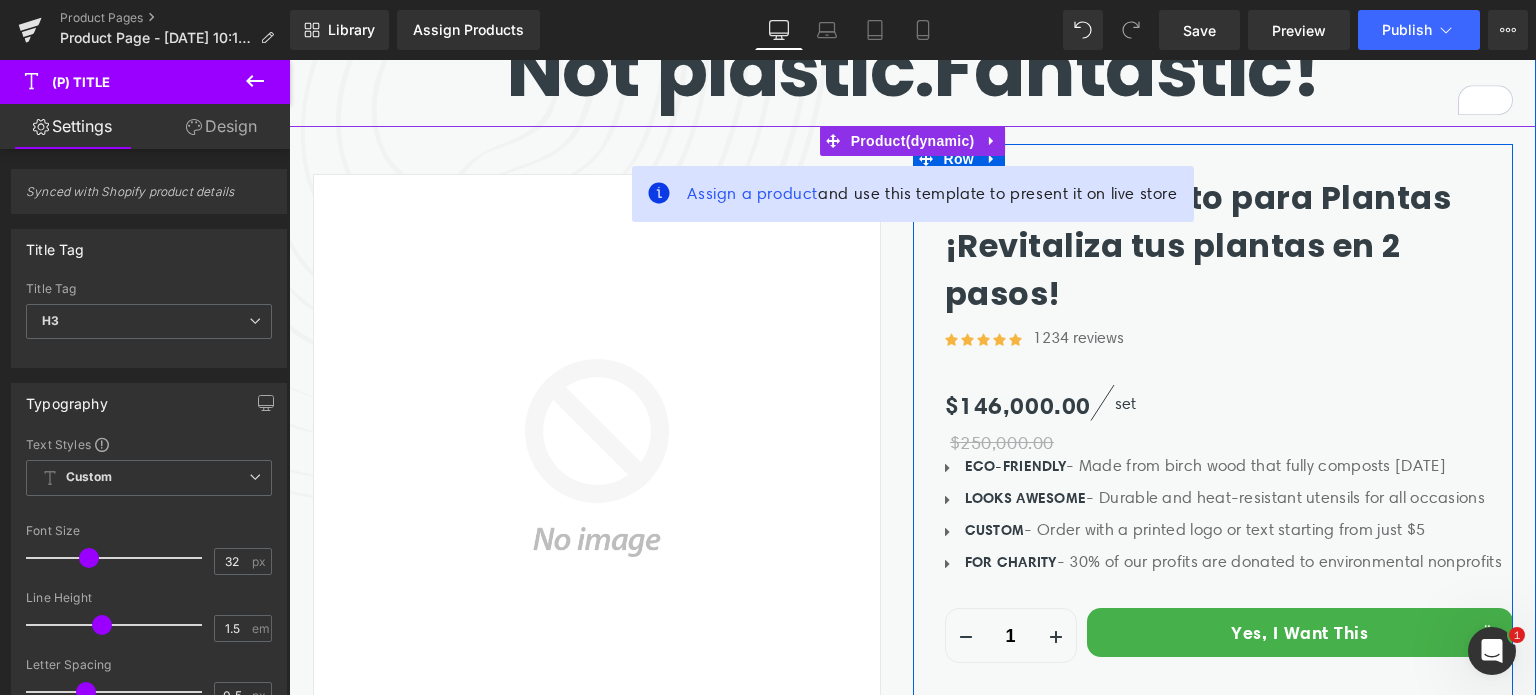 scroll, scrollTop: 400, scrollLeft: 0, axis: vertical 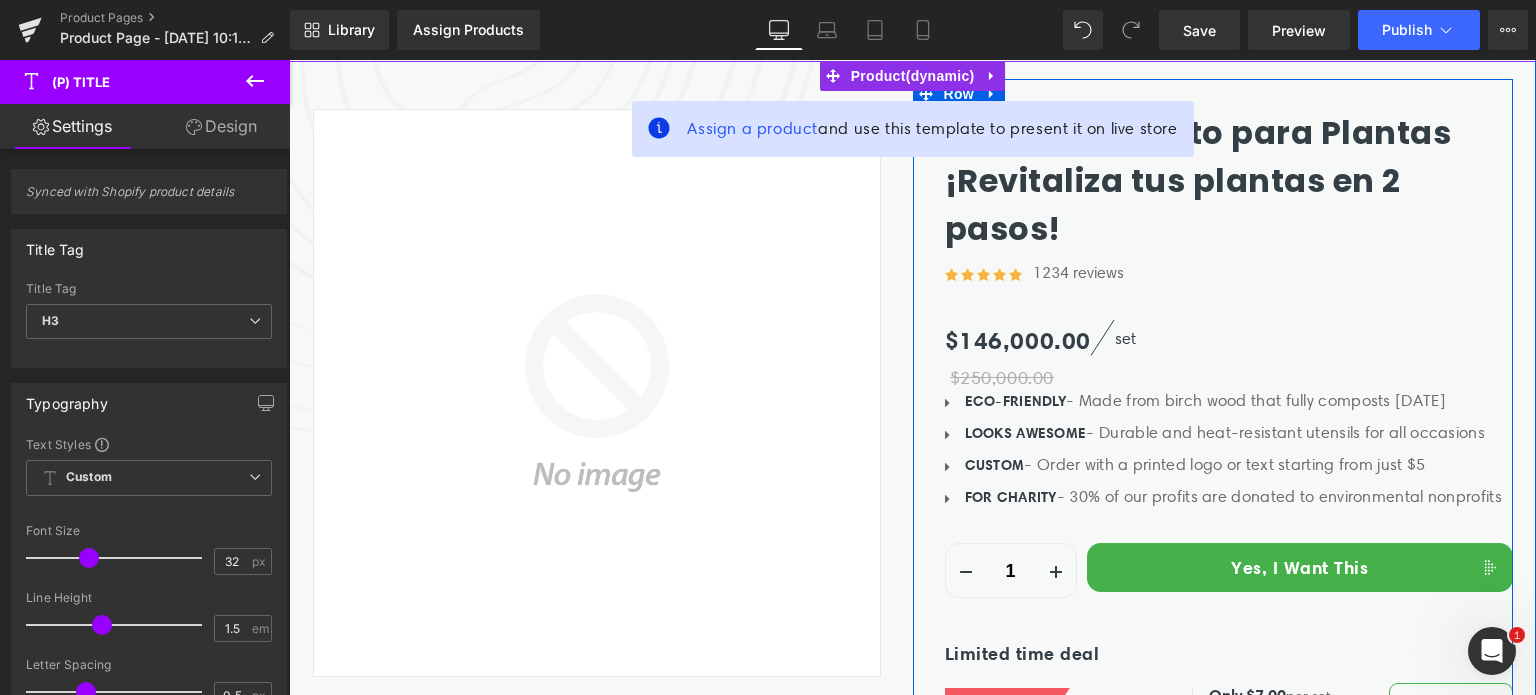 click on "LOOKS AWESOME  - Durable and heat-resistant utensils for all occasions" at bounding box center (1233, 433) 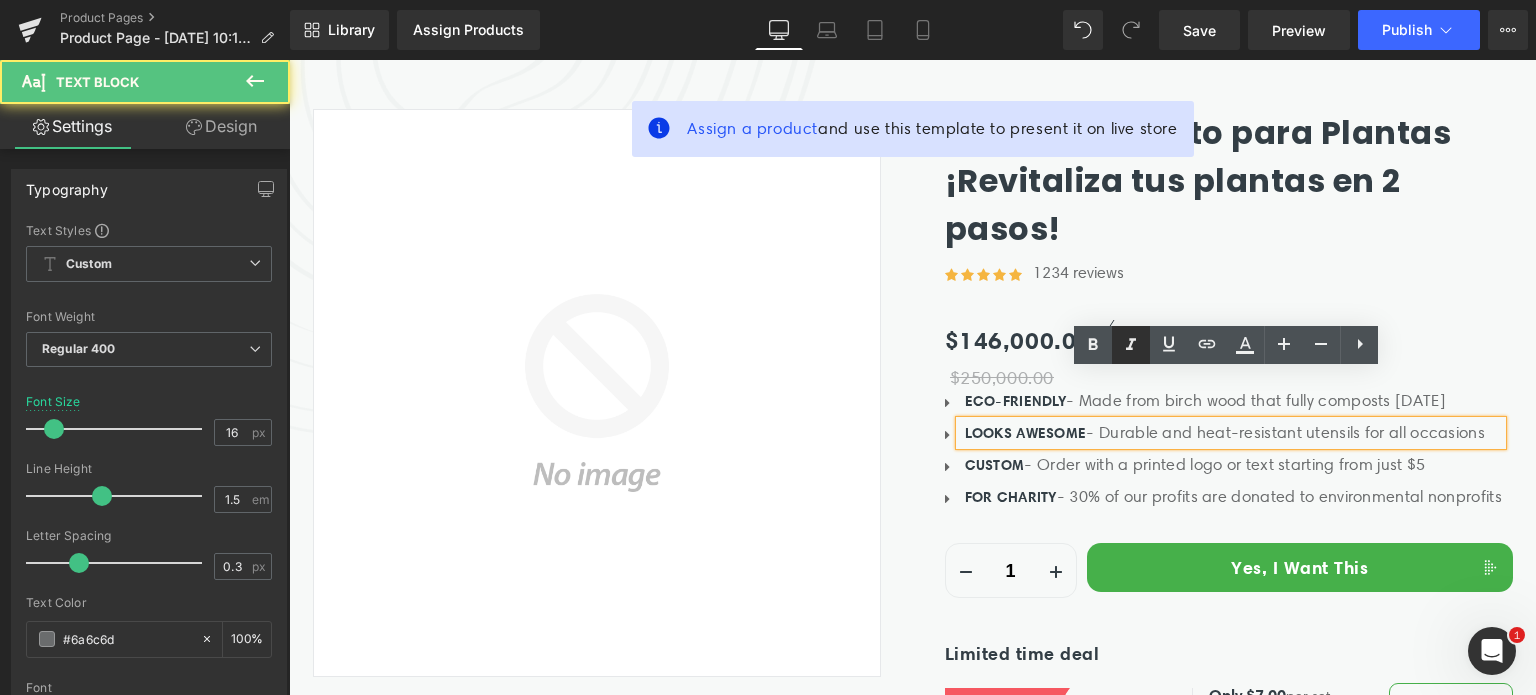 click at bounding box center (1131, 345) 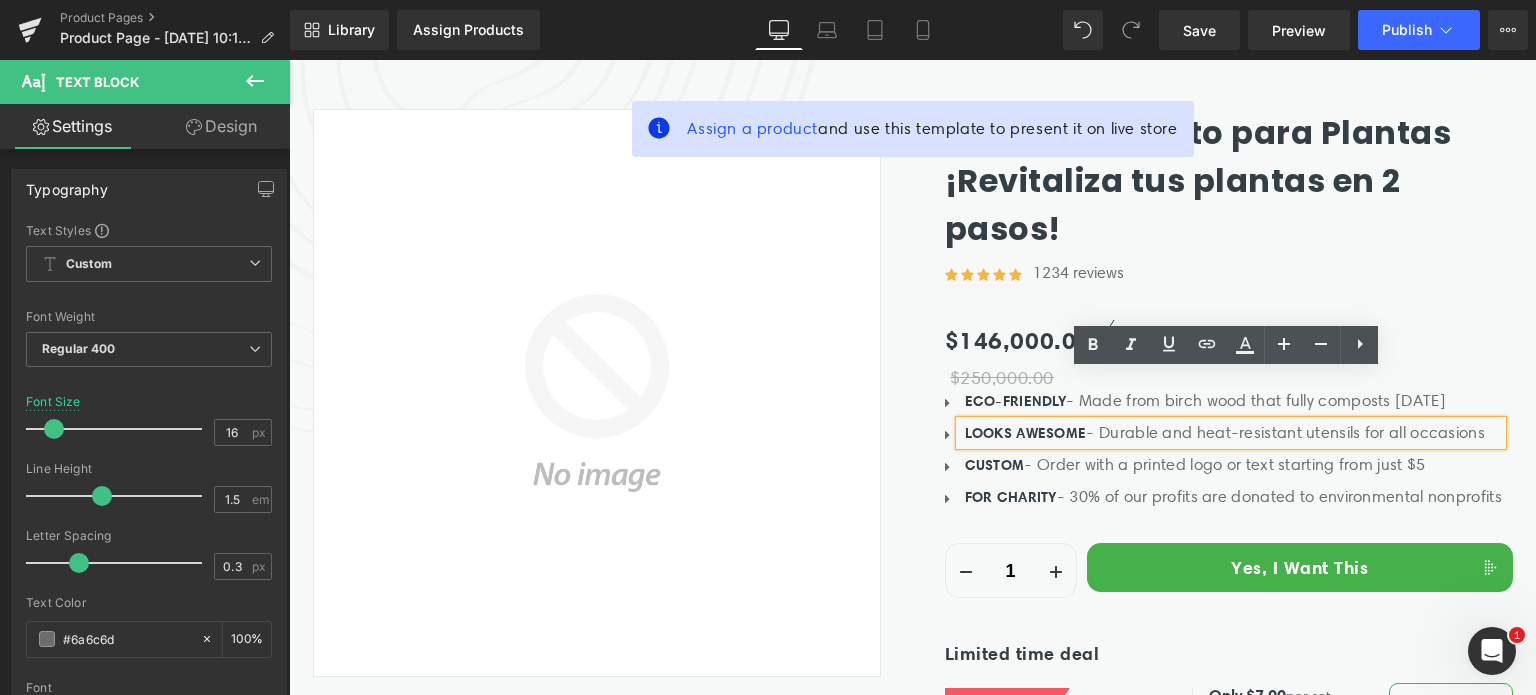 click on "ECO-FRIENDLY" at bounding box center (1016, 401) 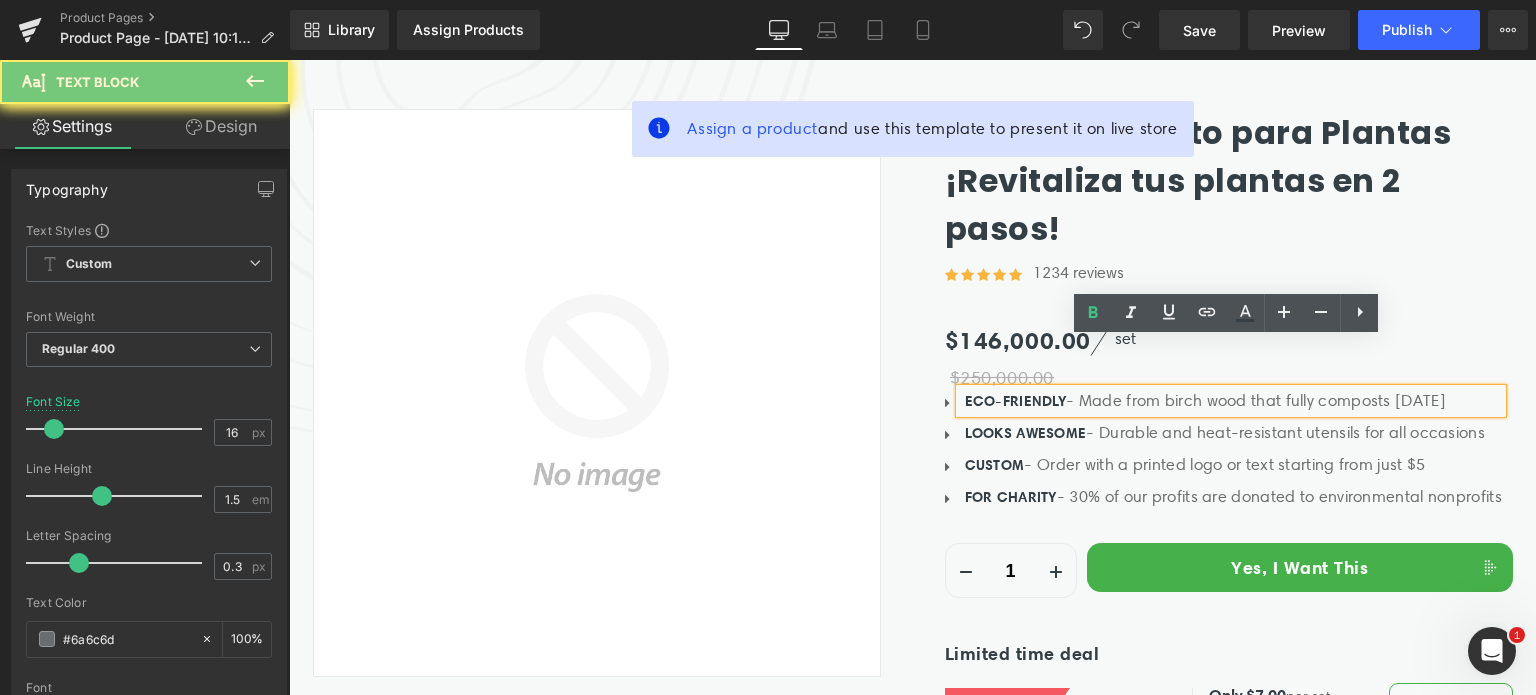 click on "ECO-FRIENDLY" at bounding box center [1016, 401] 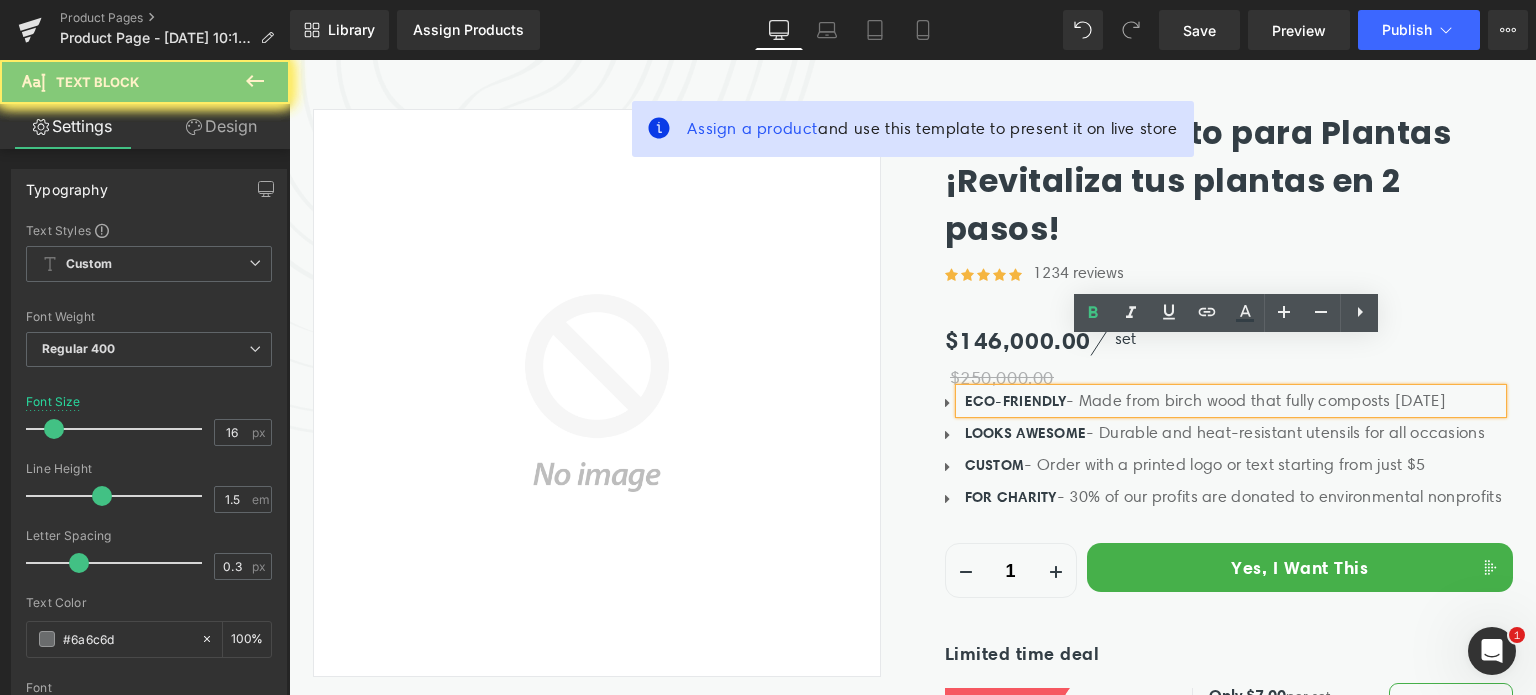 click on "ECO-FRIENDLY" at bounding box center [1016, 401] 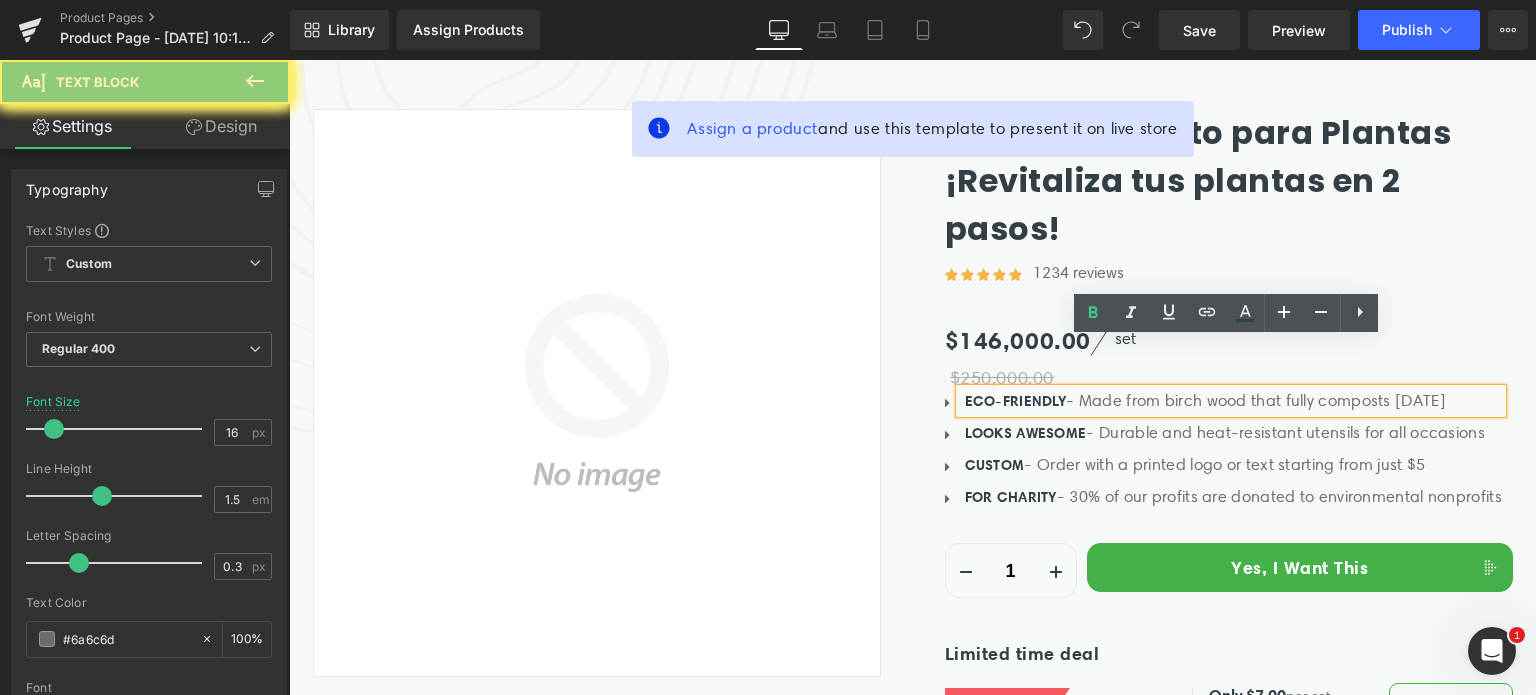 click on "ECO-FRIENDLY" at bounding box center (1016, 401) 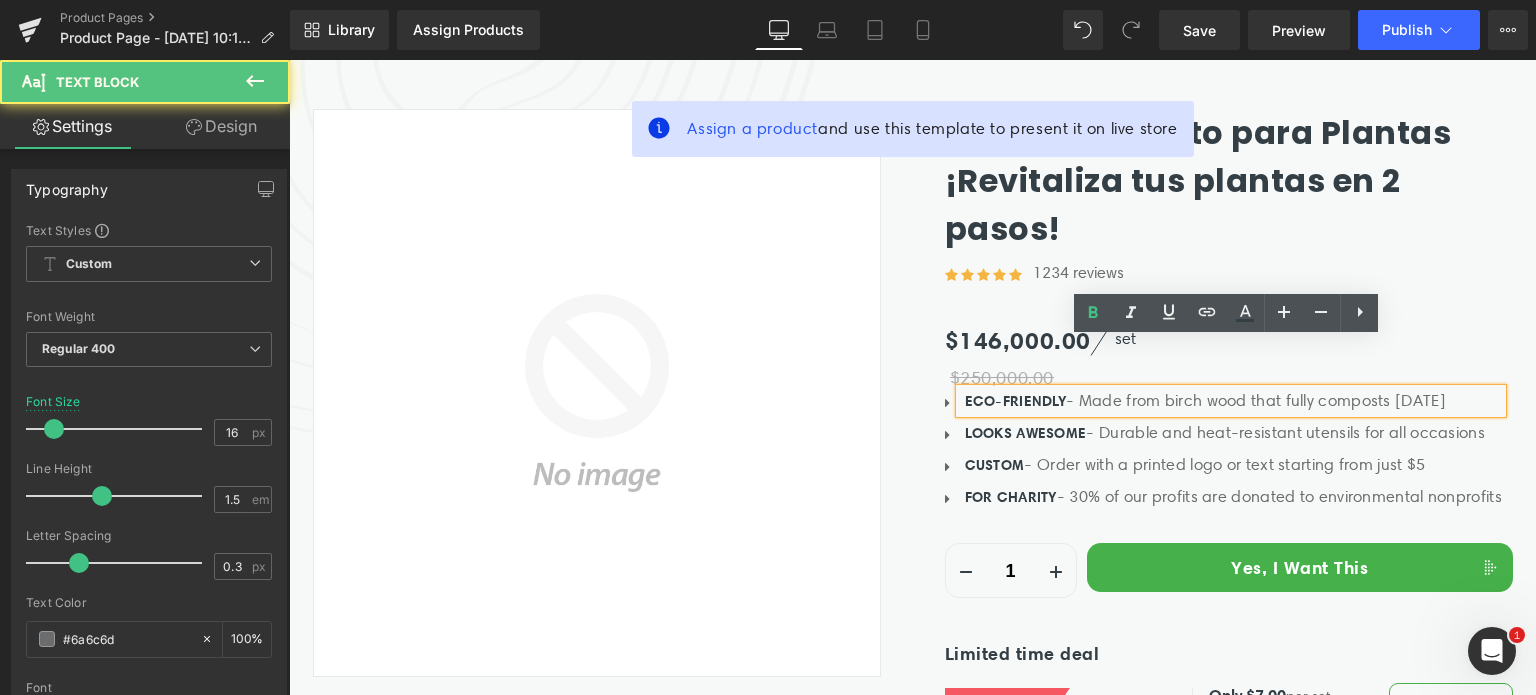 click on "ECO-FRIENDLY" at bounding box center [1016, 401] 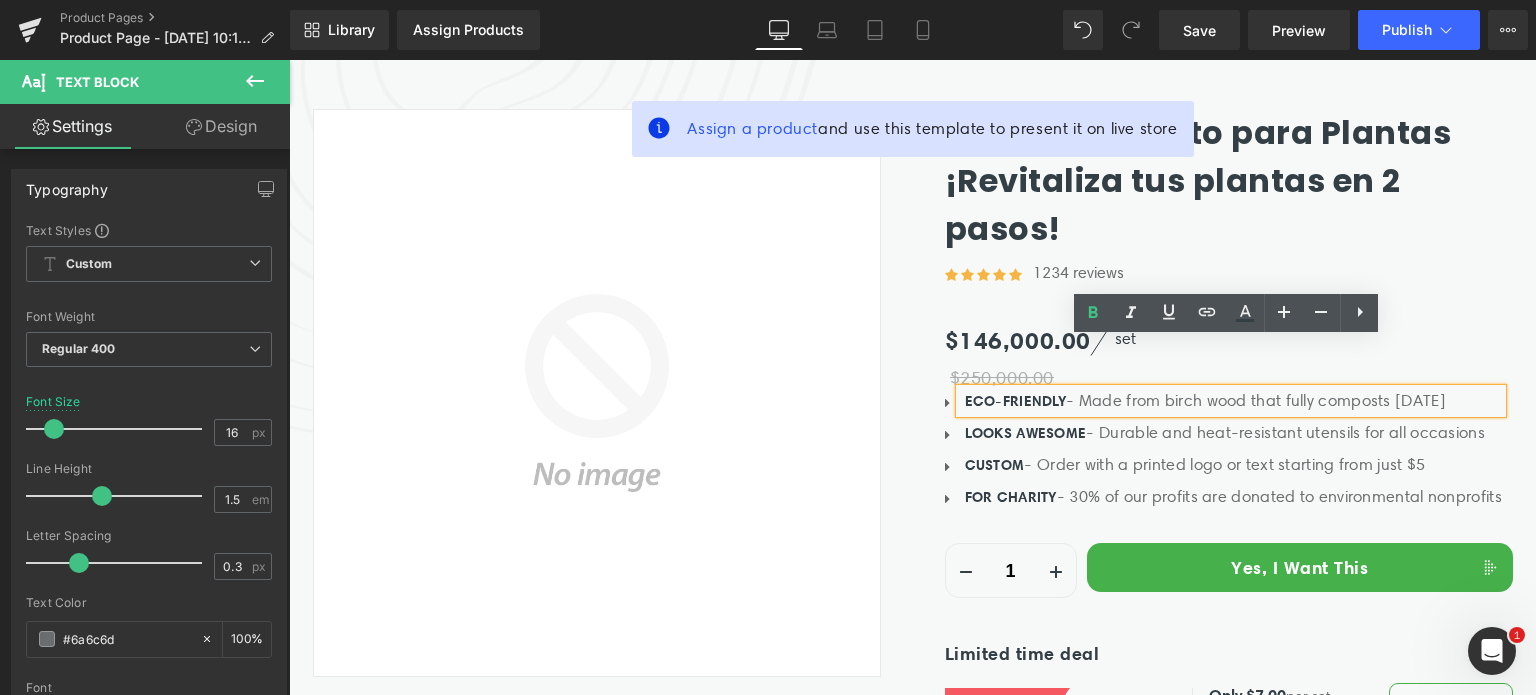 click on "ECO-FRIENDLY" at bounding box center [1016, 401] 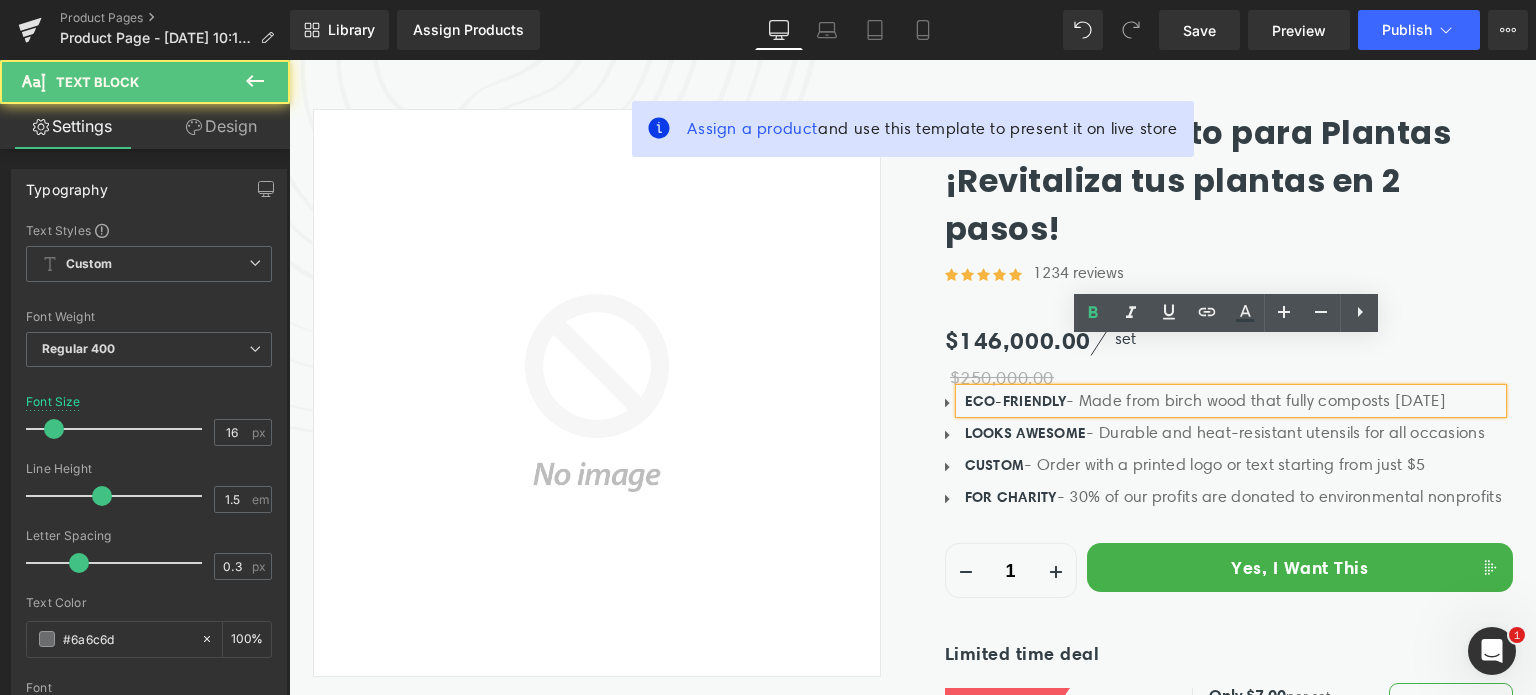 click on "ECO-FRIENDLY" at bounding box center (1016, 401) 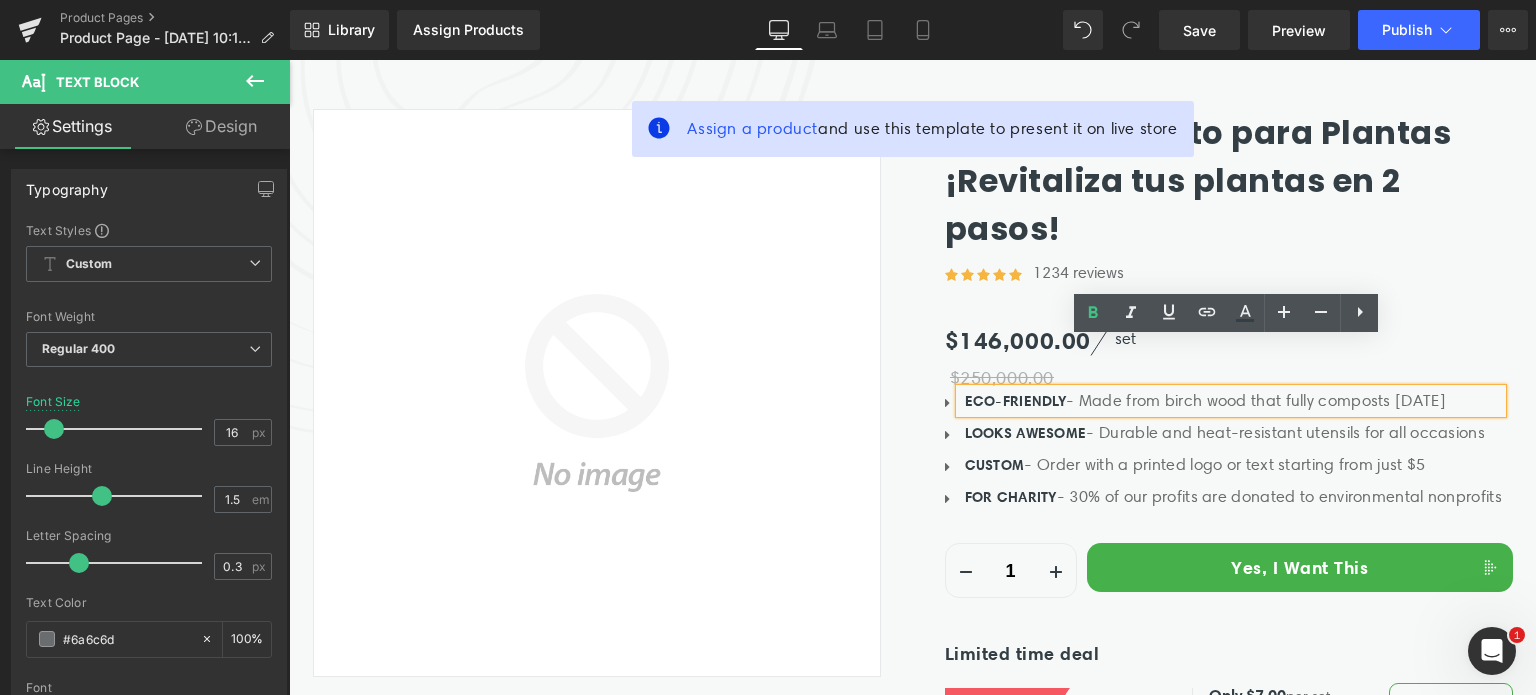 click on "ECO-FRIENDLY" at bounding box center (1016, 401) 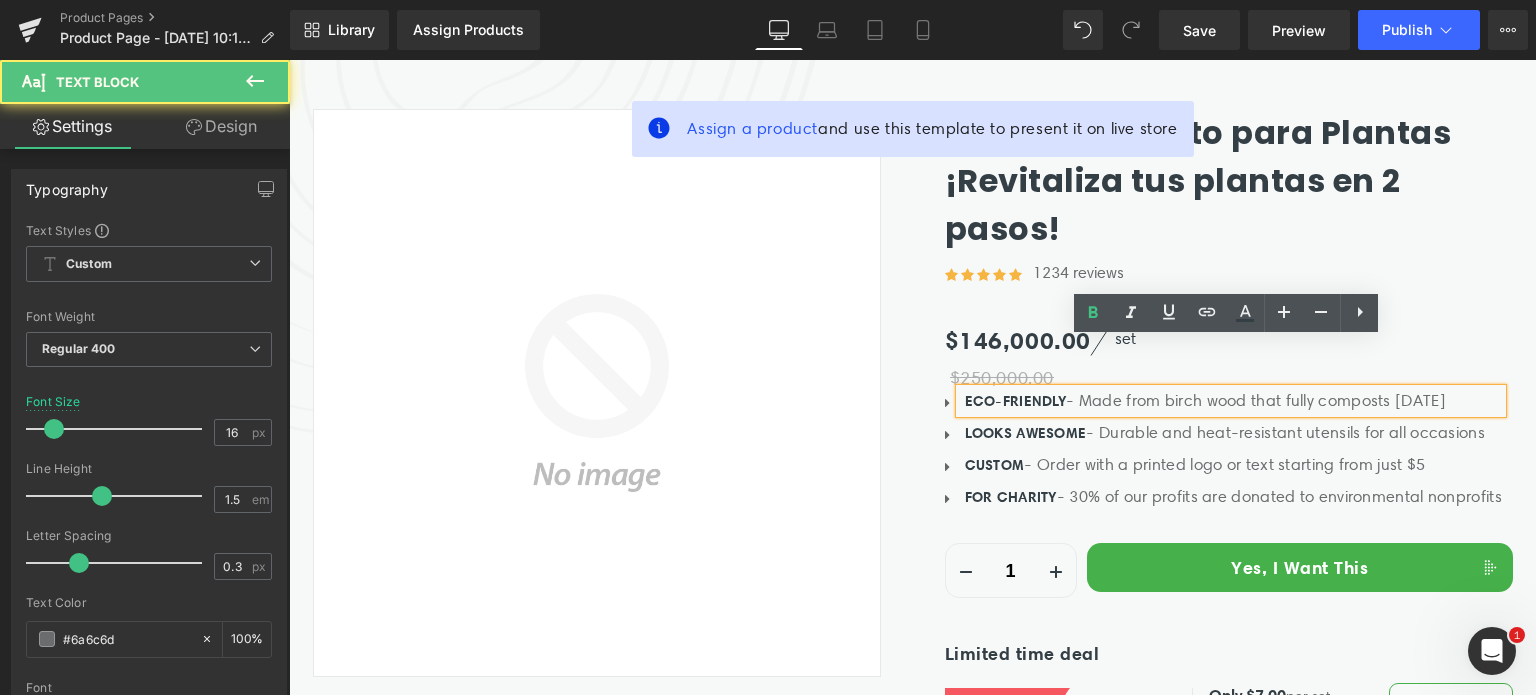 click on "ECO-FRIENDLY" at bounding box center (1016, 401) 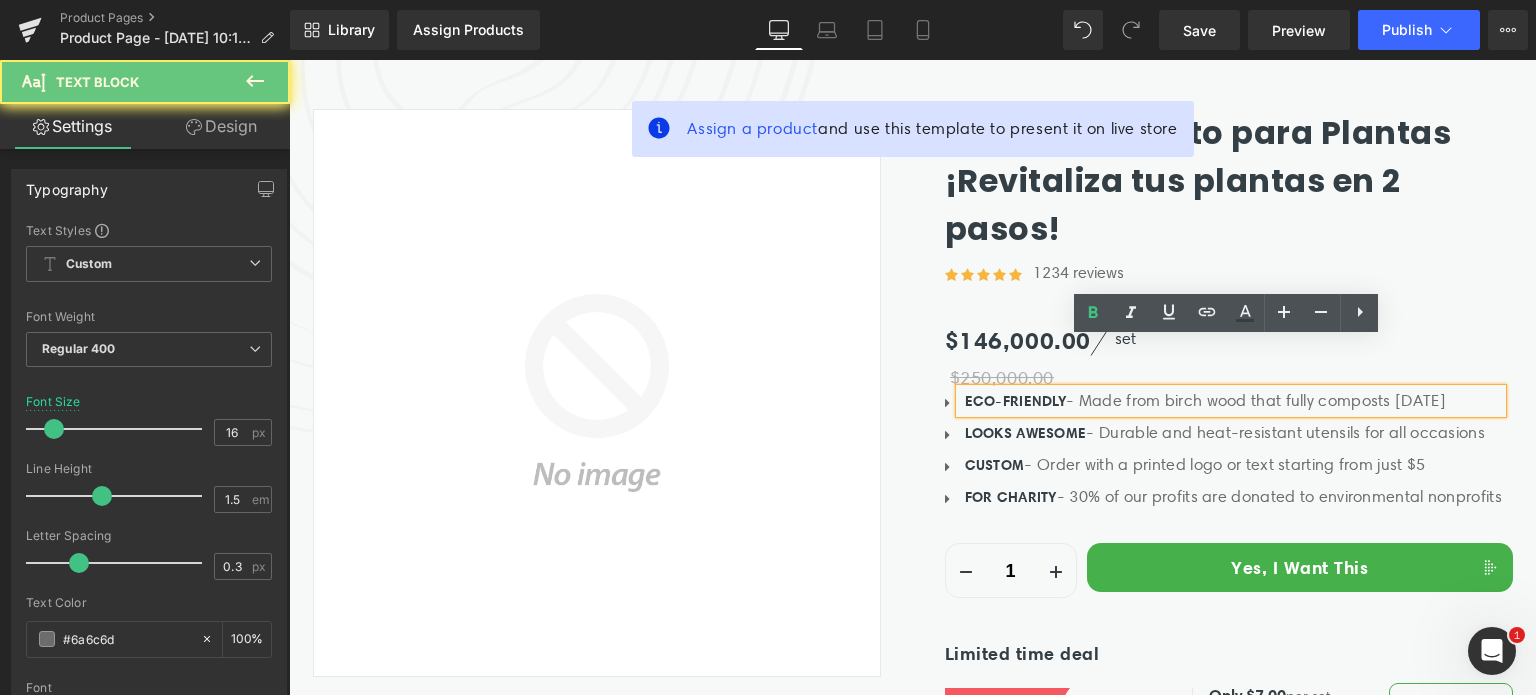 click on "ECO-FRIENDLY" at bounding box center (1016, 401) 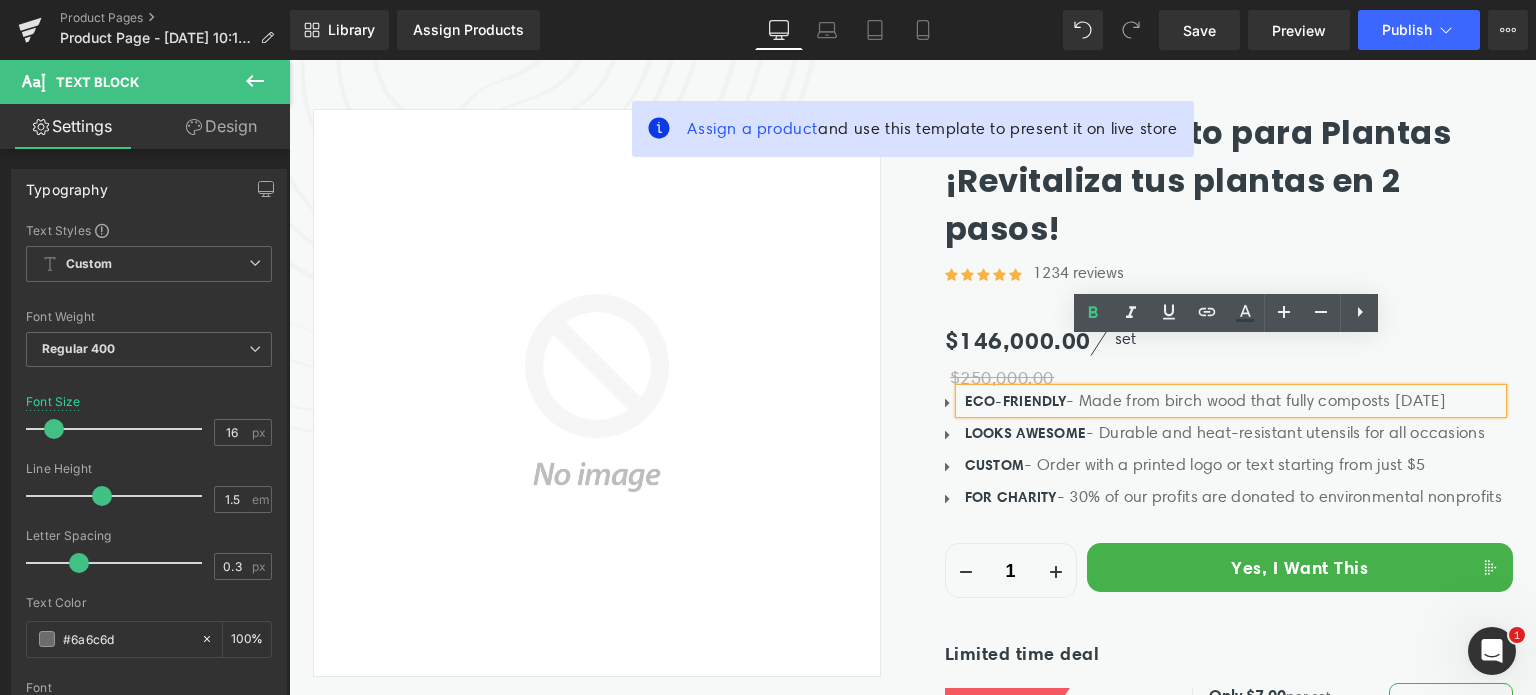 click on "ECO-FRIENDLY" at bounding box center (1016, 401) 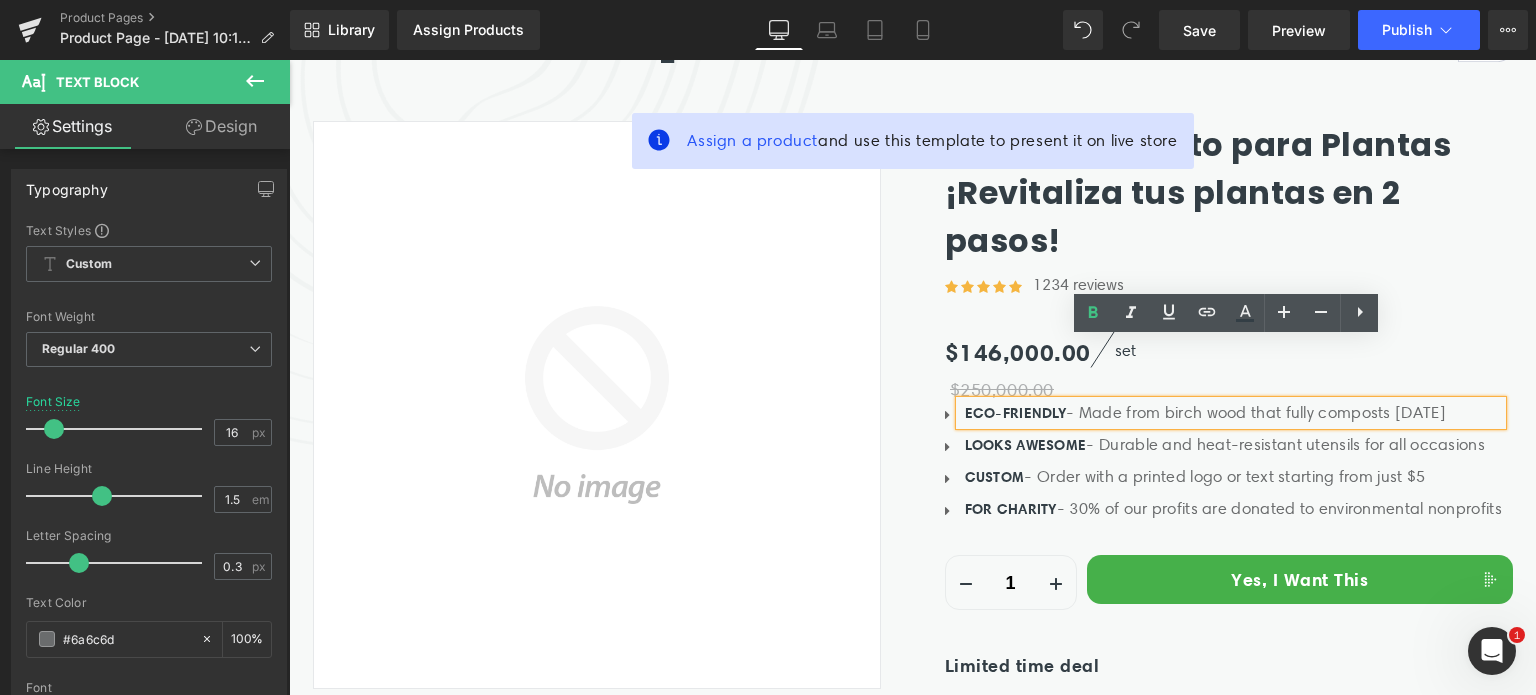 click on "ECO-FRIENDLY" at bounding box center (1016, 413) 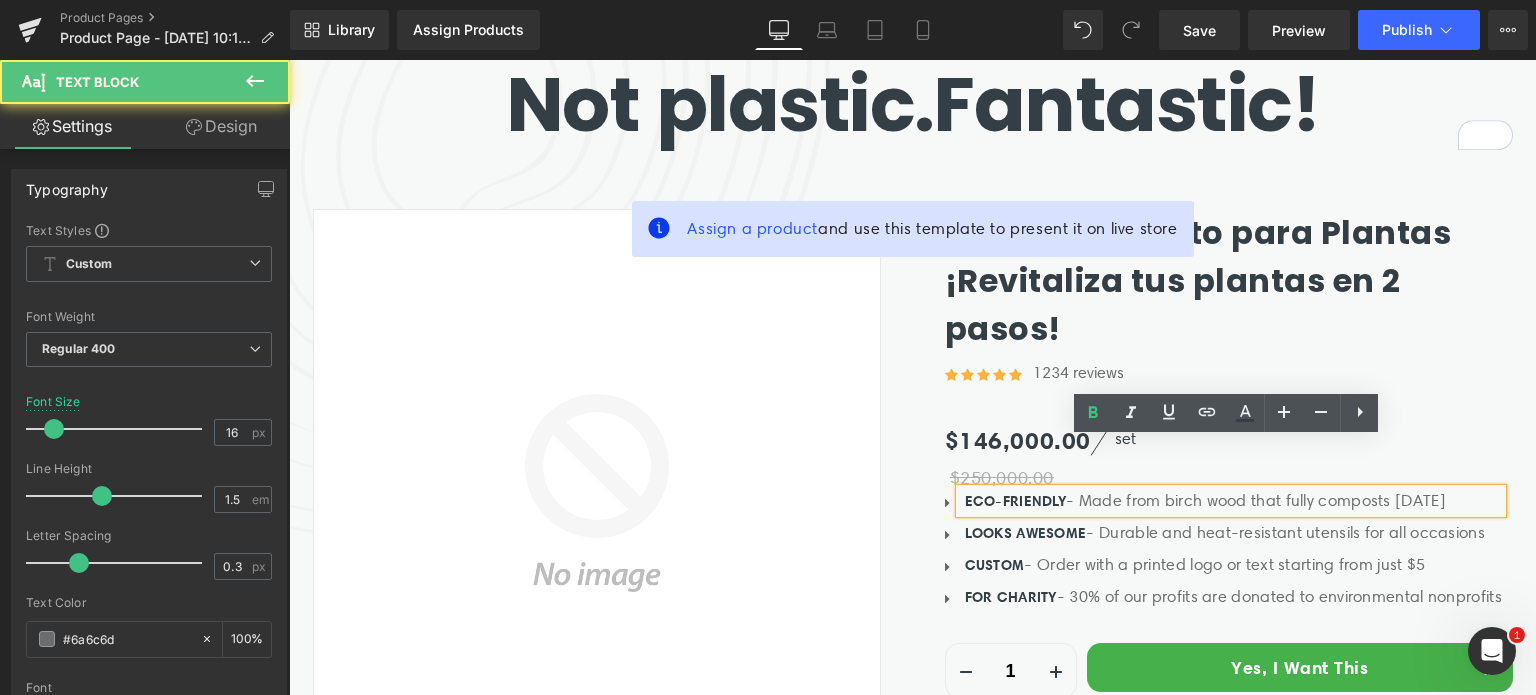 click on "$146,000.00
$250,000.00
(P) Price
set
Text Block
Icon List" at bounding box center (1229, 430) 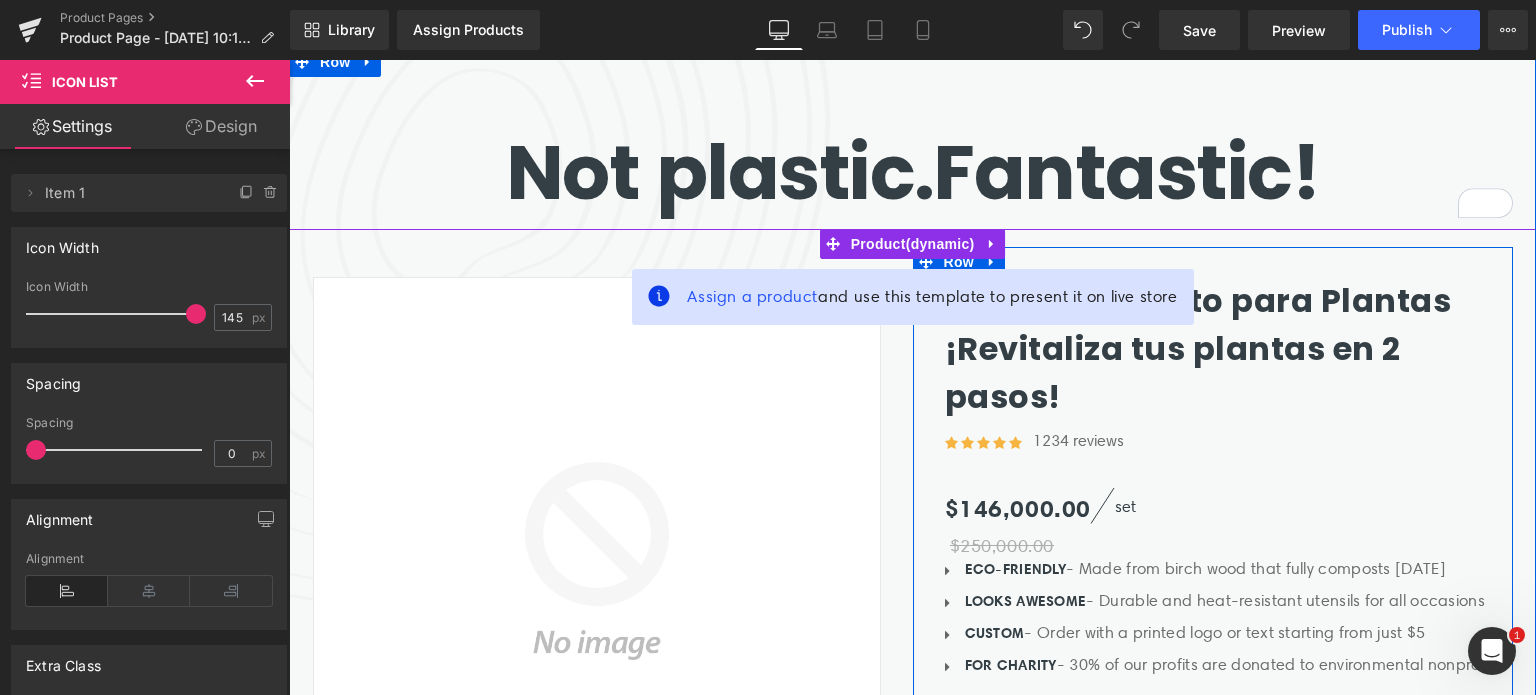 click on "Biotek: Alimento para Plantas ¡Revitaliza tus plantas en 2 pasos!
(P) Title
Icon
Icon
Icon
Icon
Icon
Icon List Hoz
1234 reviews
Text Block
Icon List
$146,000.00
$250,000.00
(P) Price" at bounding box center [1229, 628] 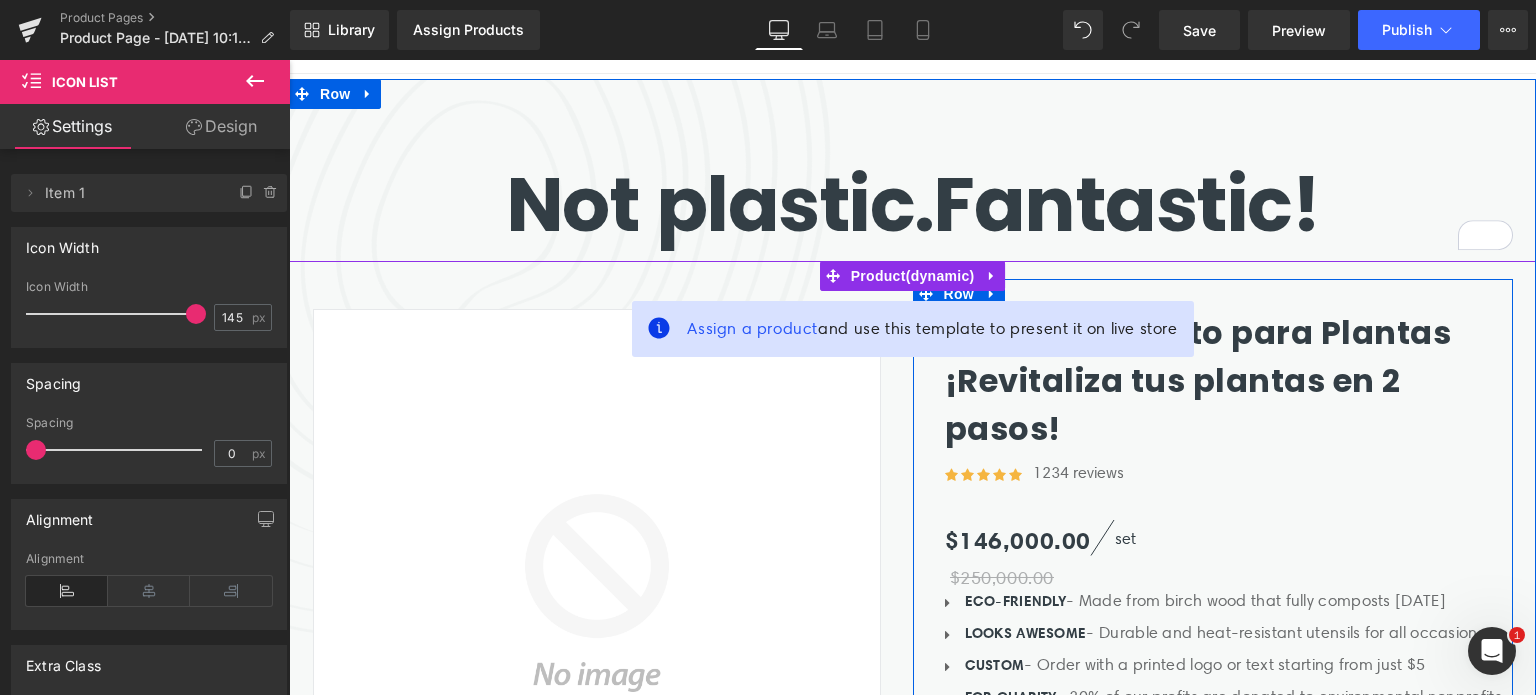 click on "Assign a product  and use this template to present it on live store" at bounding box center (912, 329) 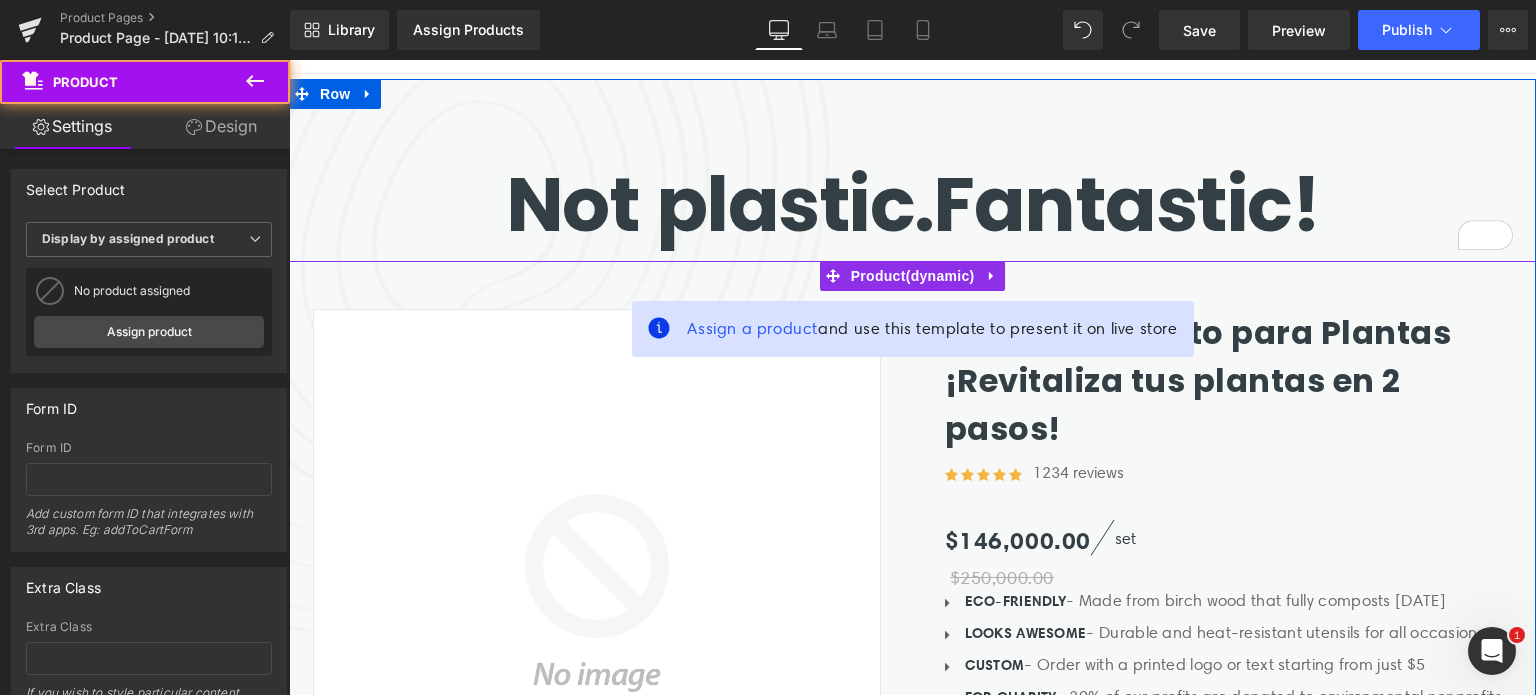 click on "Assign a product  and use this template to present it on live store" at bounding box center [912, 329] 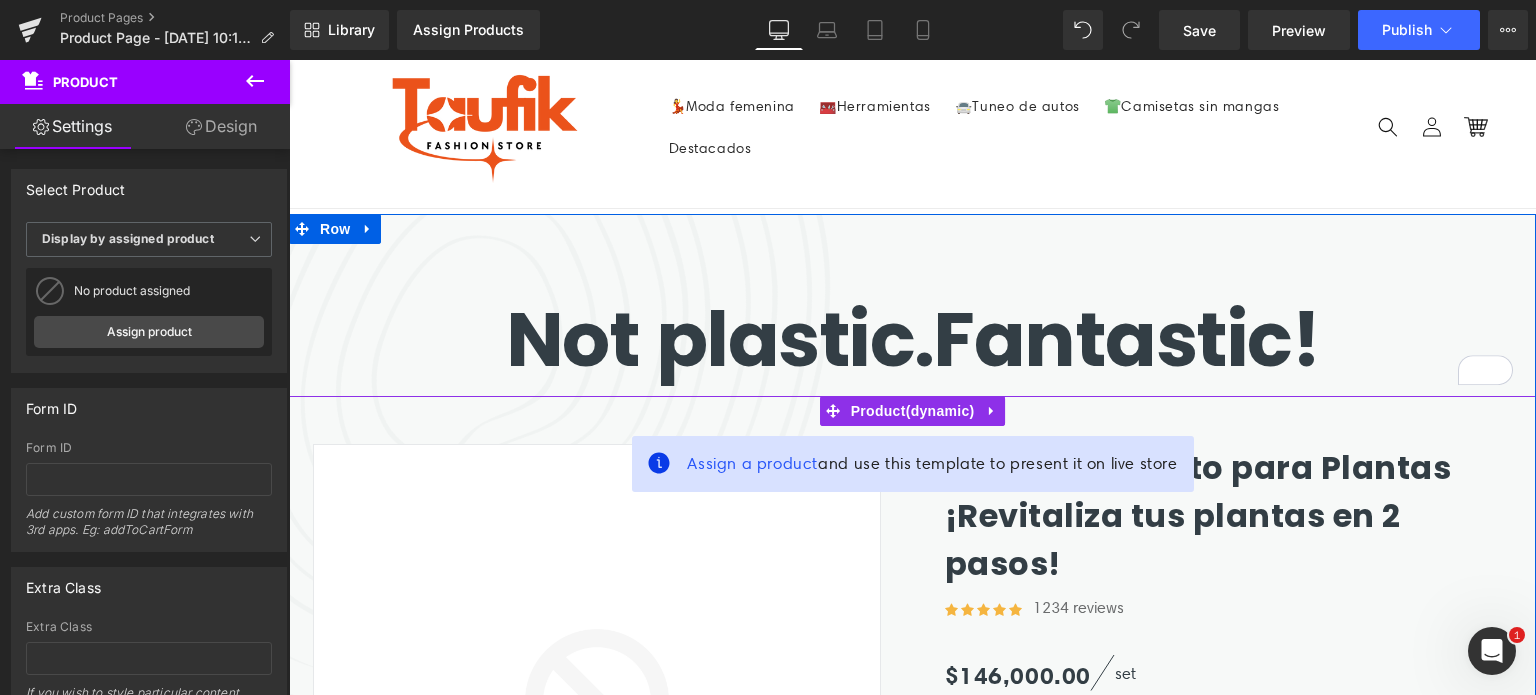 scroll, scrollTop: 100, scrollLeft: 0, axis: vertical 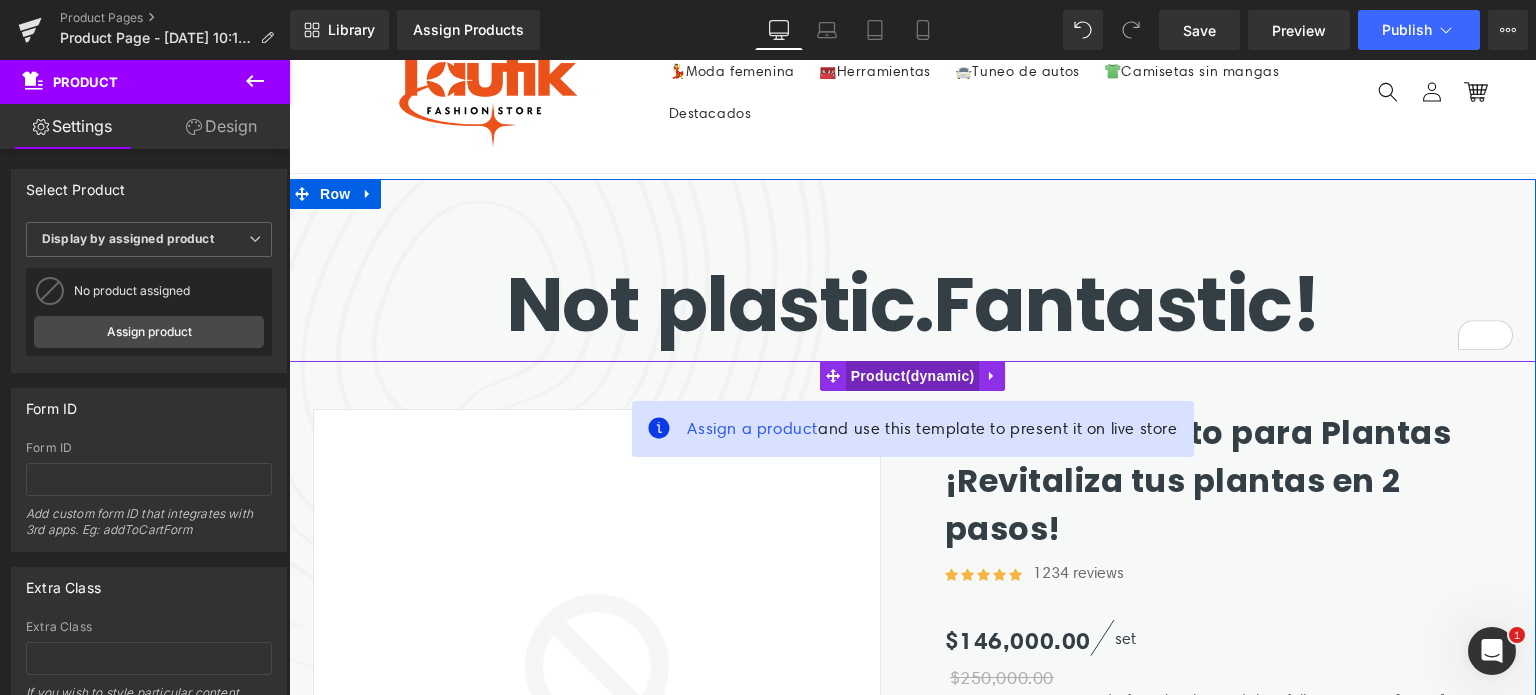 click on "Product" at bounding box center [913, 376] 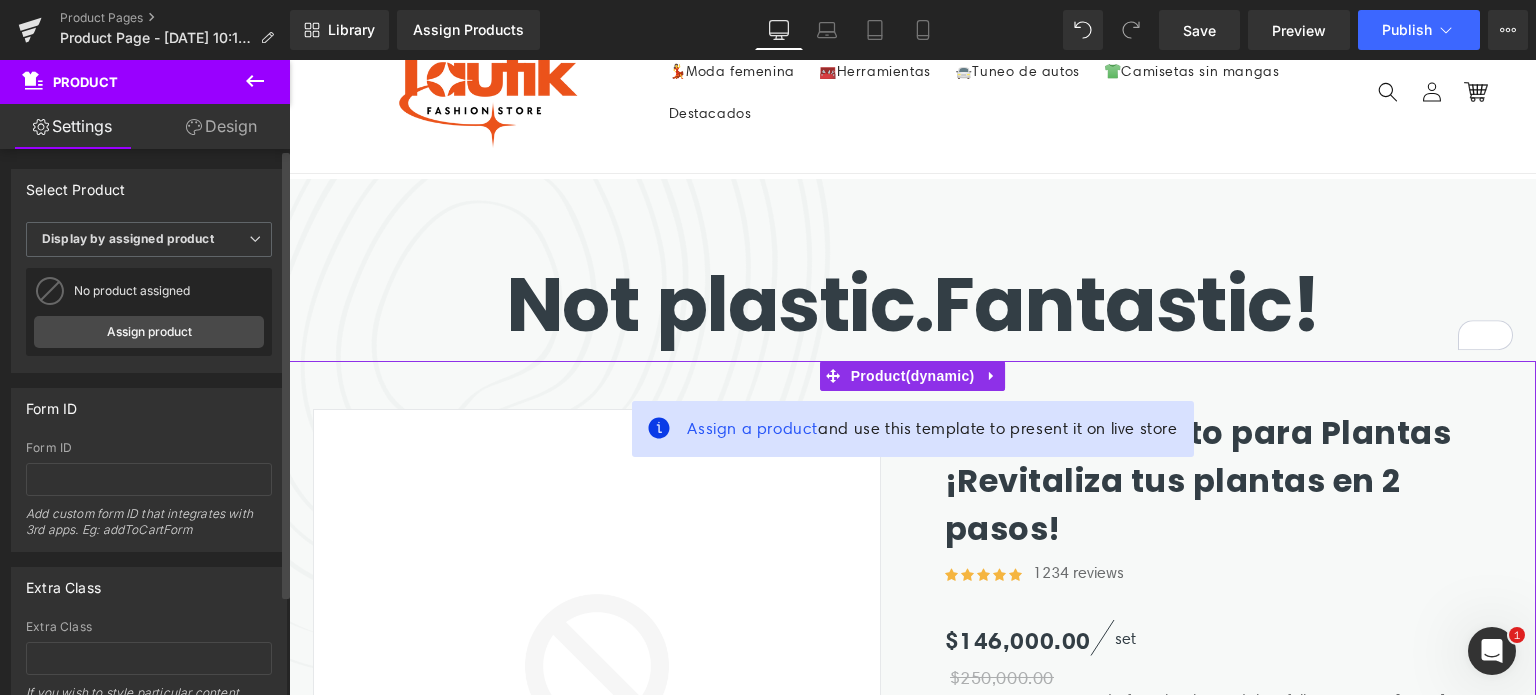 click on "No product assigned Compostable Wooden Cutlery<br>(Set of 150) Assign product" at bounding box center (149, 312) 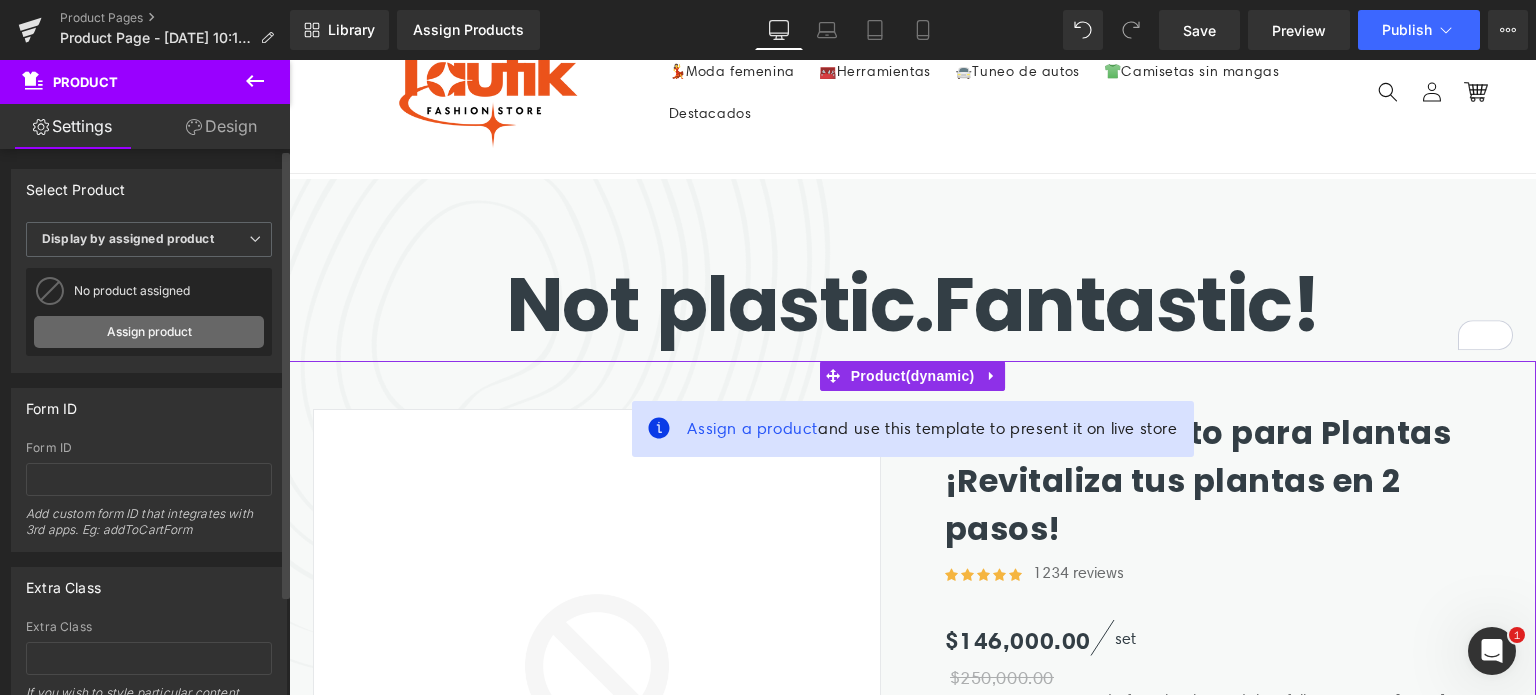 click on "Assign product" at bounding box center (149, 332) 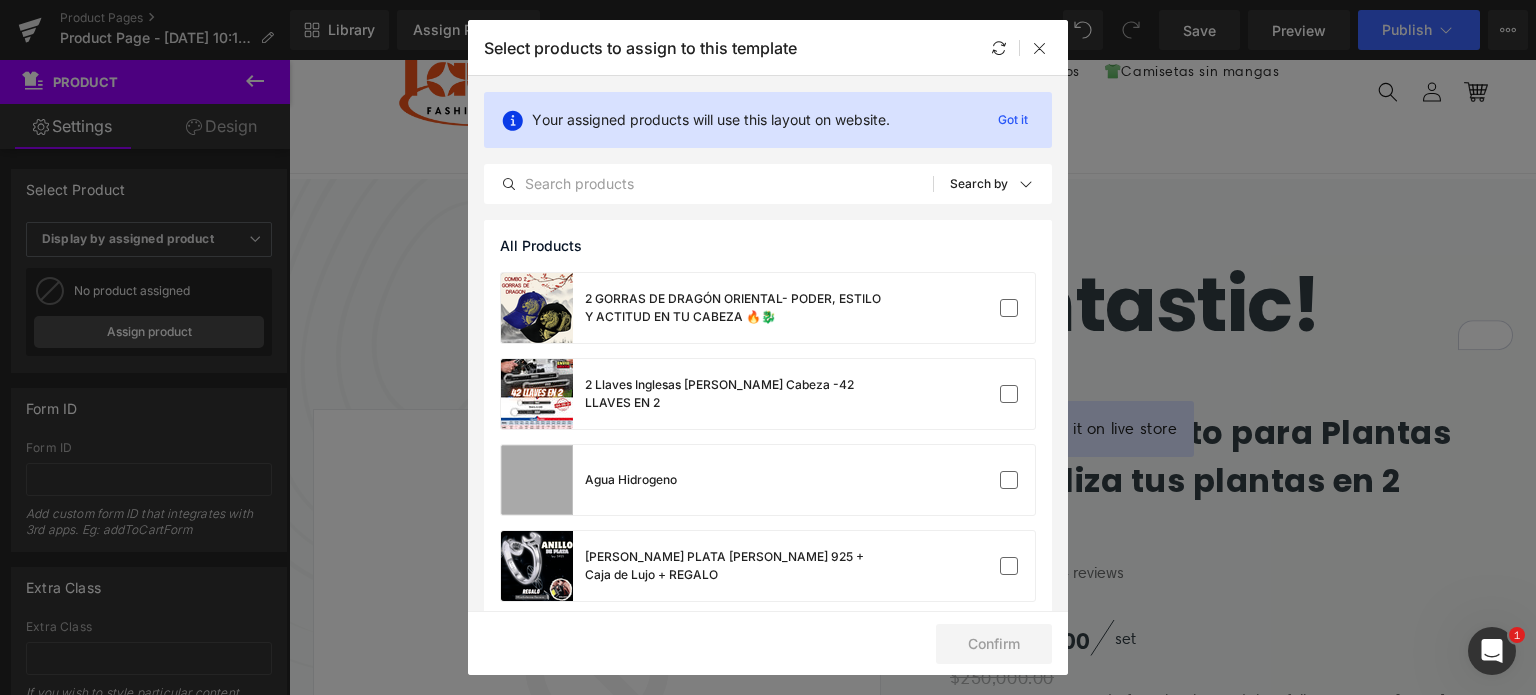 click at bounding box center (1040, 48) 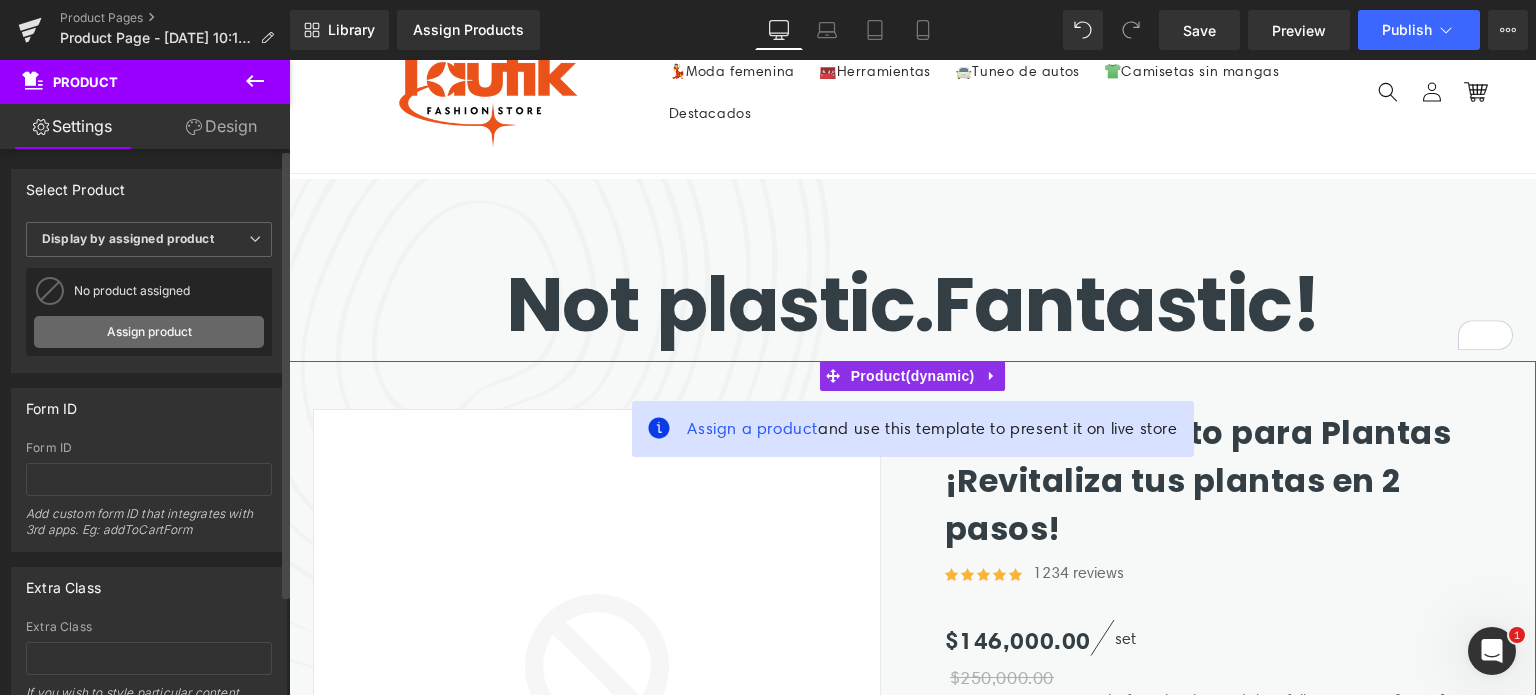 click on "Assign product" at bounding box center (149, 332) 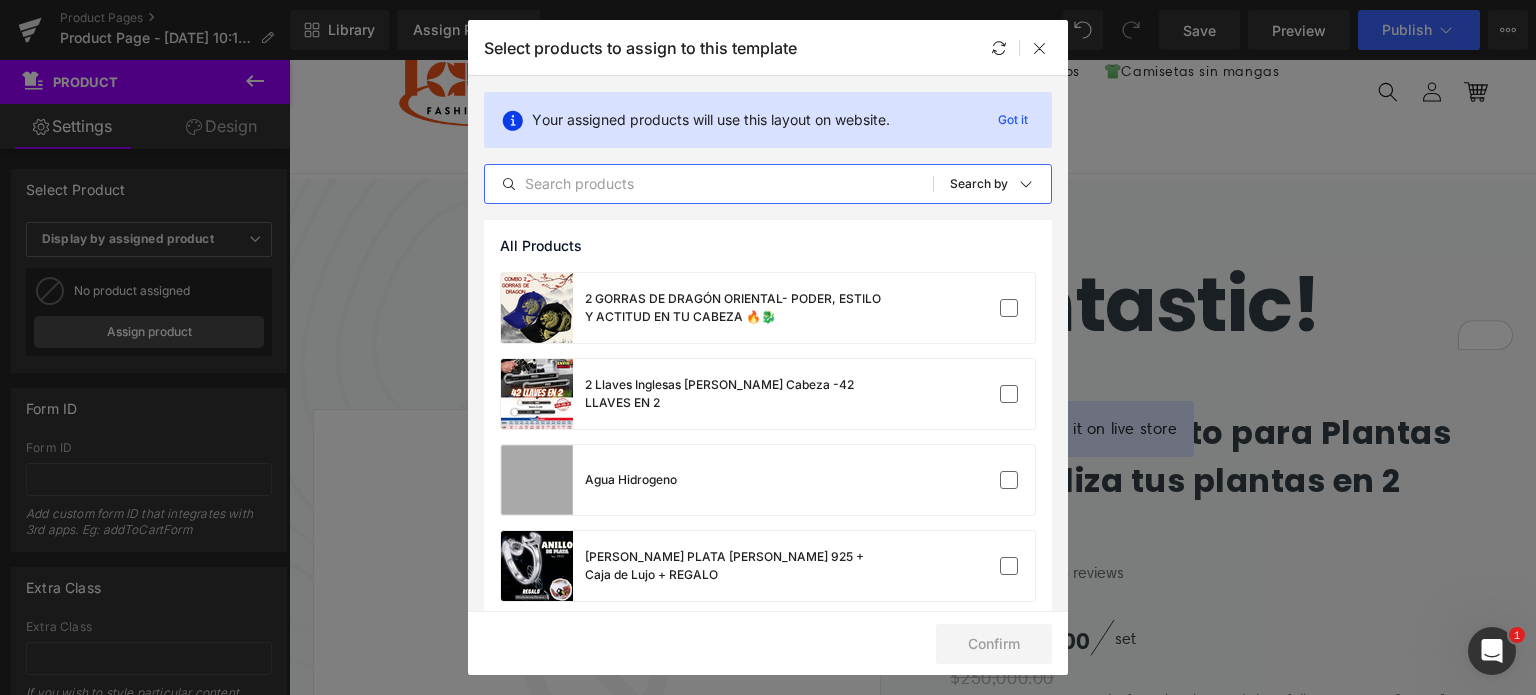 click at bounding box center [709, 184] 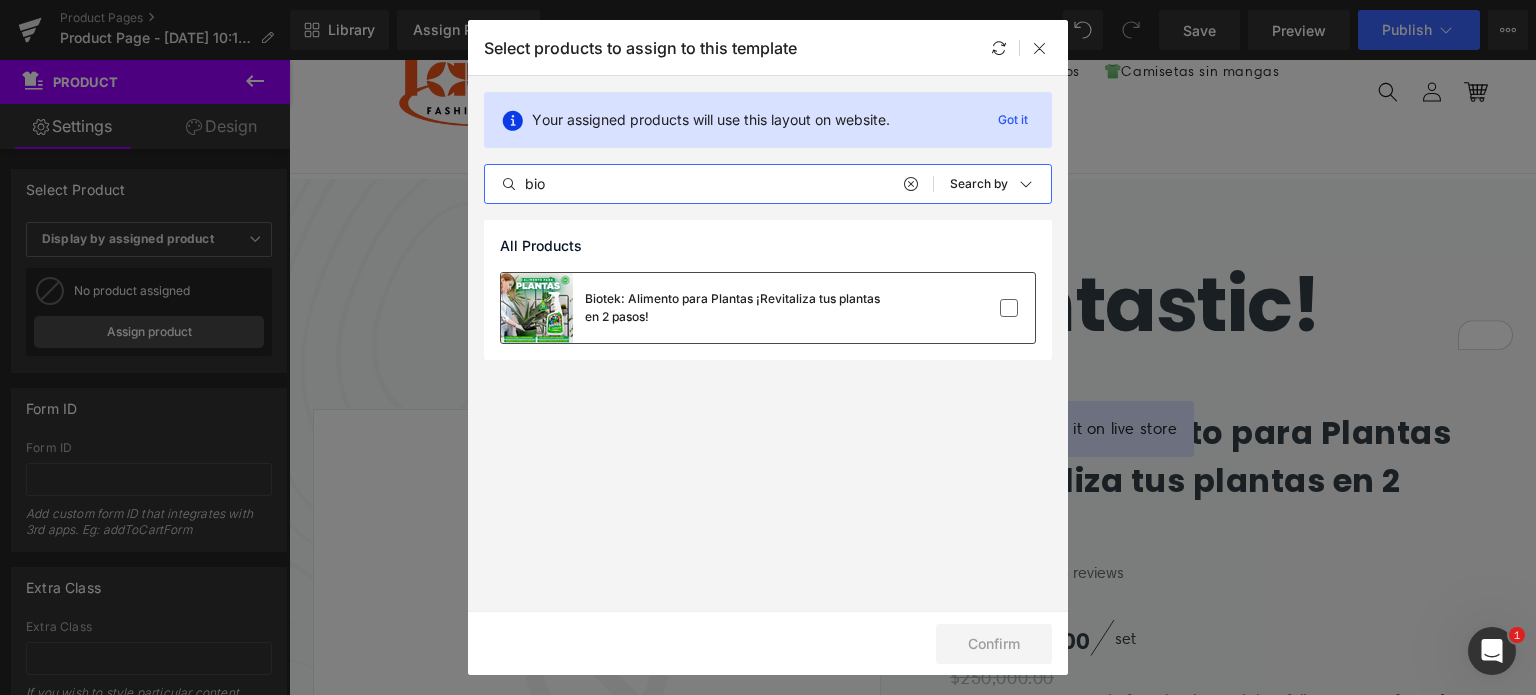 type on "bio" 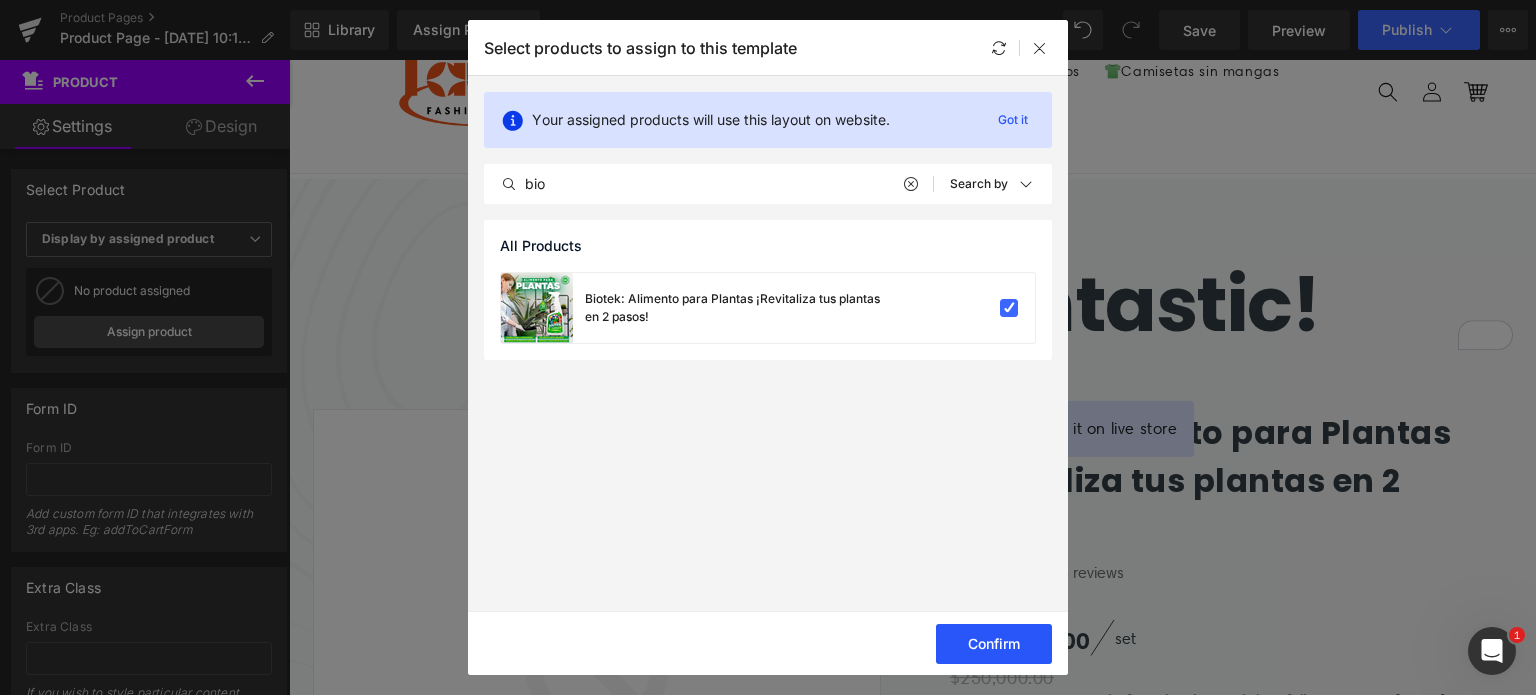 click on "Confirm" at bounding box center (994, 644) 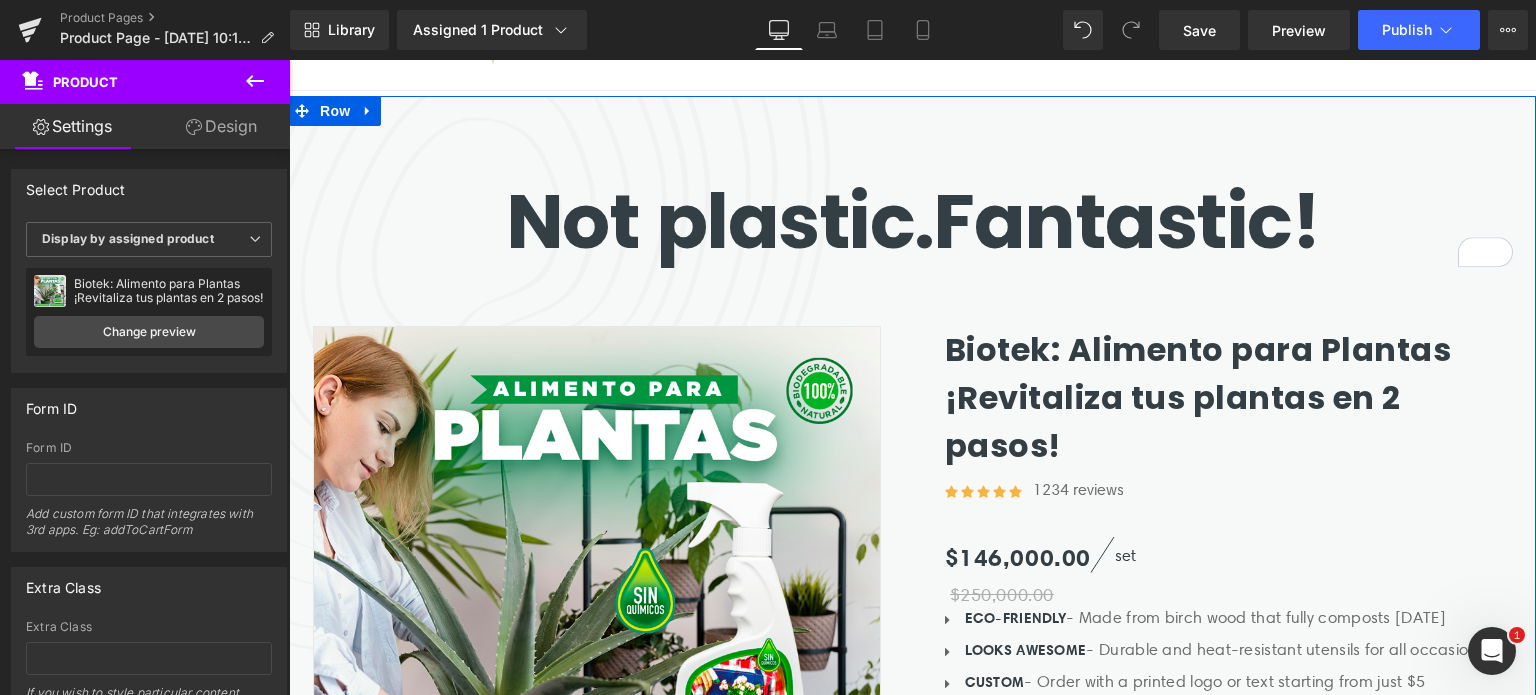 scroll, scrollTop: 0, scrollLeft: 0, axis: both 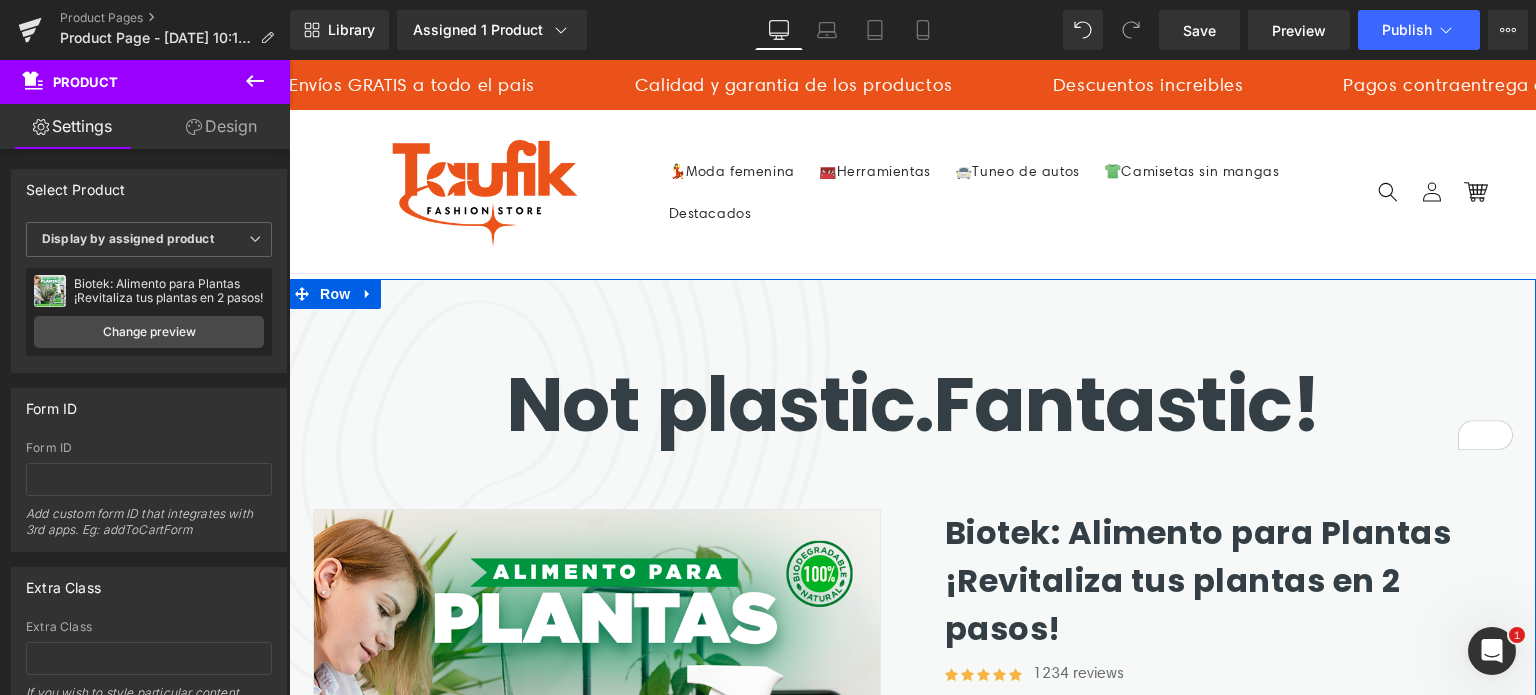 click on "Not plastic." at bounding box center (720, 404) 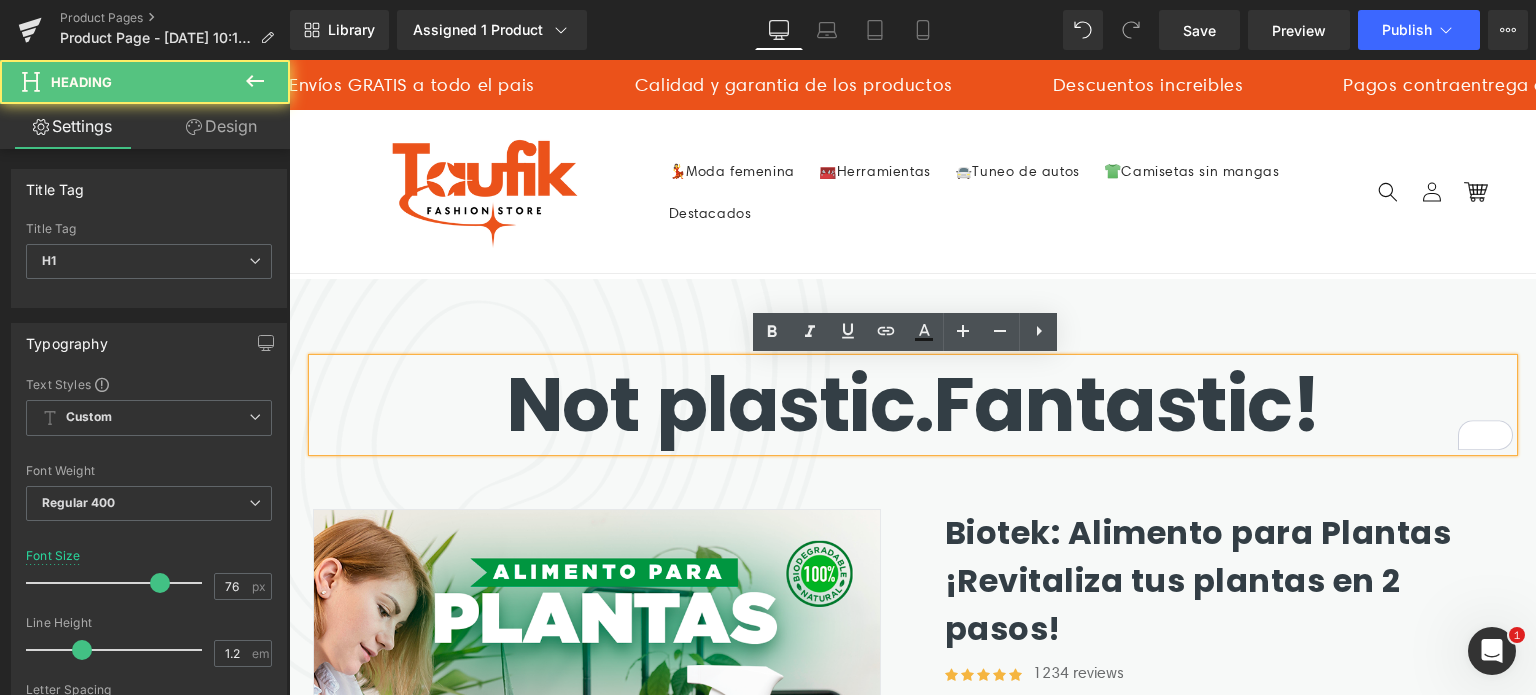 click on "Not plastic." at bounding box center (720, 404) 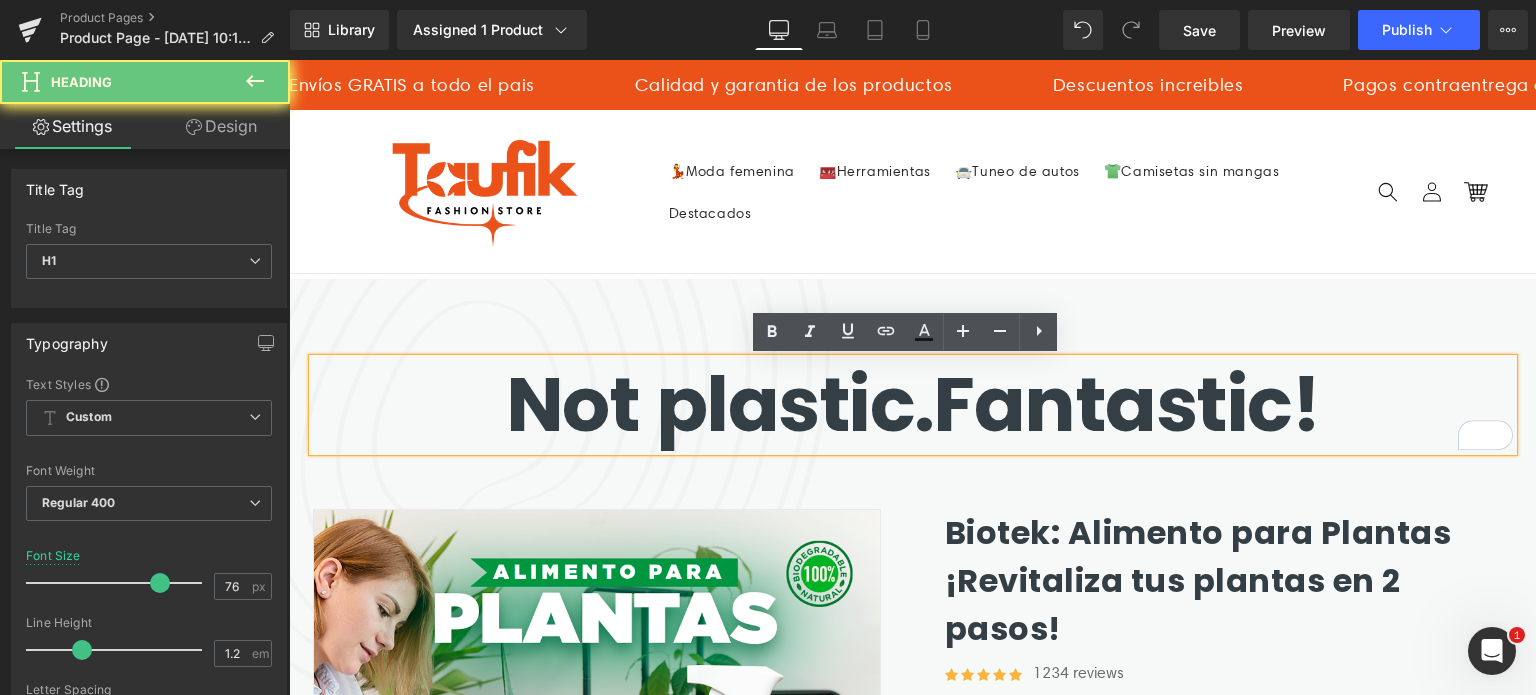 click on "Not plastic." at bounding box center [720, 404] 